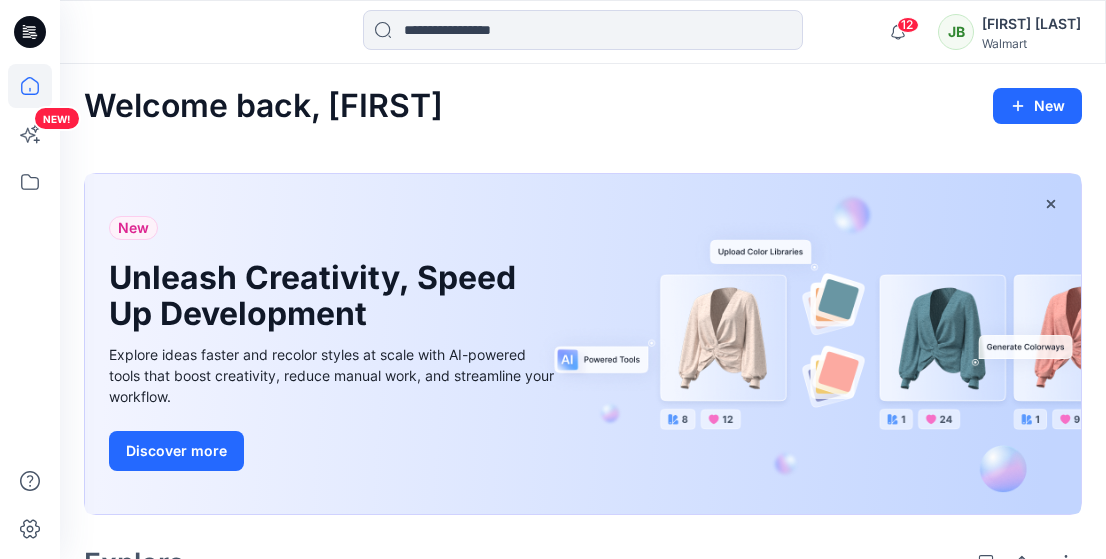 scroll, scrollTop: 957, scrollLeft: 0, axis: vertical 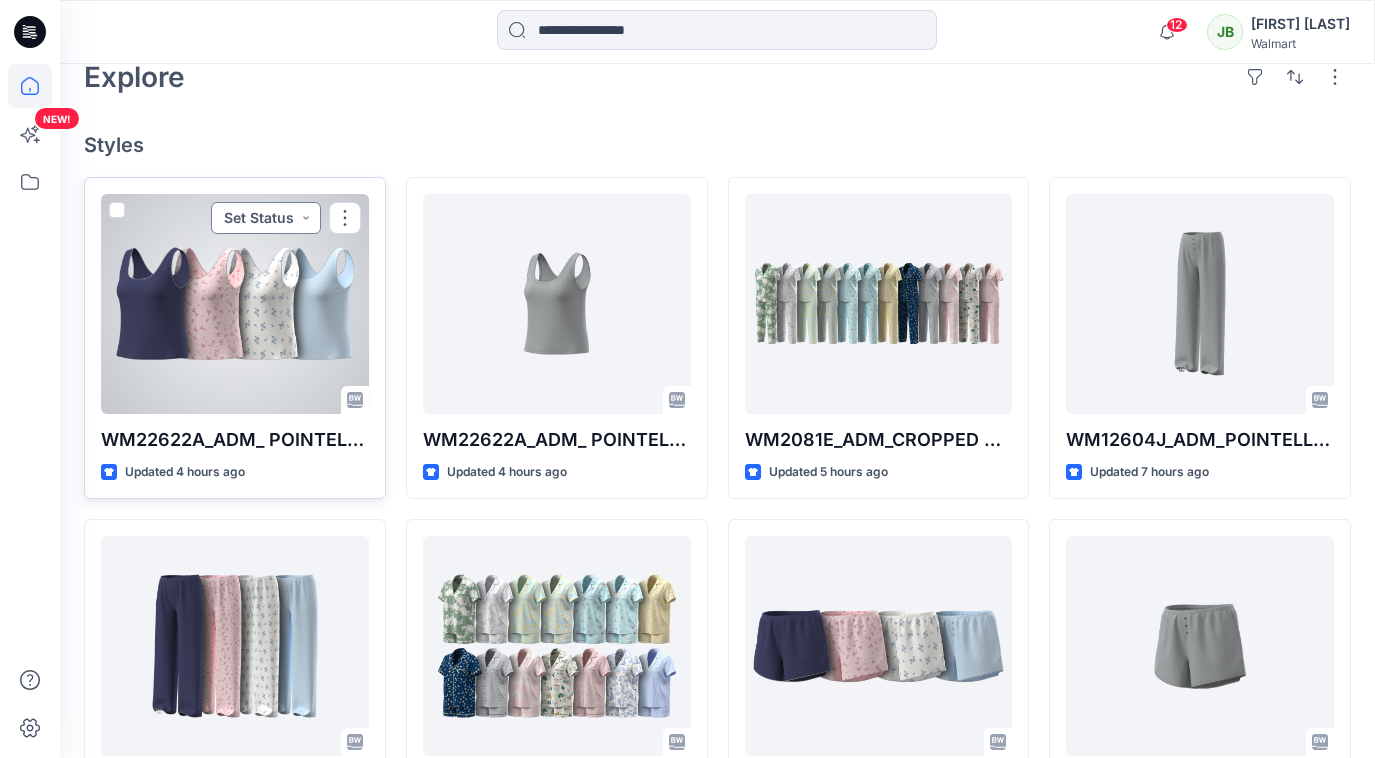 click on "Set Status" at bounding box center (266, 218) 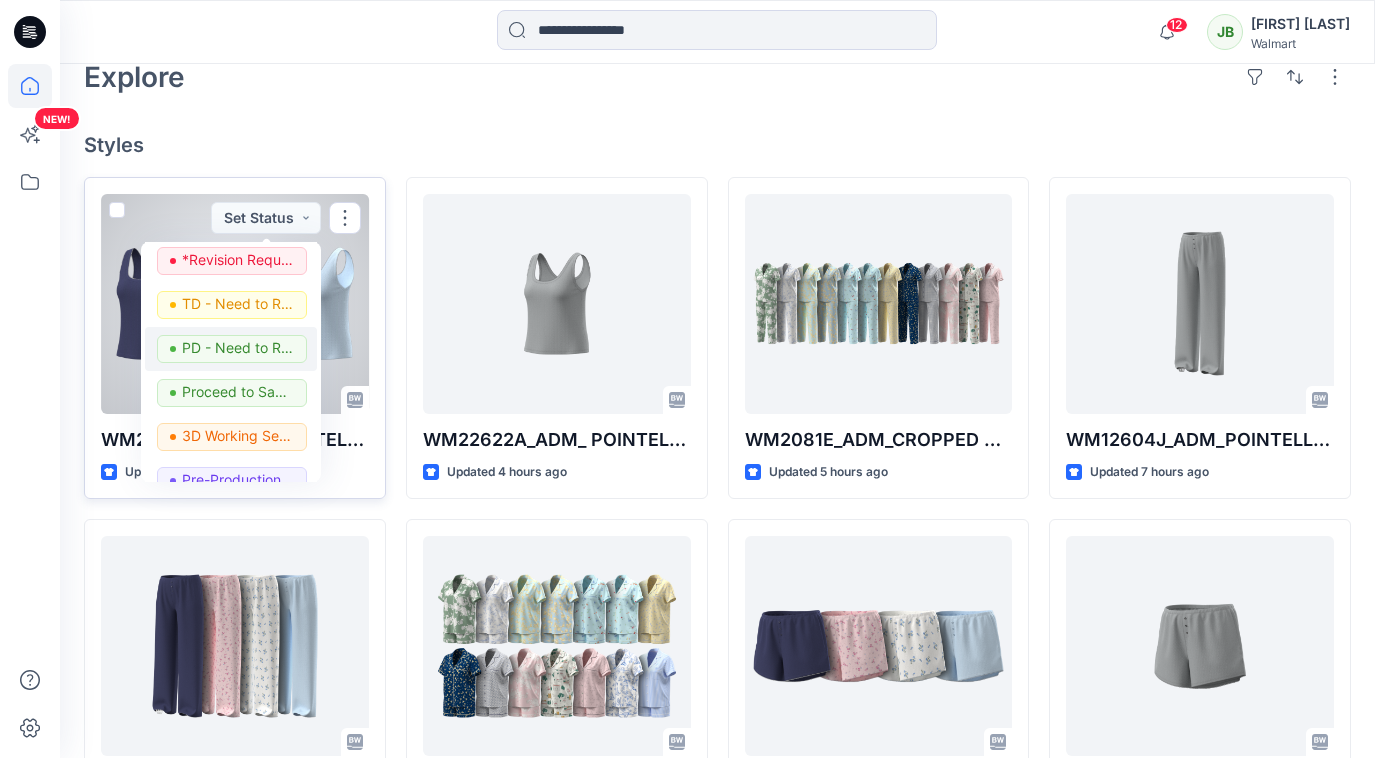scroll, scrollTop: 252, scrollLeft: 0, axis: vertical 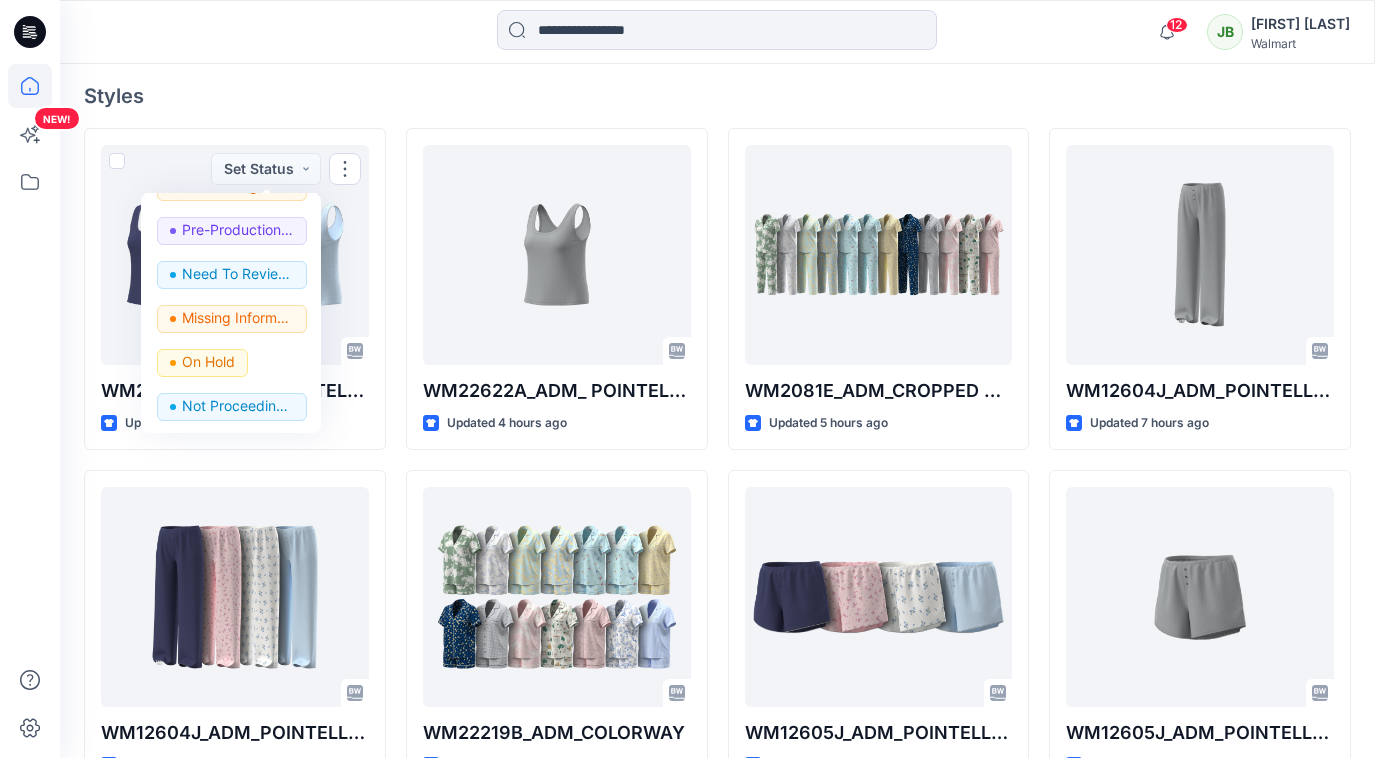 click on "Styles" at bounding box center [717, 96] 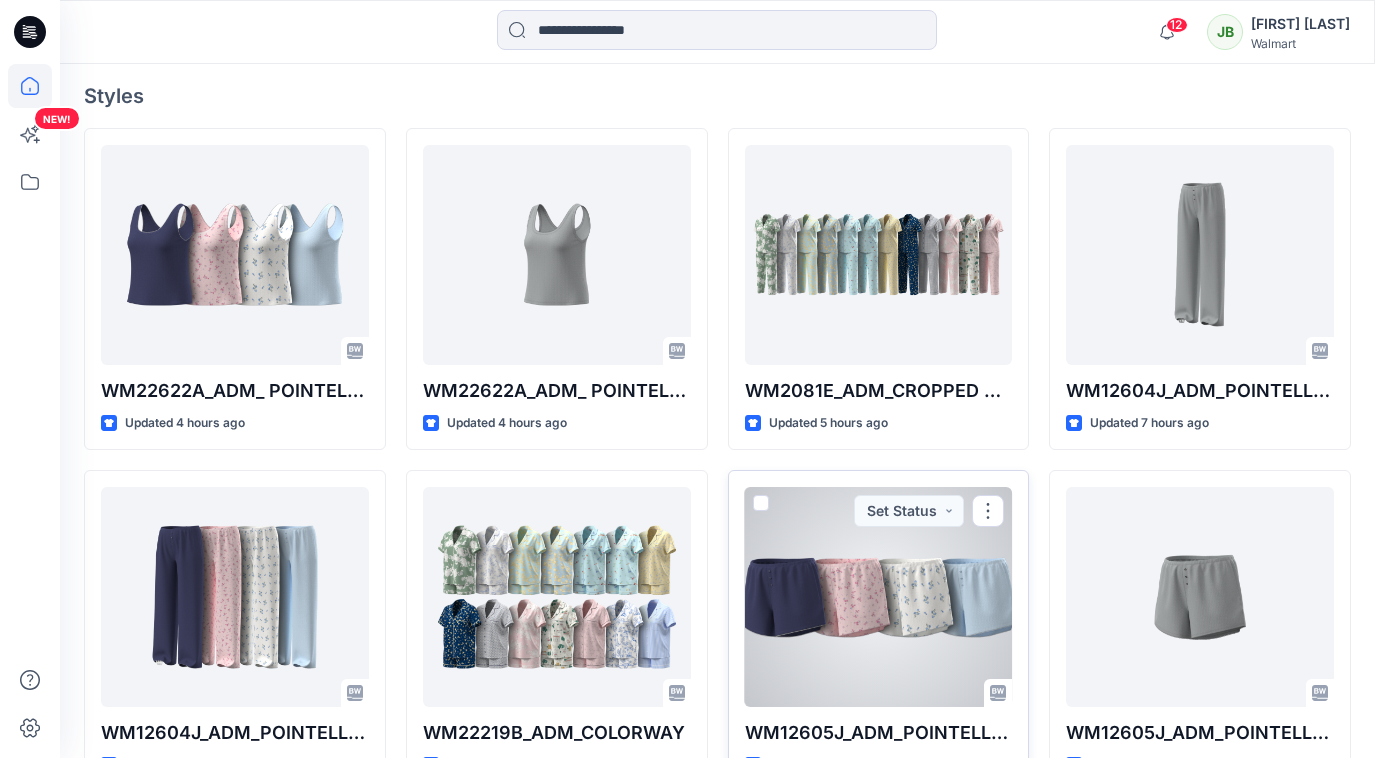 click at bounding box center (879, 597) 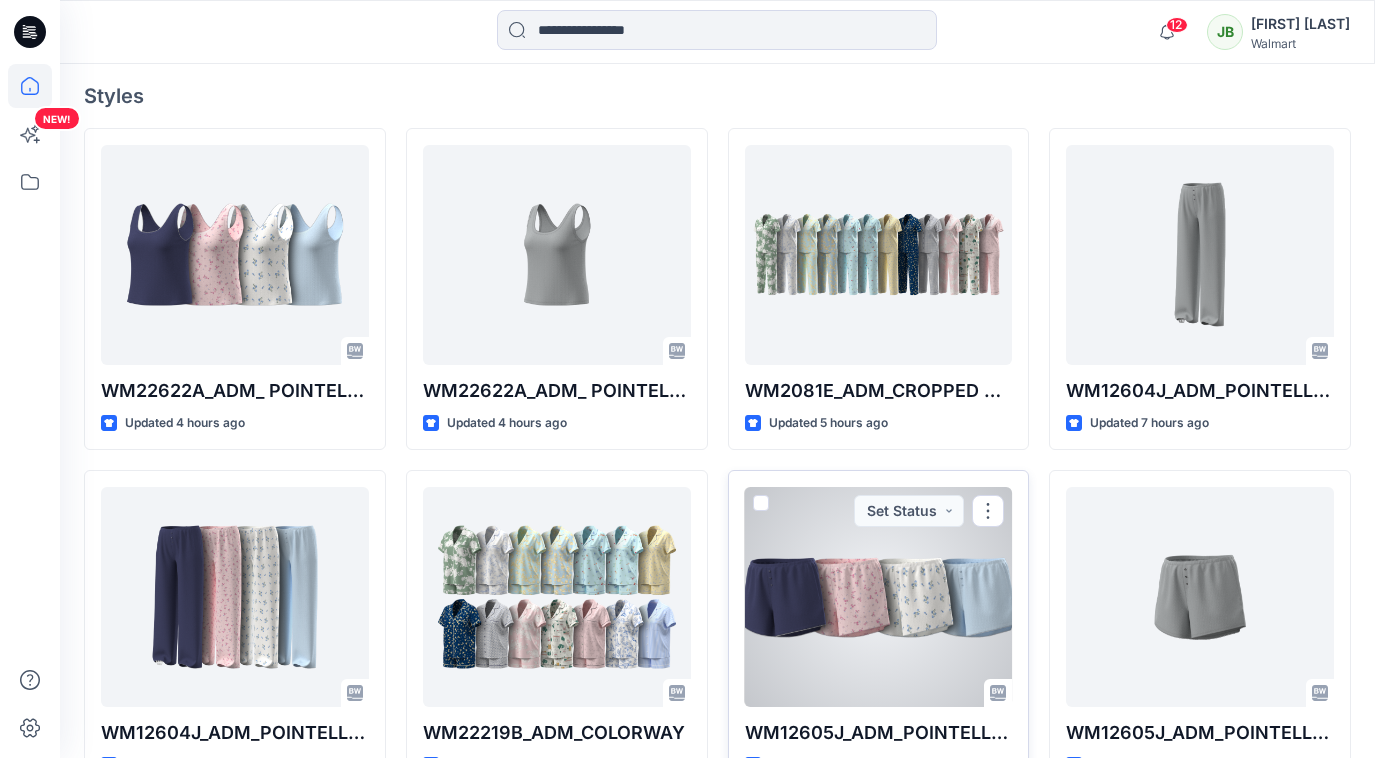 scroll, scrollTop: 0, scrollLeft: 0, axis: both 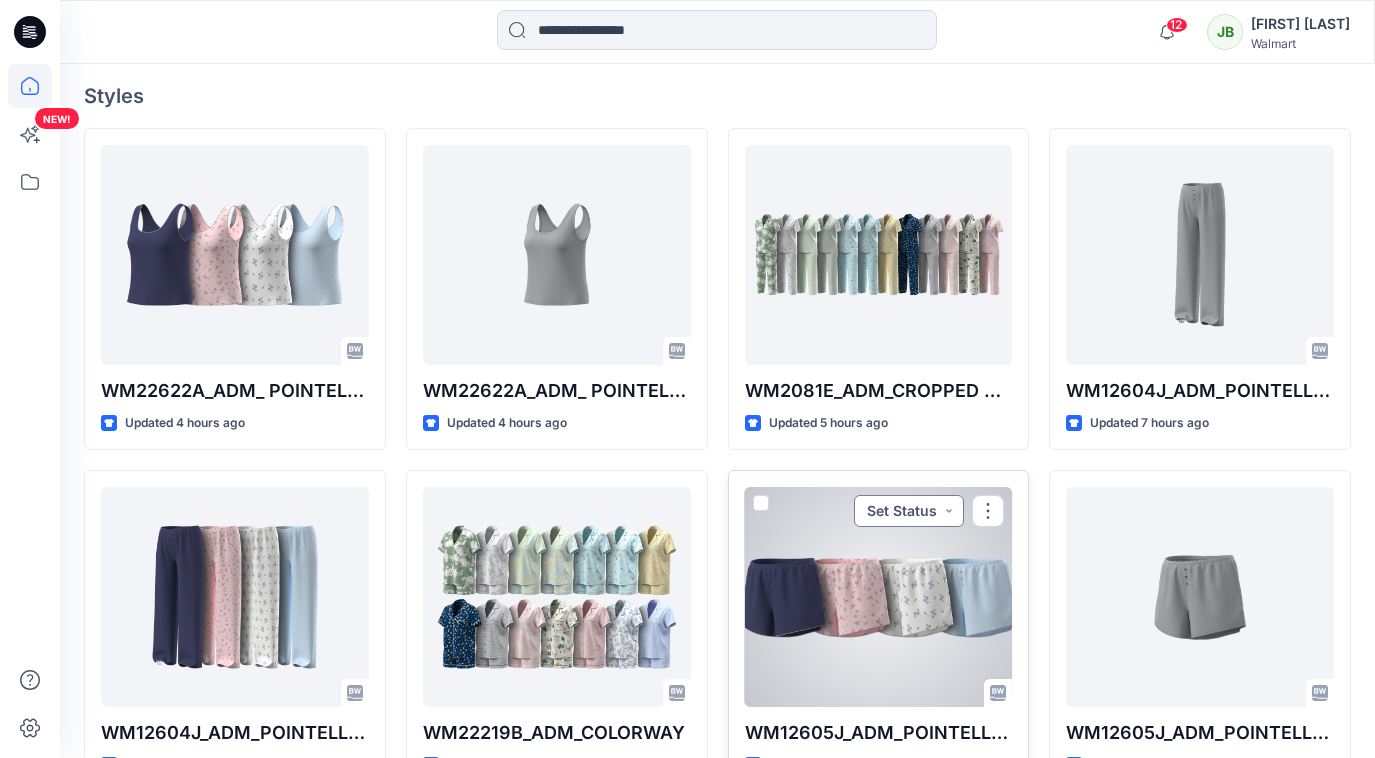 click on "Set Status" at bounding box center [909, 511] 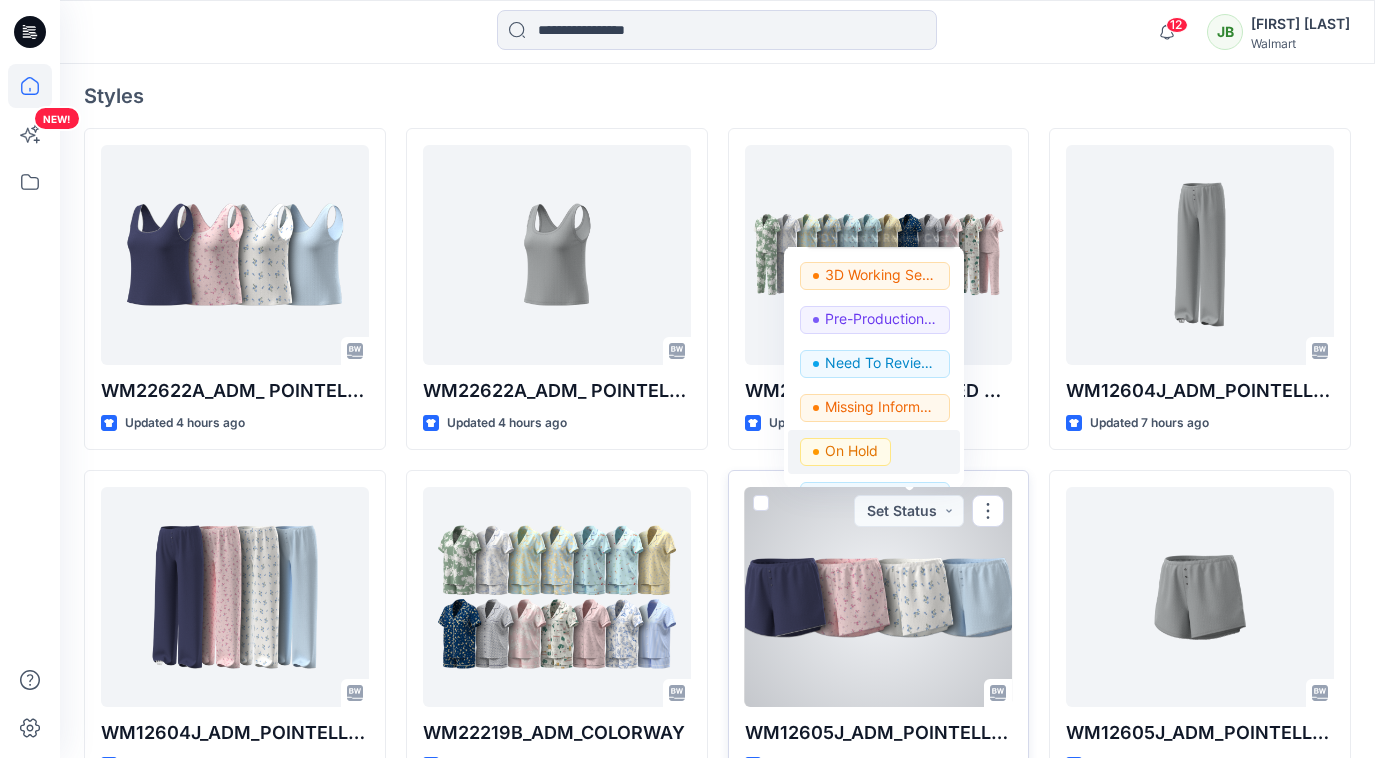 scroll, scrollTop: 252, scrollLeft: 0, axis: vertical 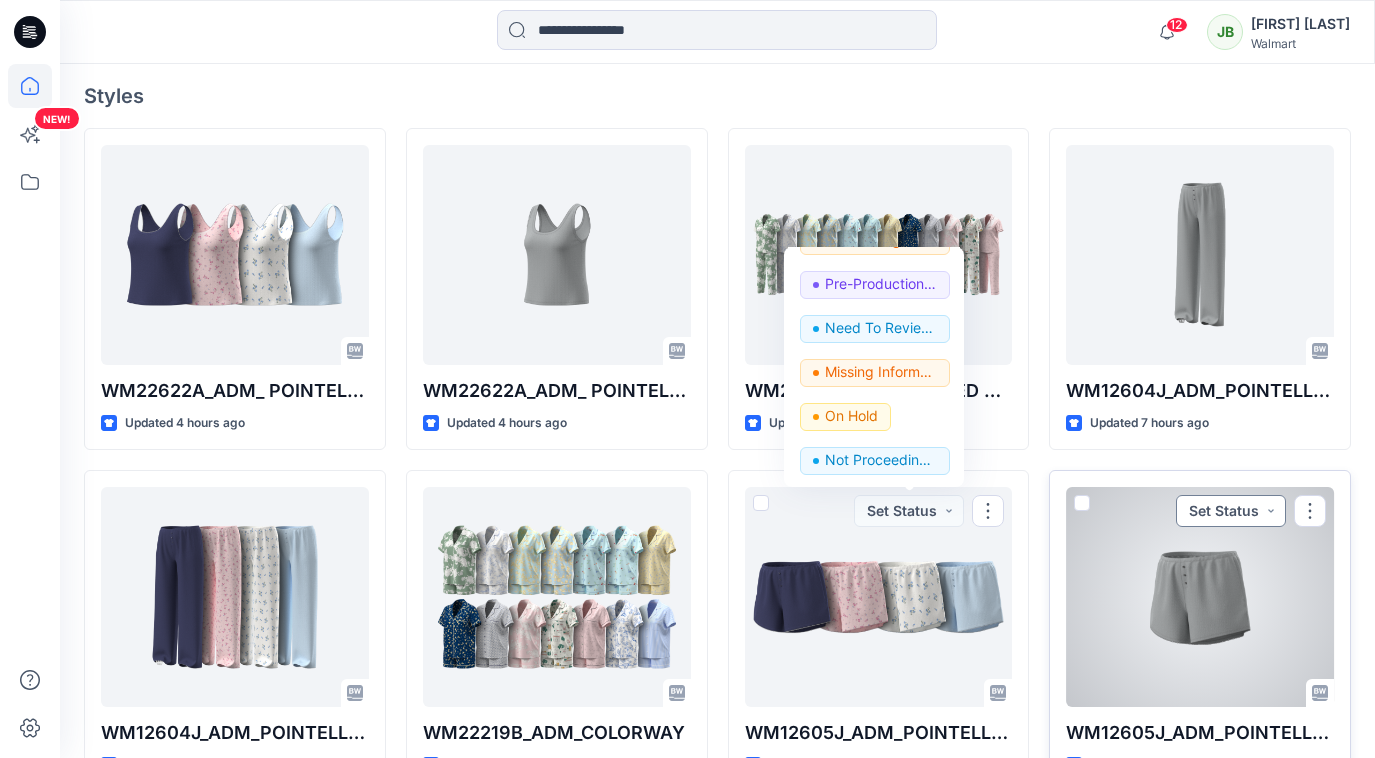 click on "Set Status" at bounding box center (1231, 511) 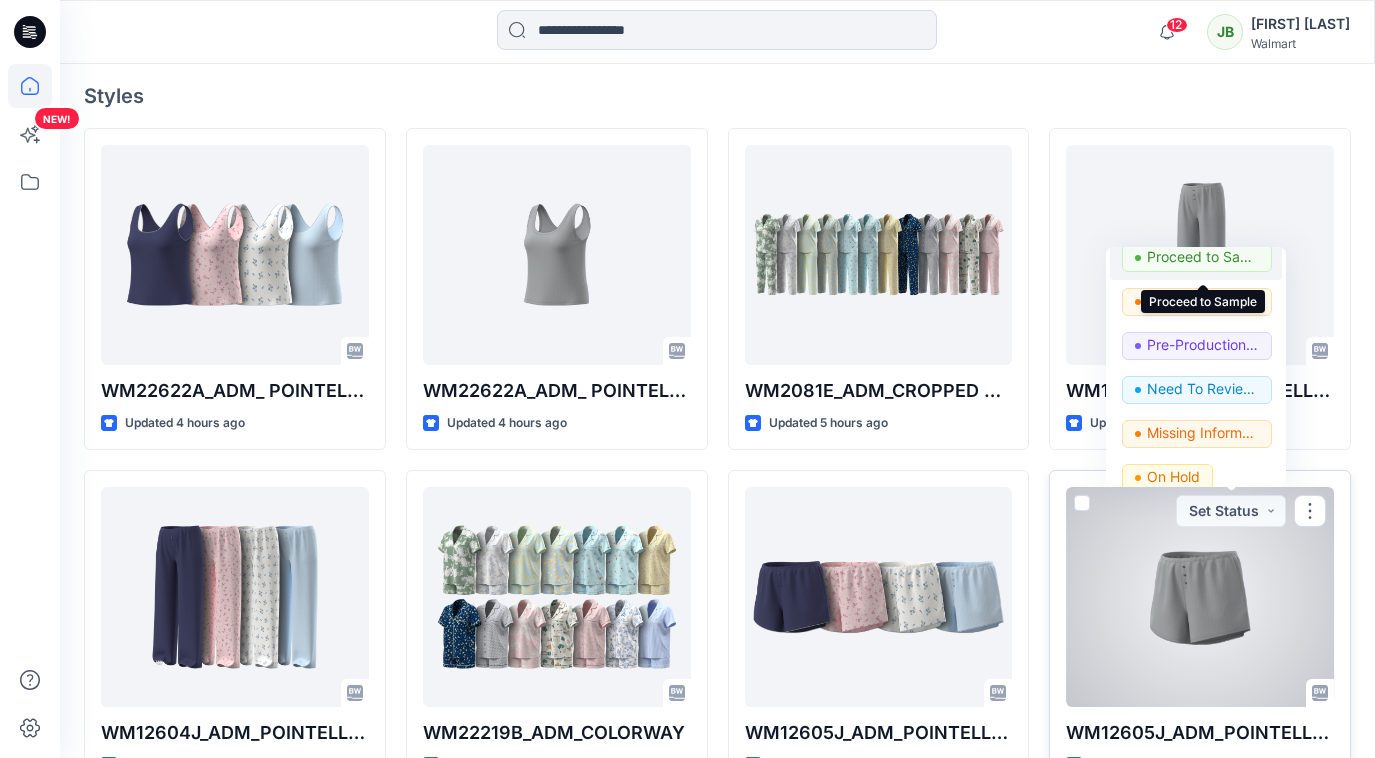 scroll, scrollTop: 252, scrollLeft: 0, axis: vertical 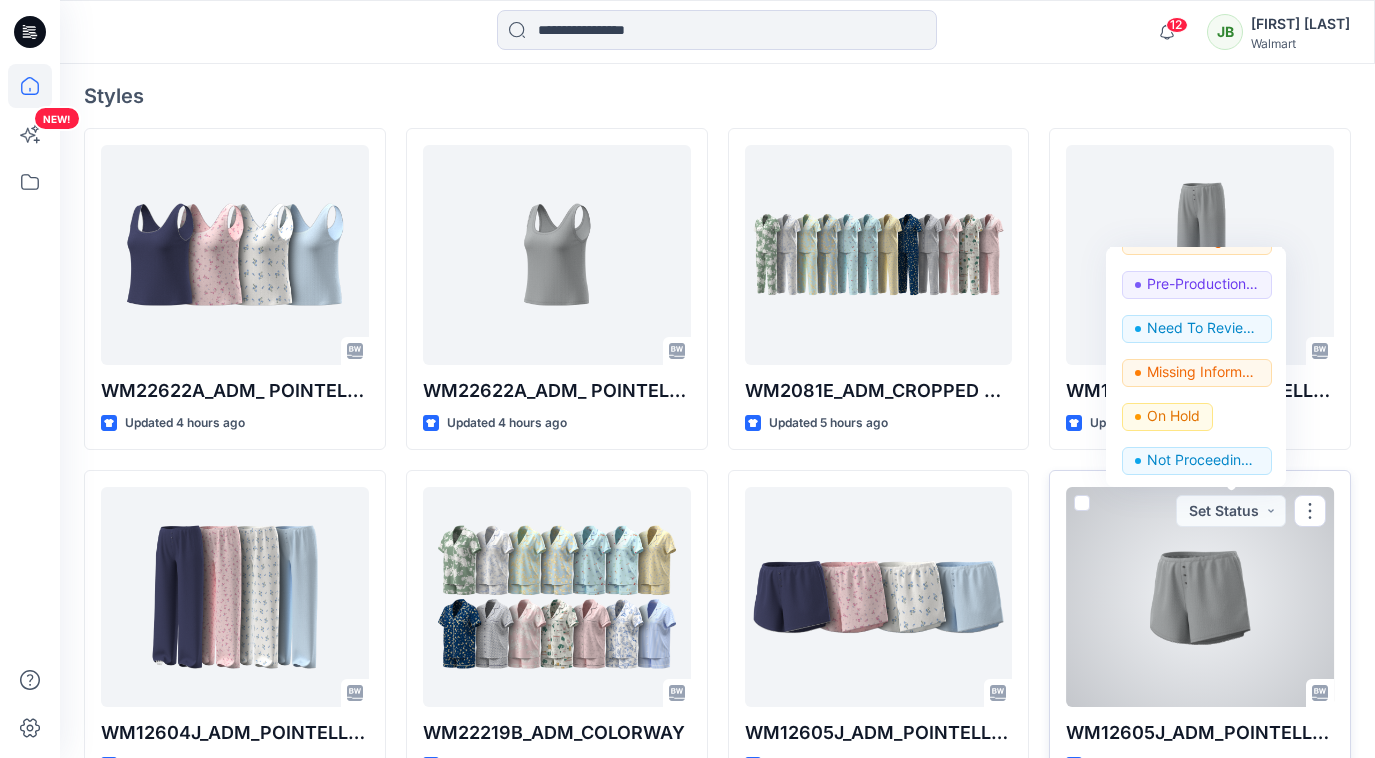 click at bounding box center (1200, 597) 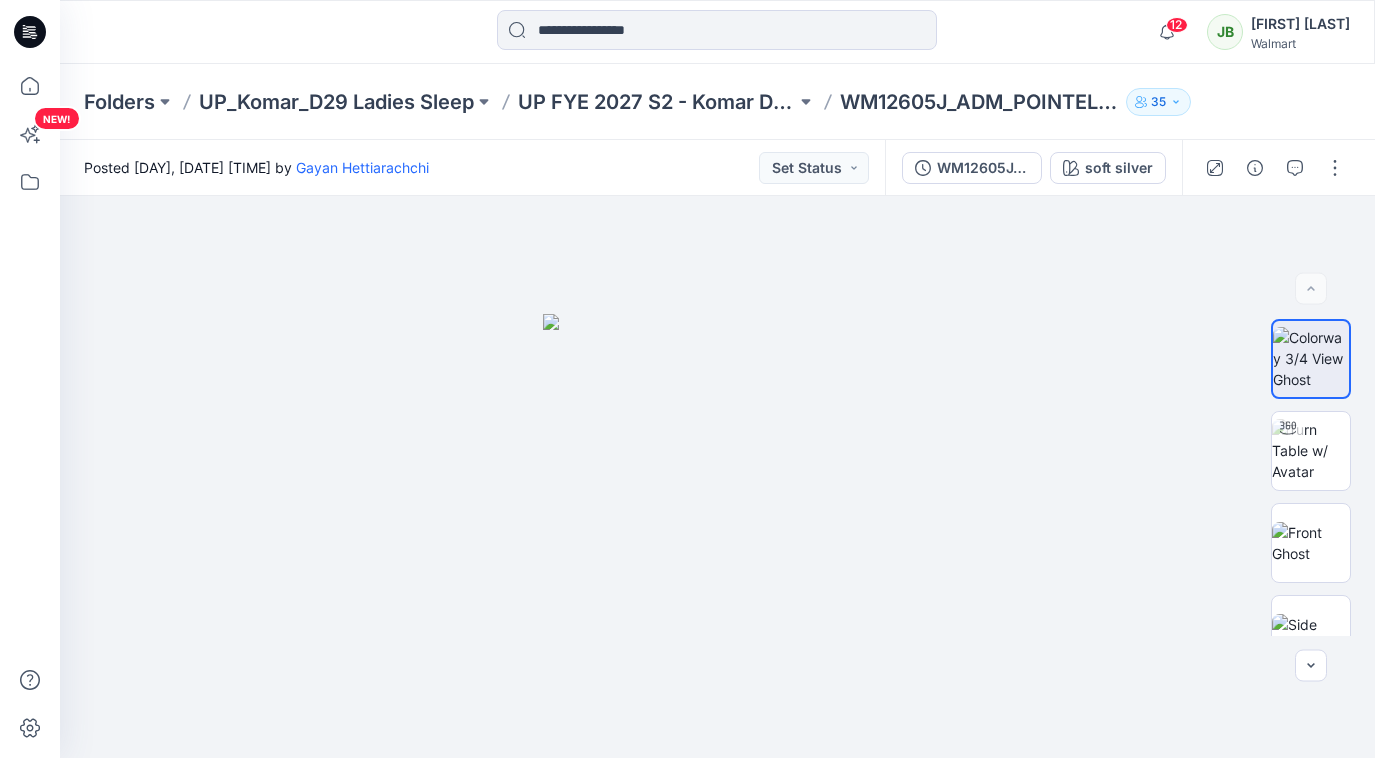 click at bounding box center [717, 477] 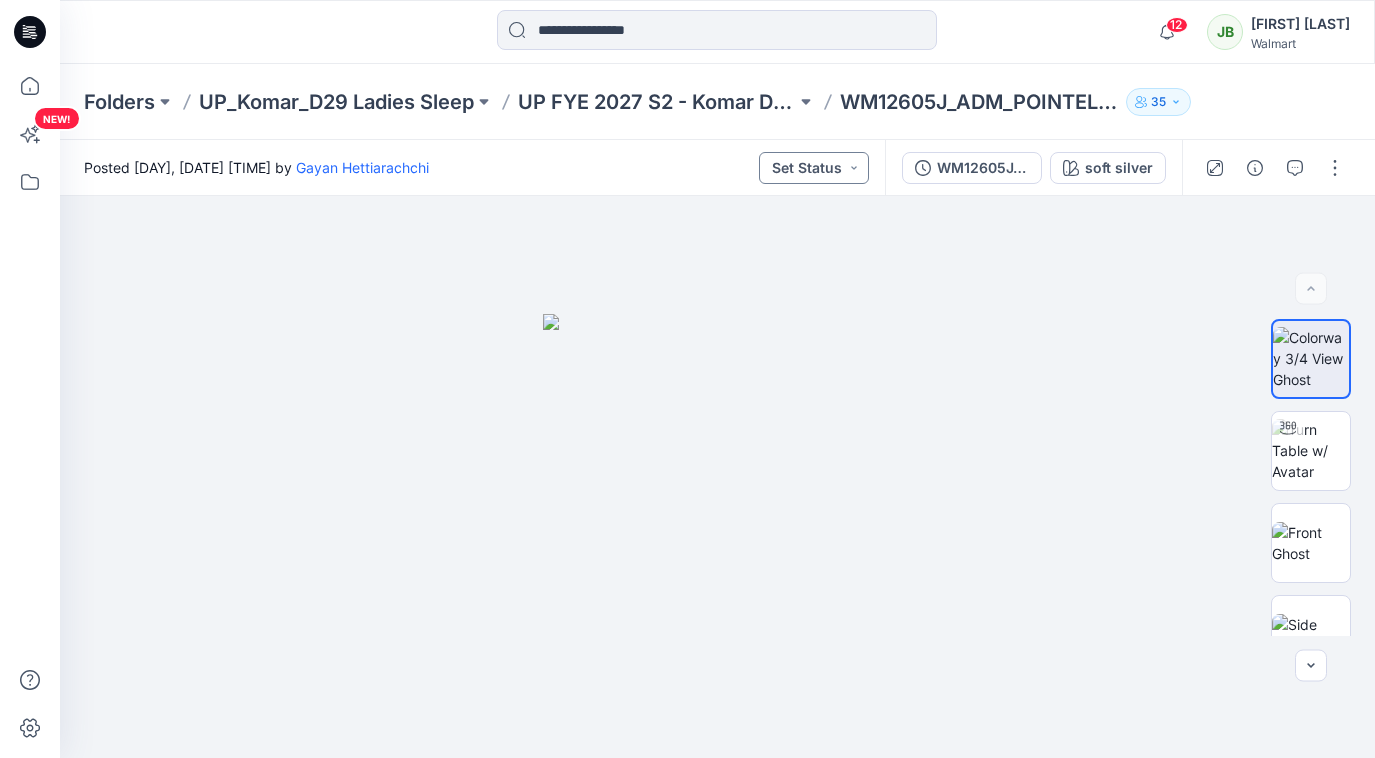click on "Set Status" at bounding box center [814, 168] 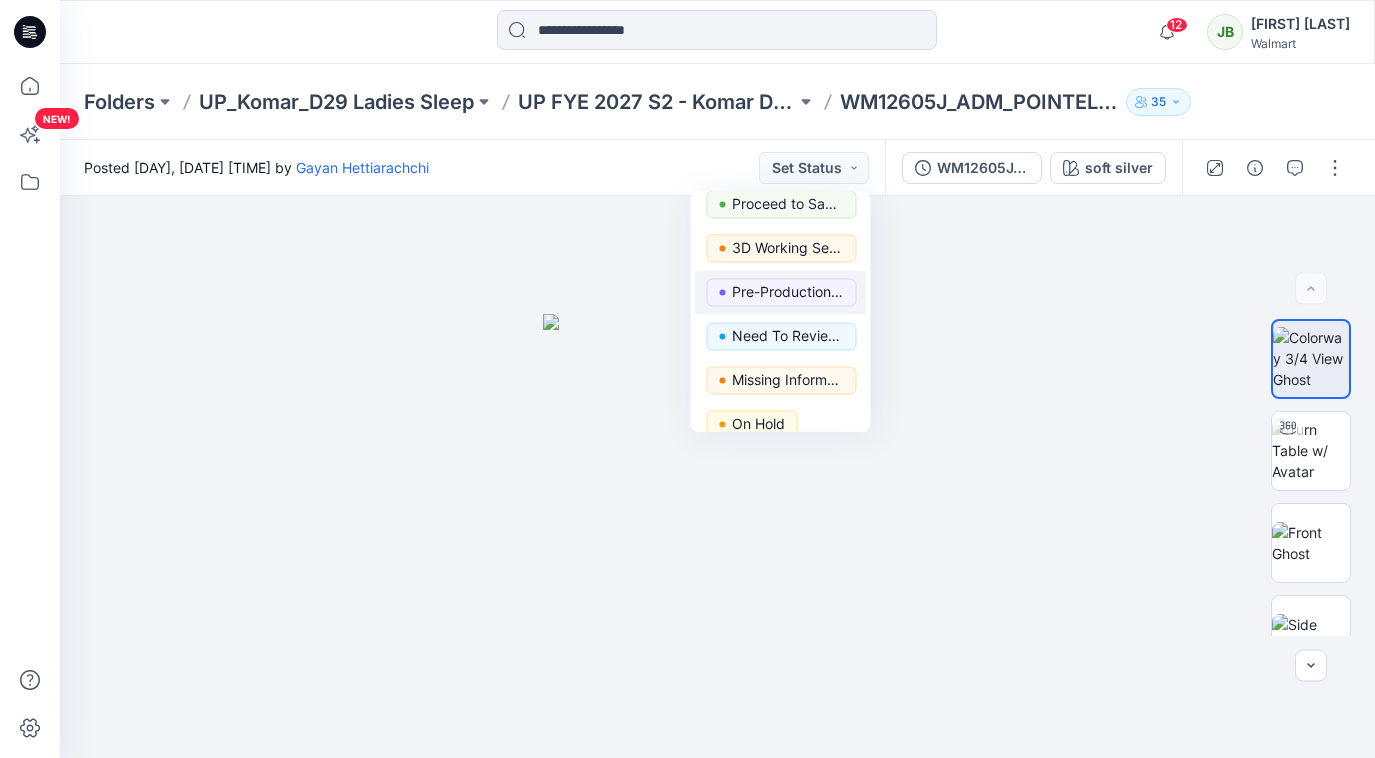 scroll, scrollTop: 252, scrollLeft: 0, axis: vertical 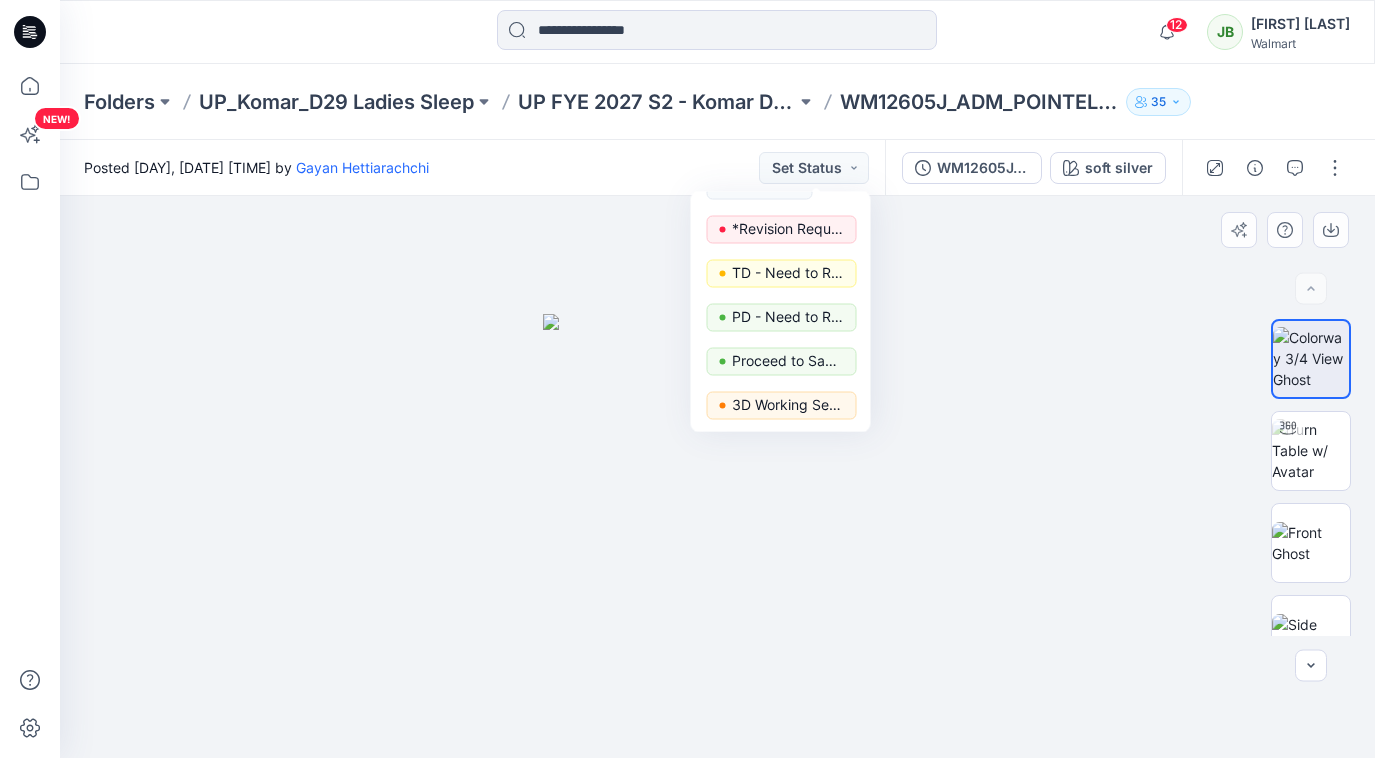 click at bounding box center [717, 477] 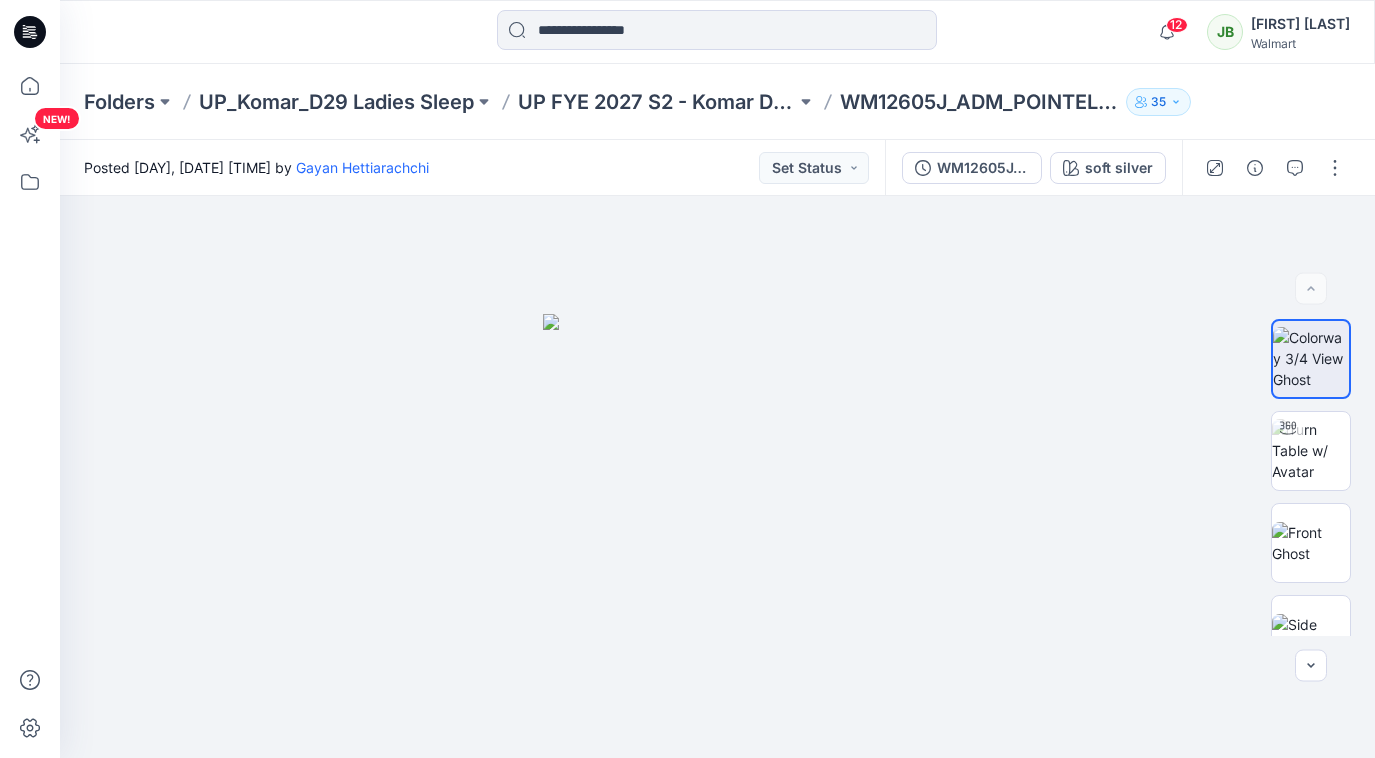 scroll, scrollTop: 535, scrollLeft: 0, axis: vertical 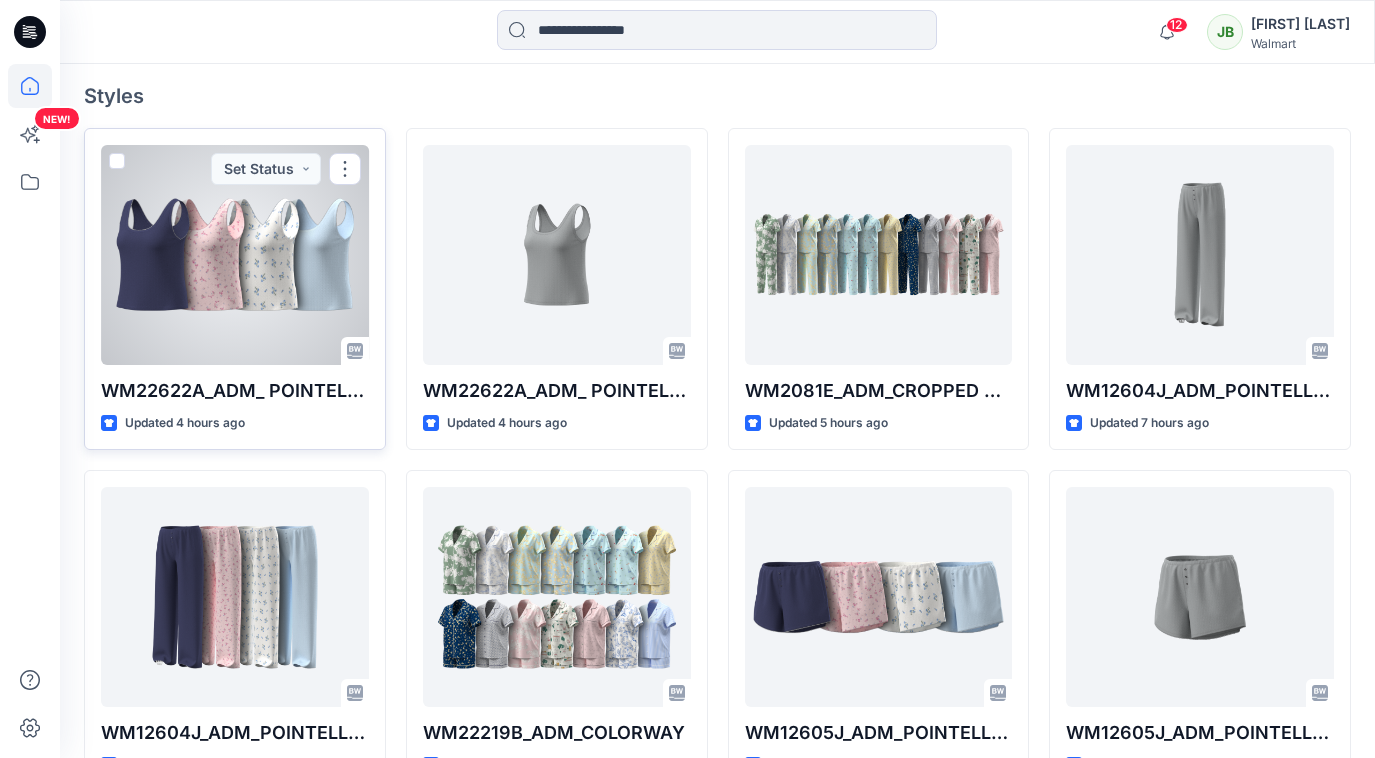 click at bounding box center [235, 255] 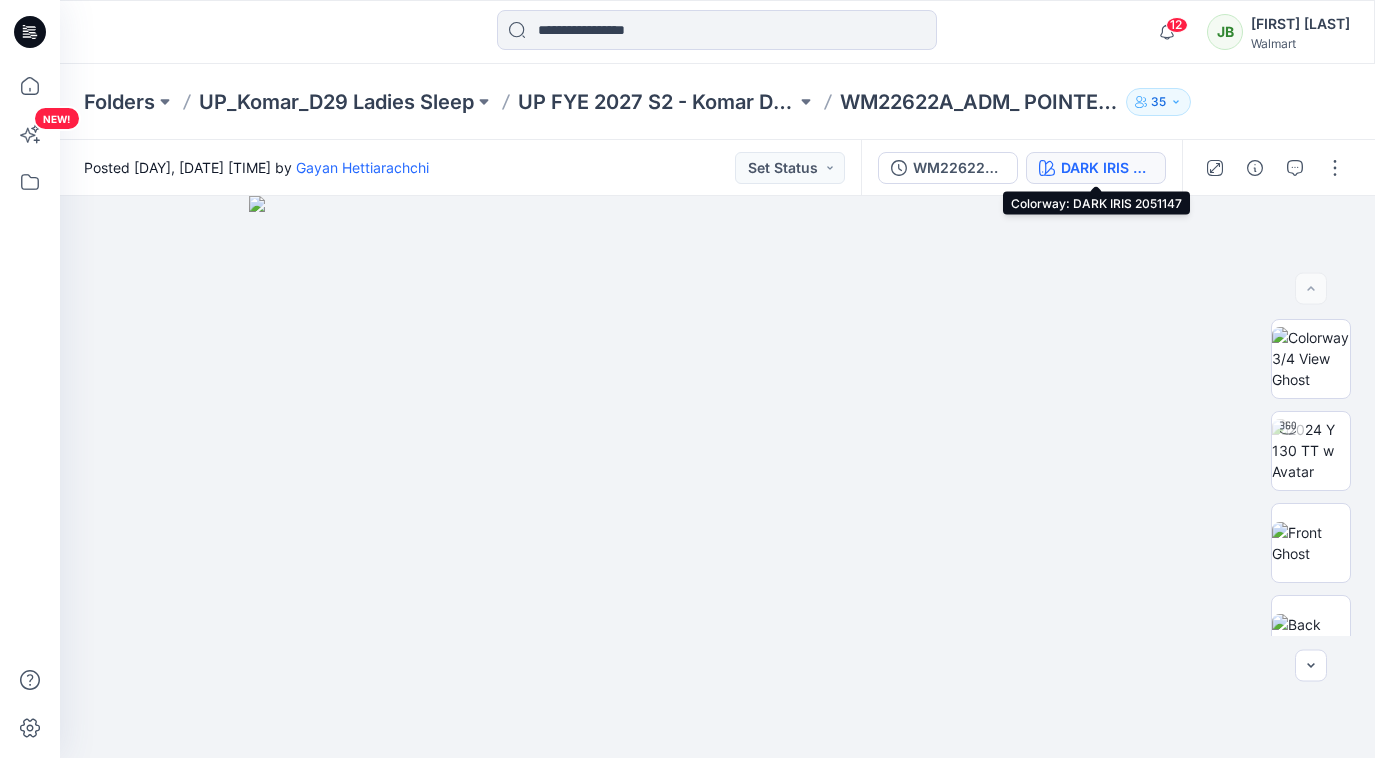 click on "DARK IRIS 2051147" at bounding box center (1107, 168) 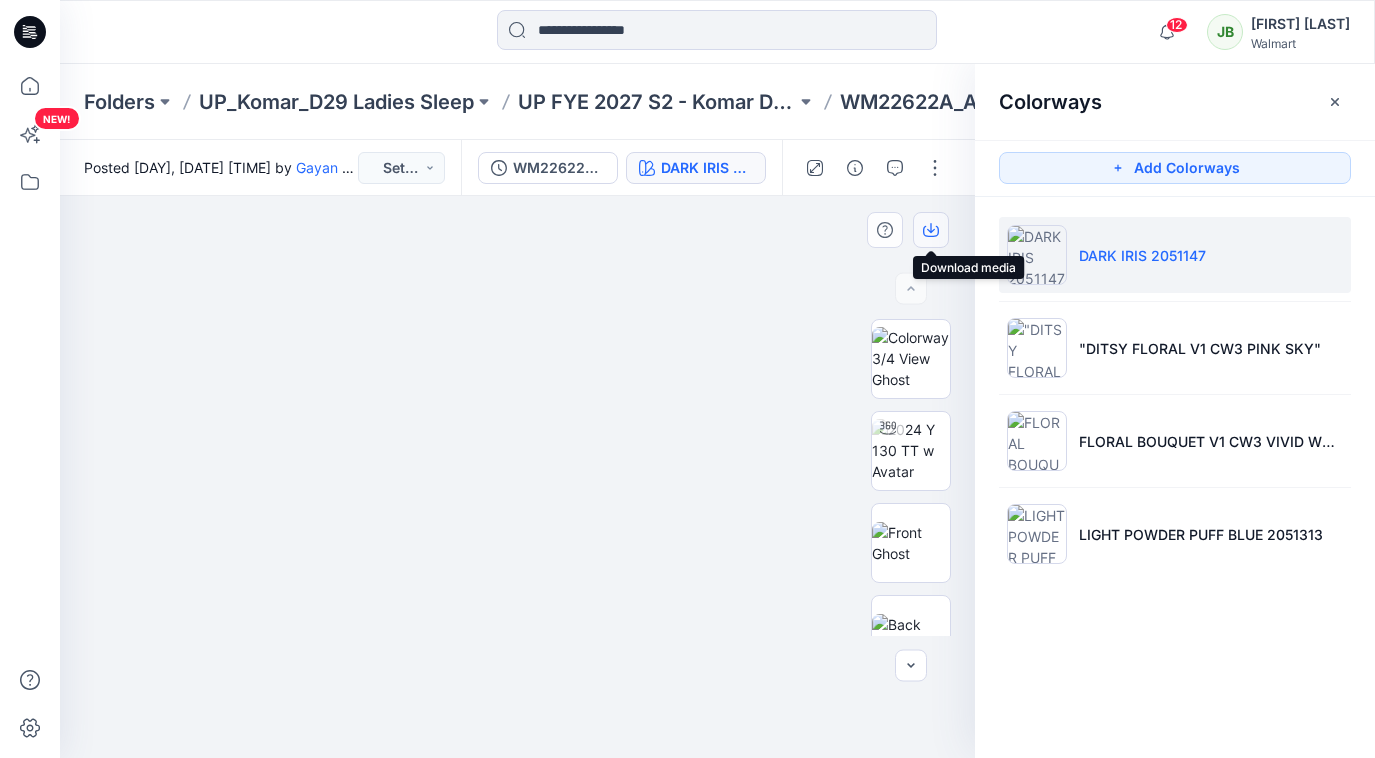 click 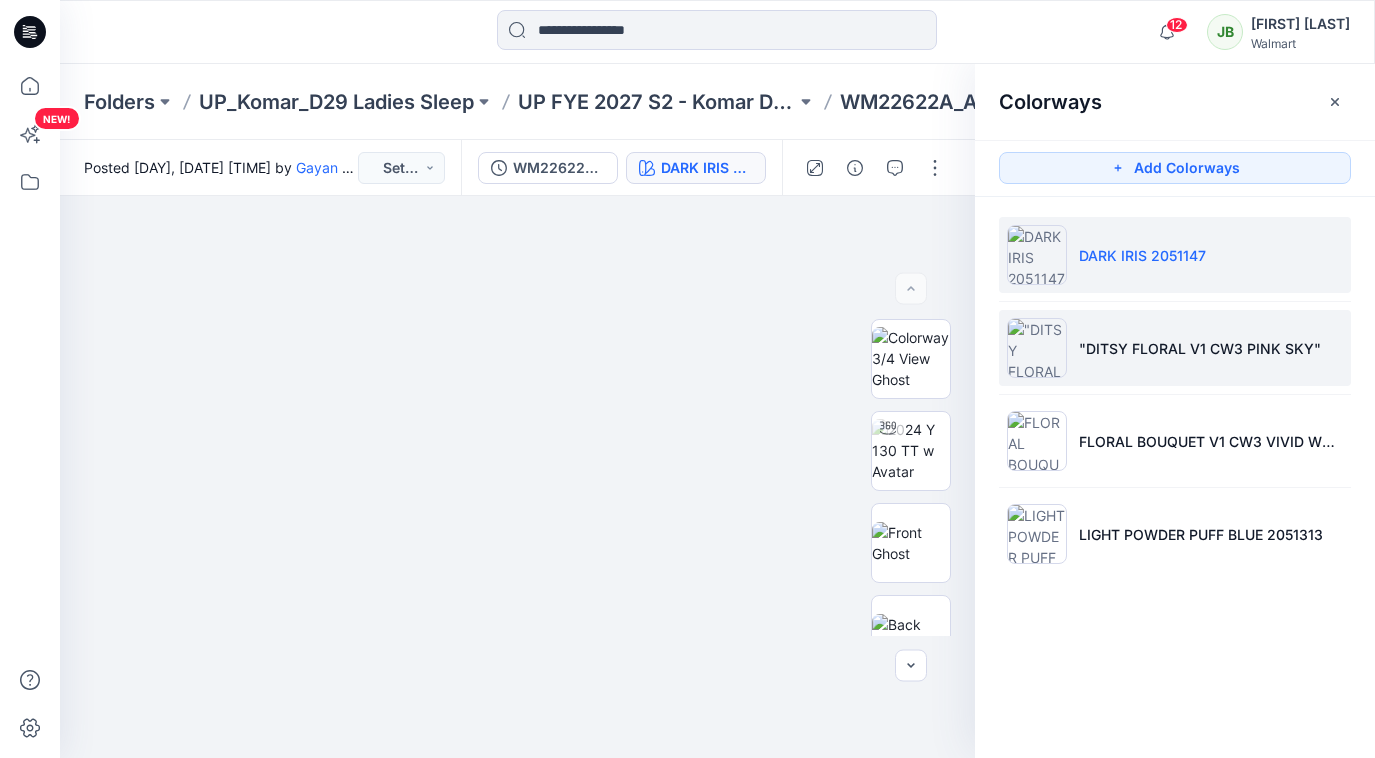click on ""DITSY FLORAL V1 CW3 PINK SKY"" at bounding box center [1175, 348] 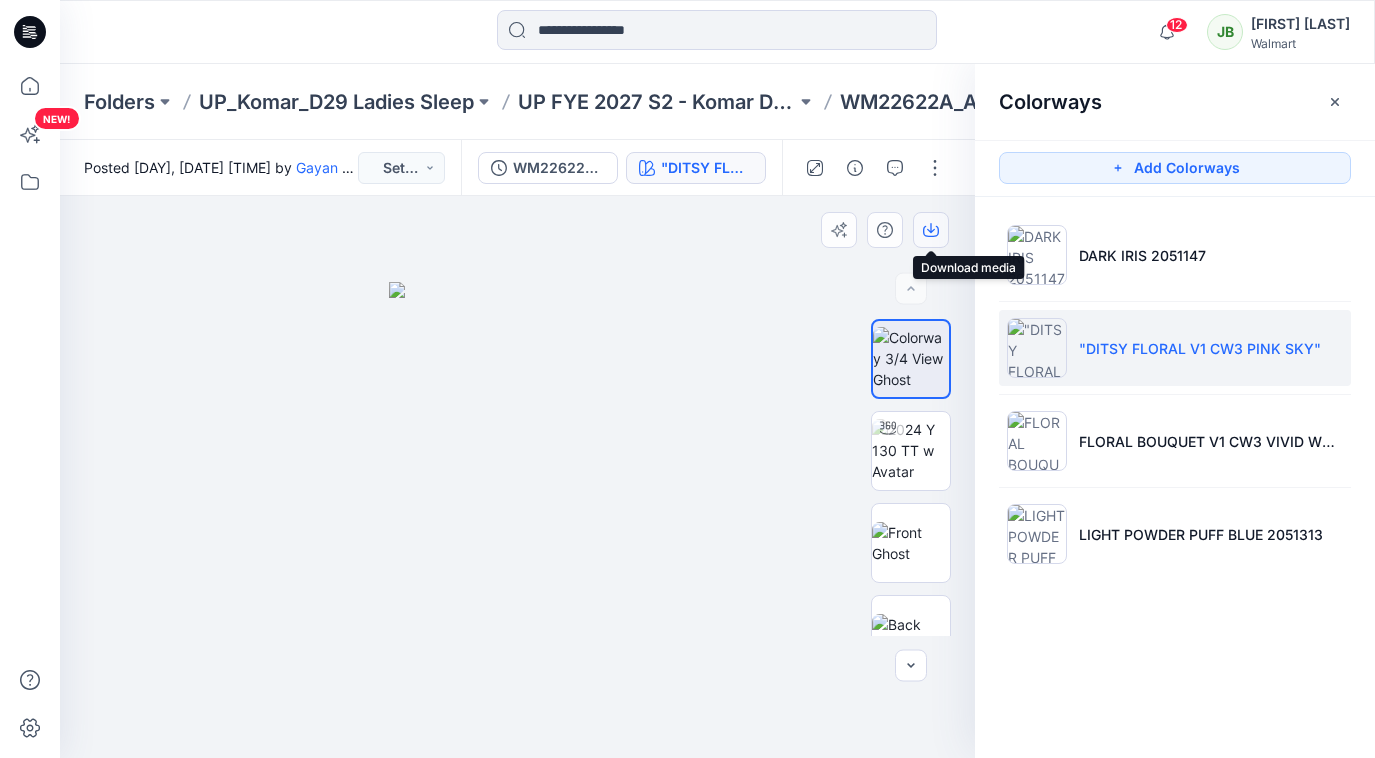 click 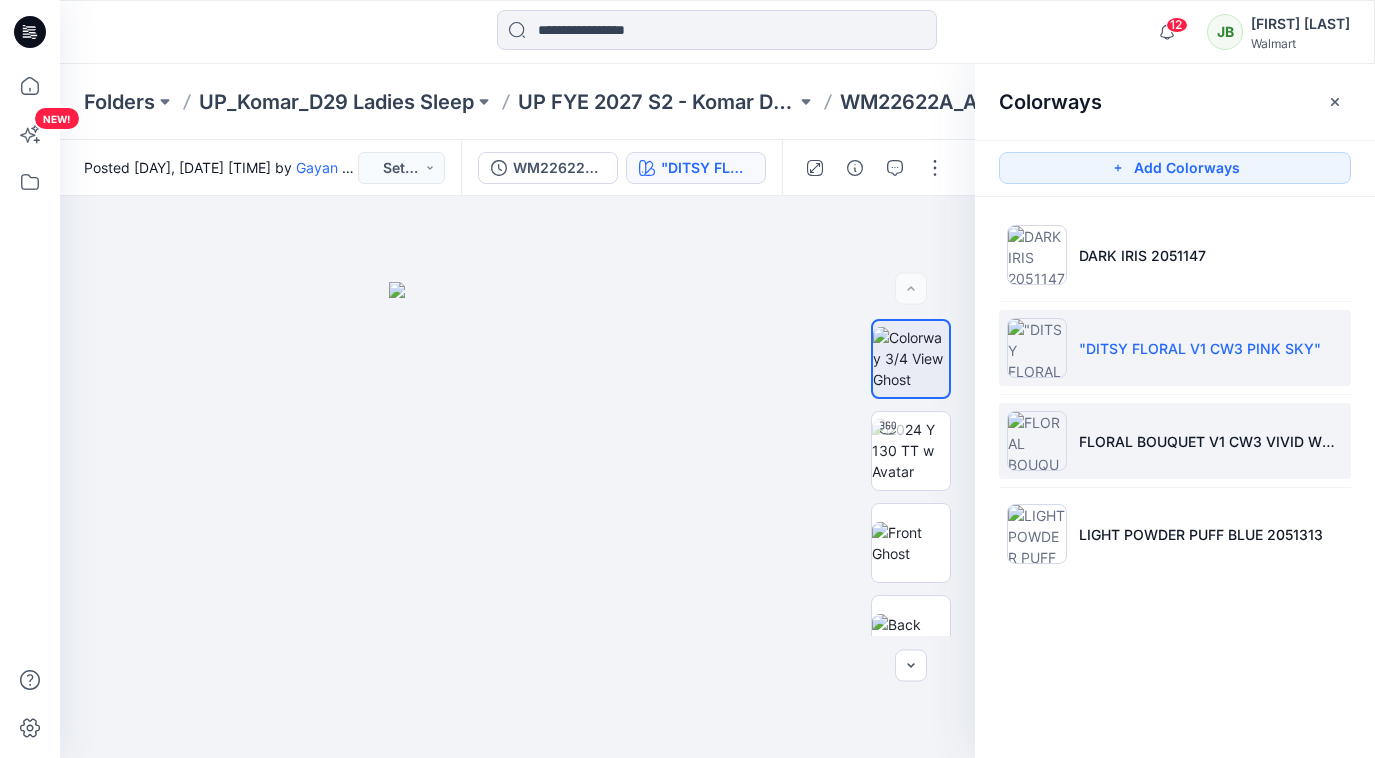 click at bounding box center [1037, 441] 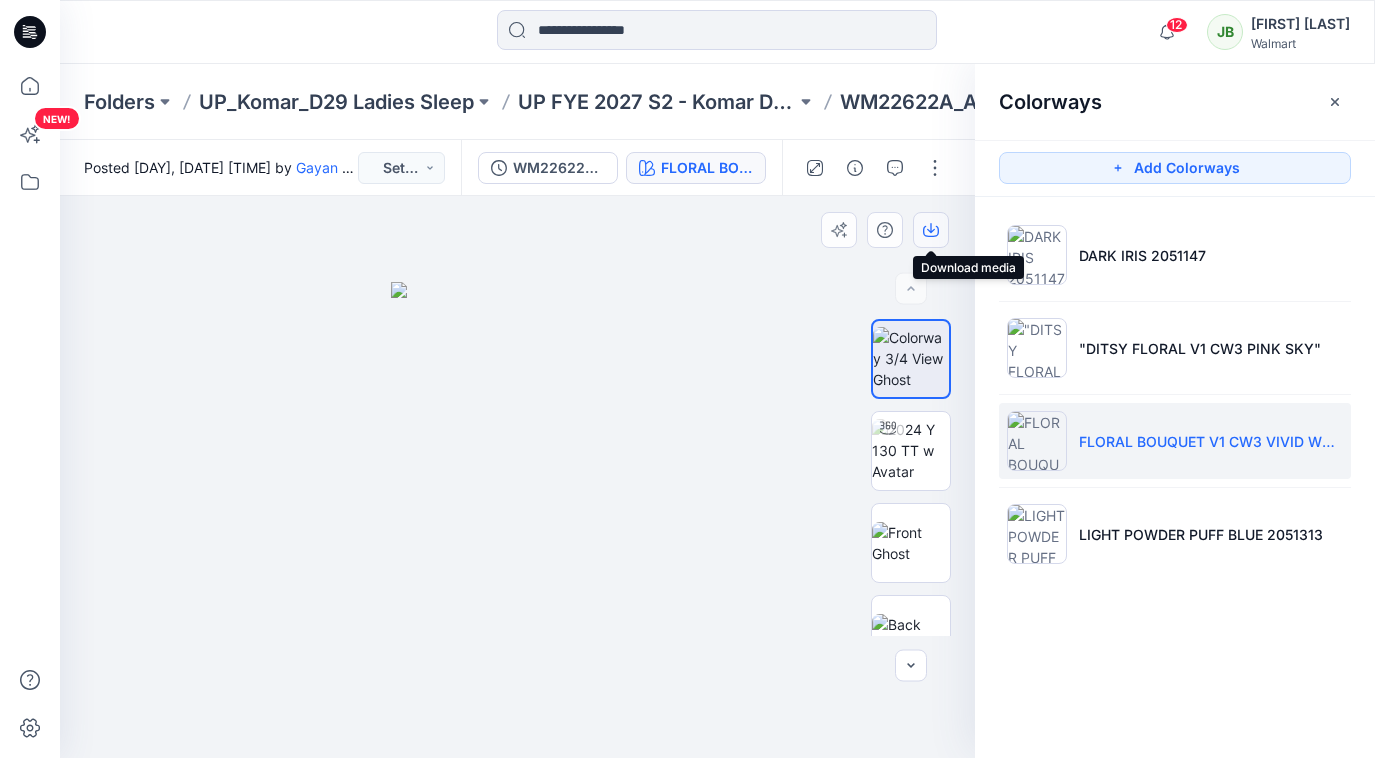 click 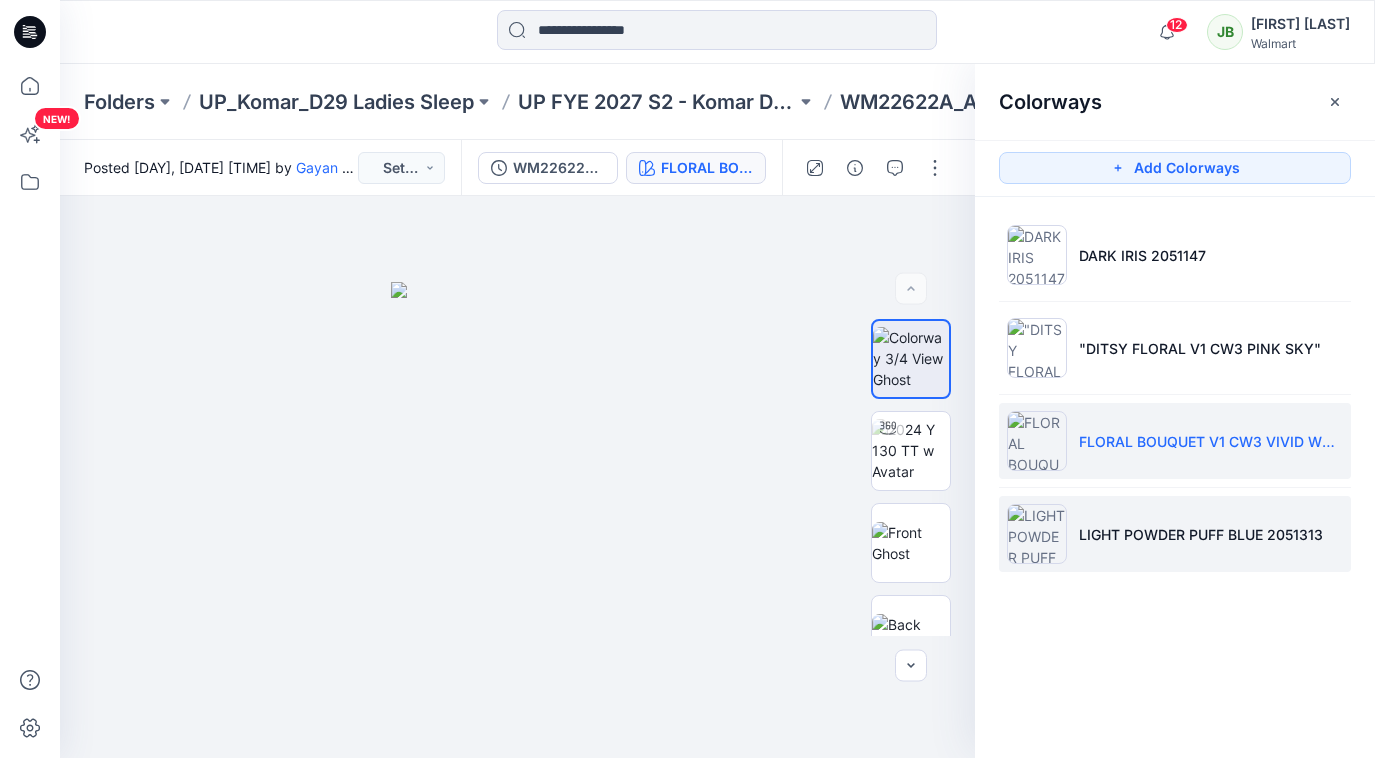 click at bounding box center (1037, 534) 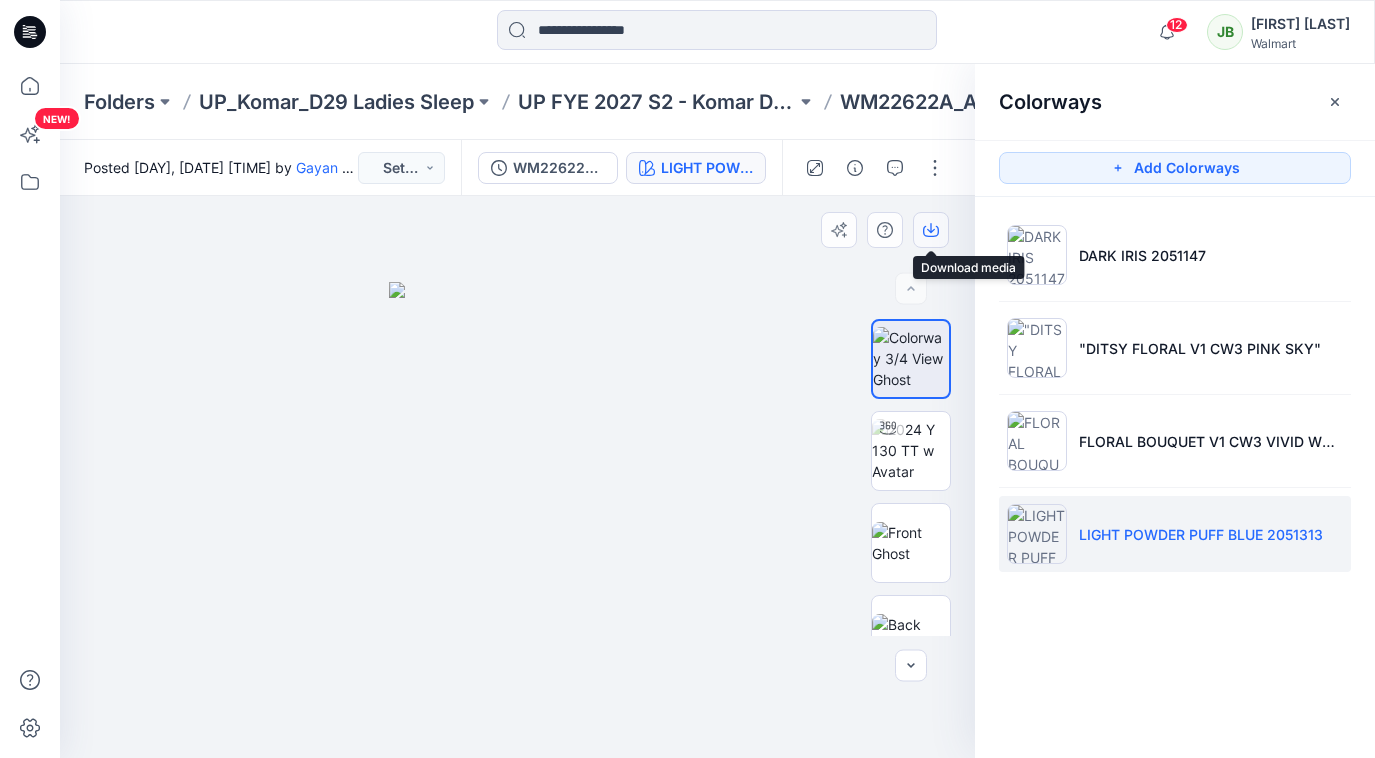 click 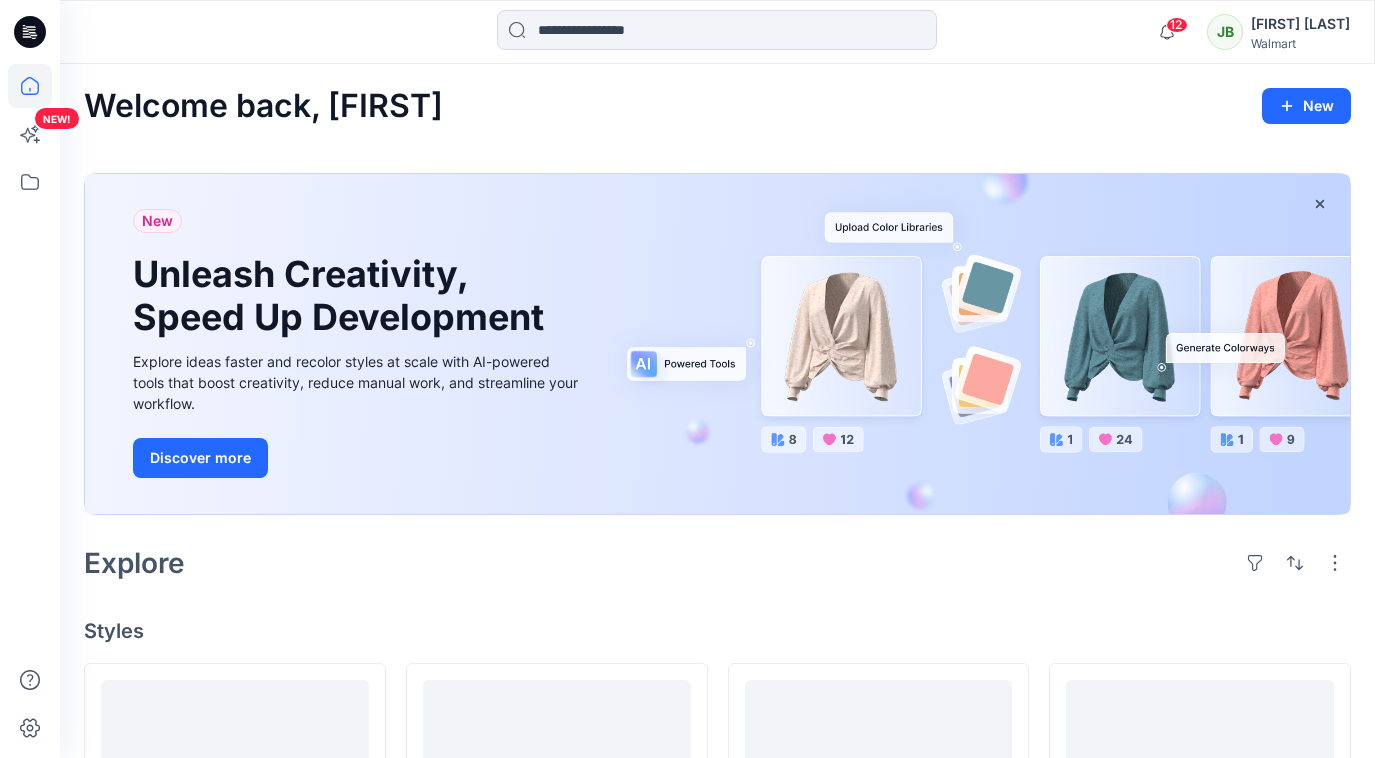 scroll, scrollTop: 535, scrollLeft: 0, axis: vertical 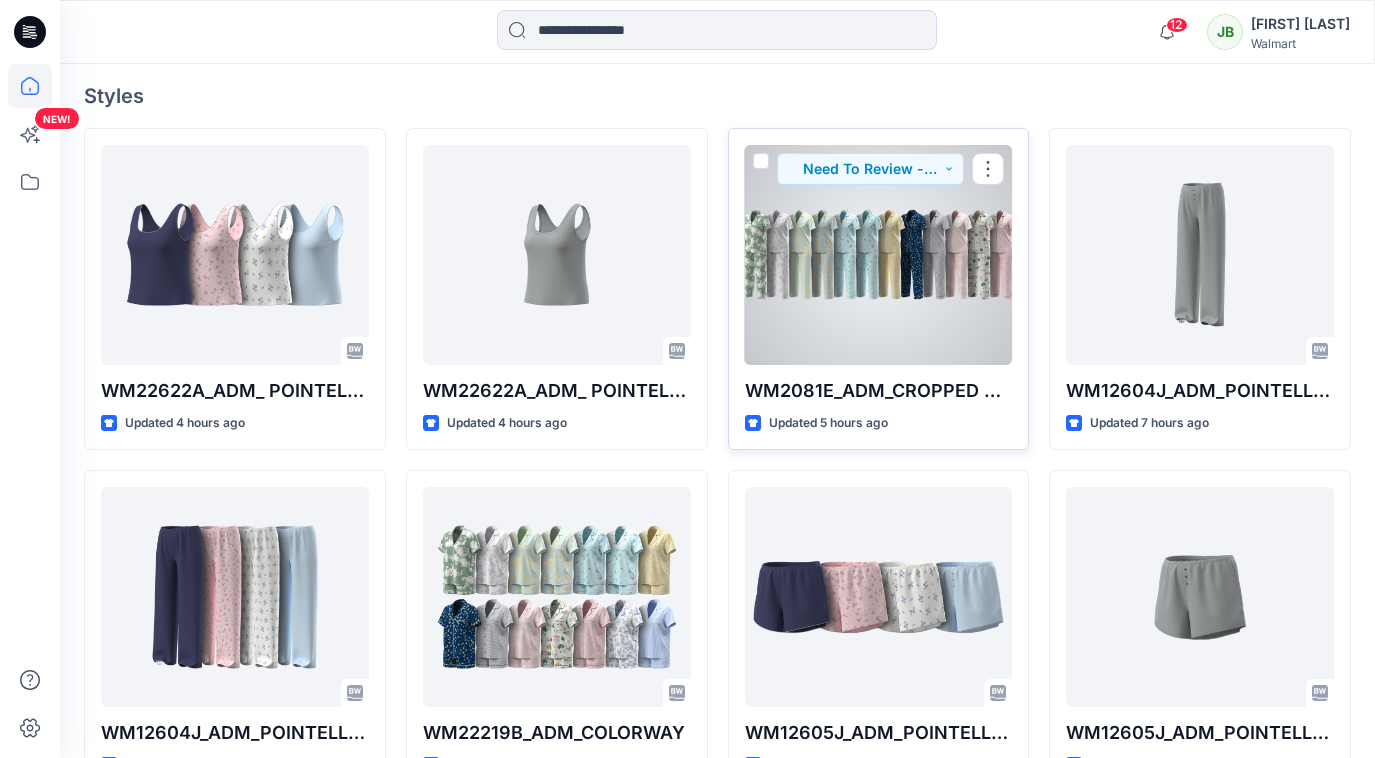 click at bounding box center (879, 255) 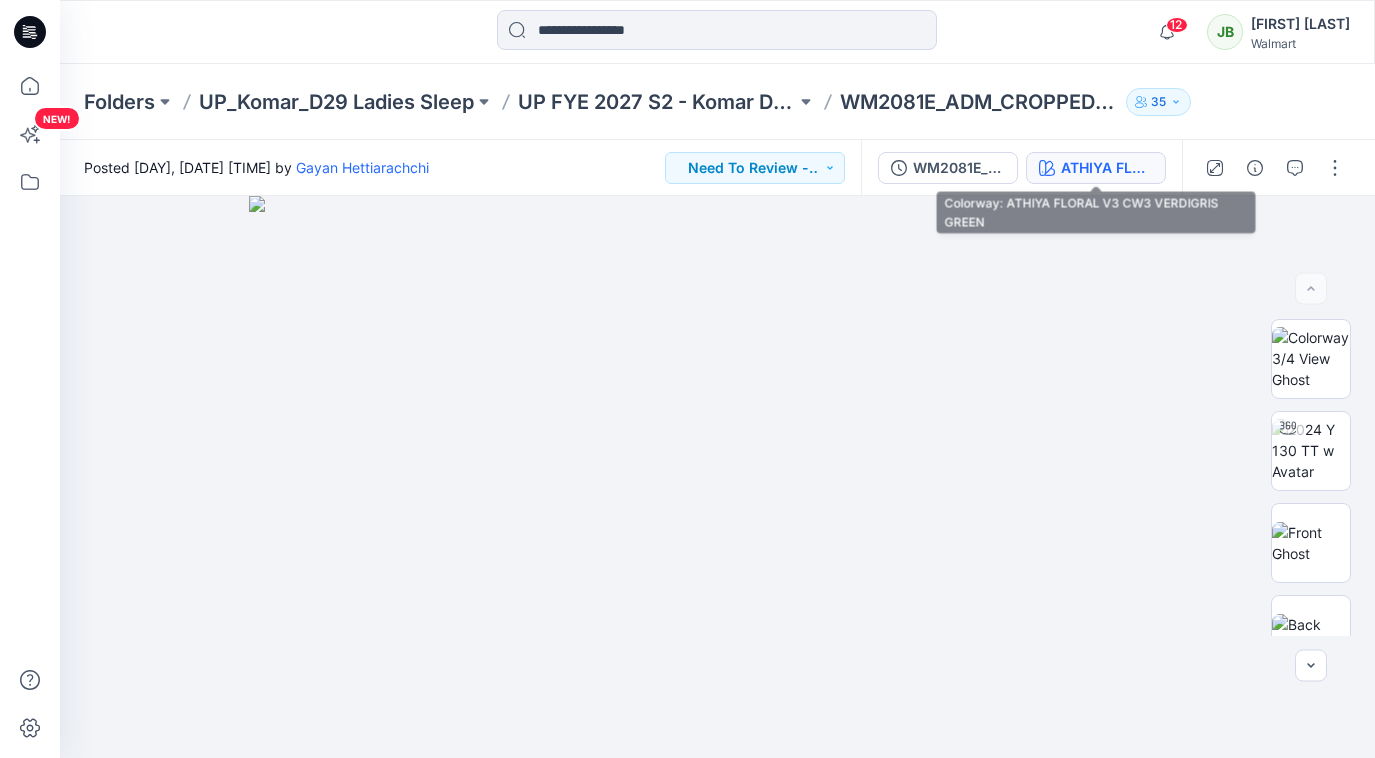 click on "ATHIYA FLORAL V3 CW3 VERDIGRIS GREEN" at bounding box center [1096, 168] 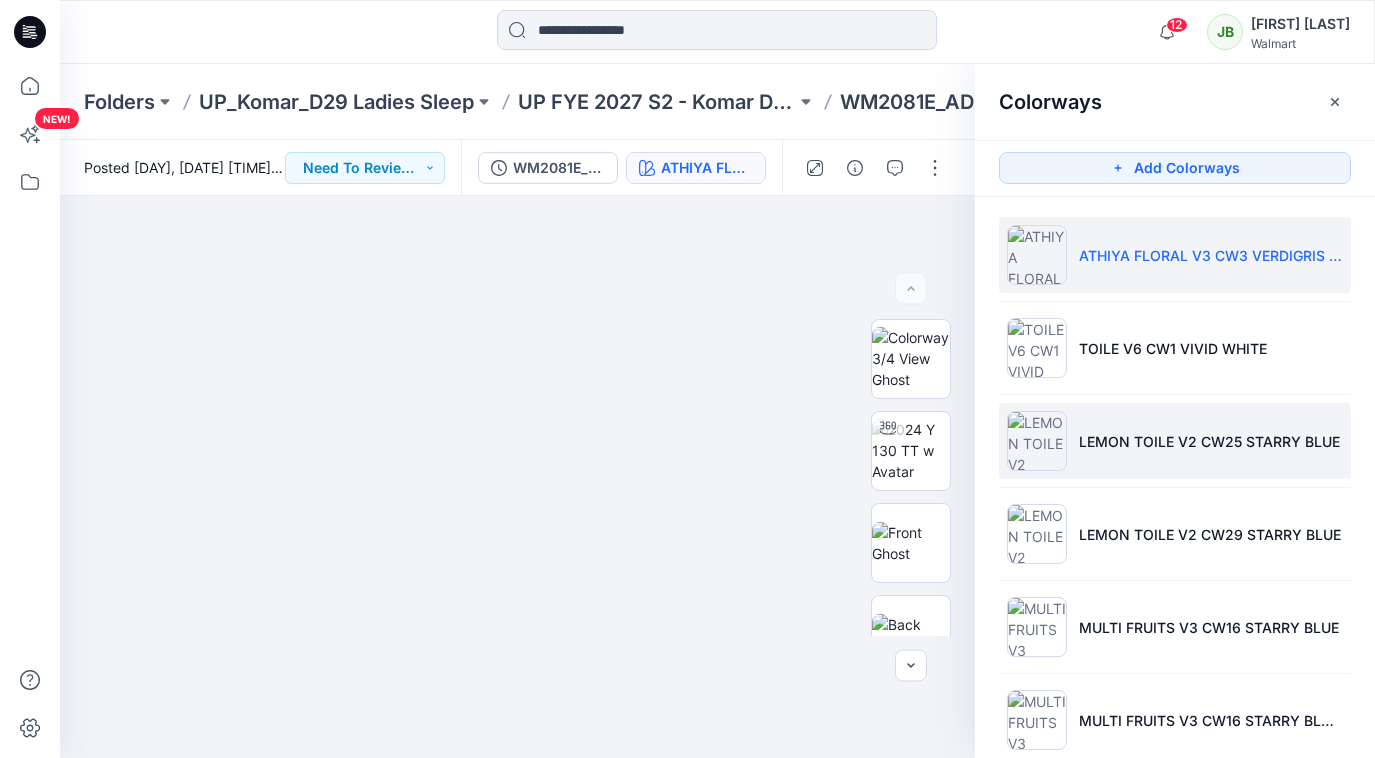 click on "LEMON TOILE V2 CW25 STARRY BLUE" at bounding box center (1209, 441) 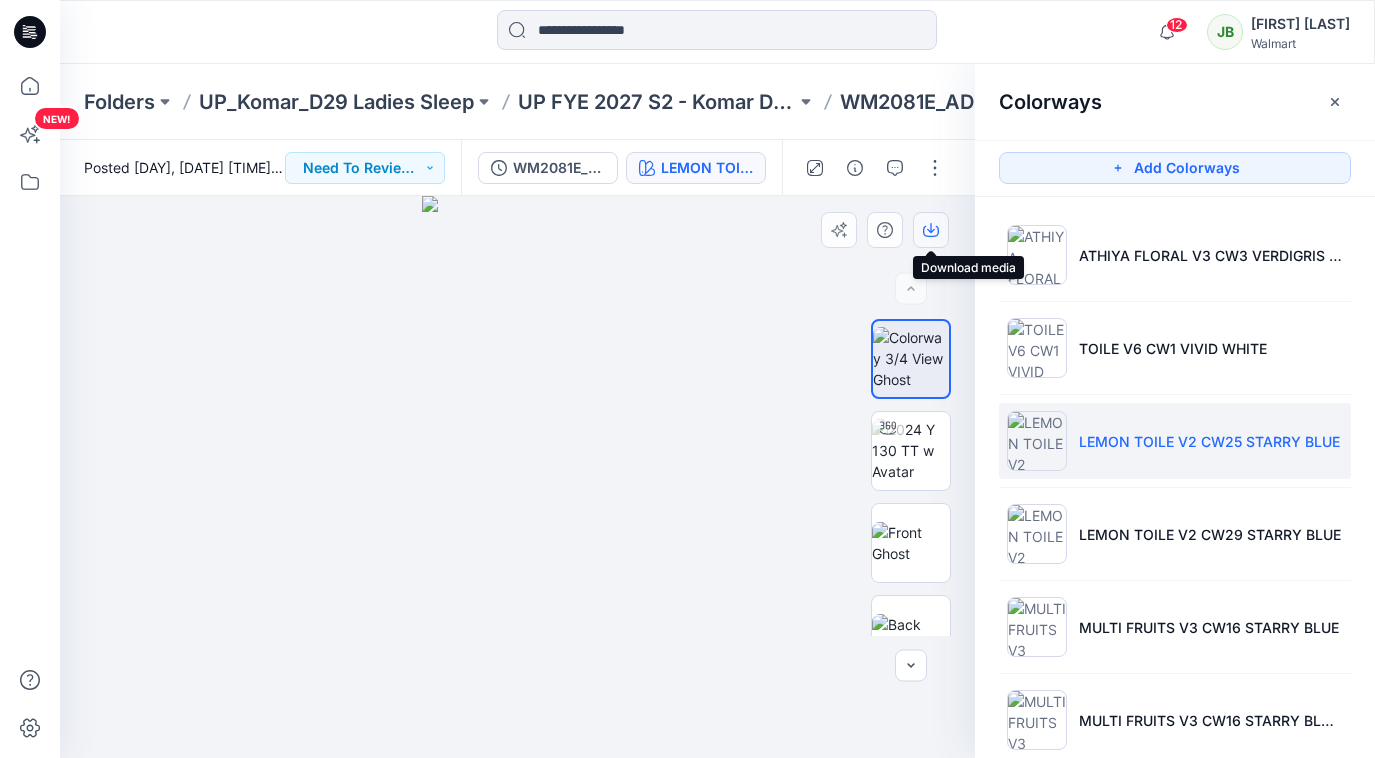 click 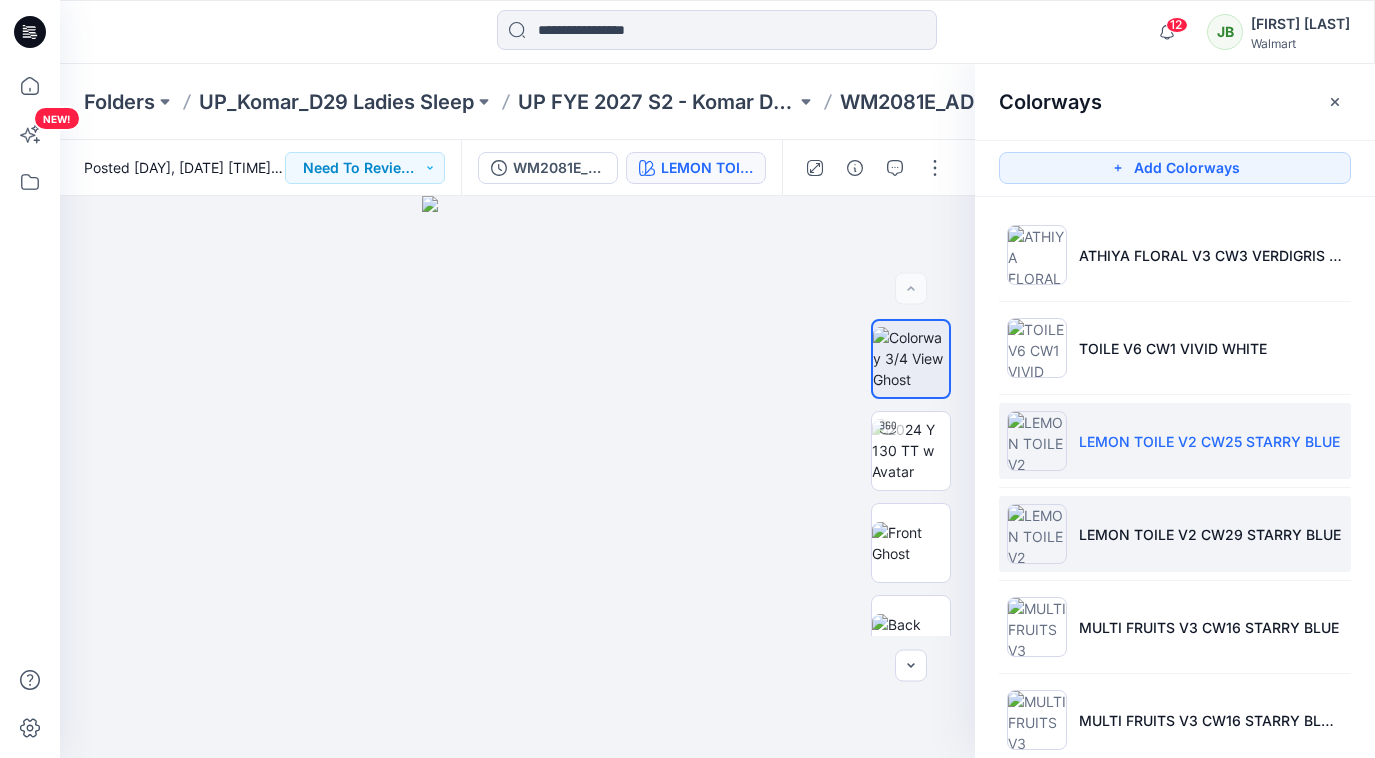 click on "LEMON TOILE V2 CW29 STARRY BLUE" at bounding box center [1175, 534] 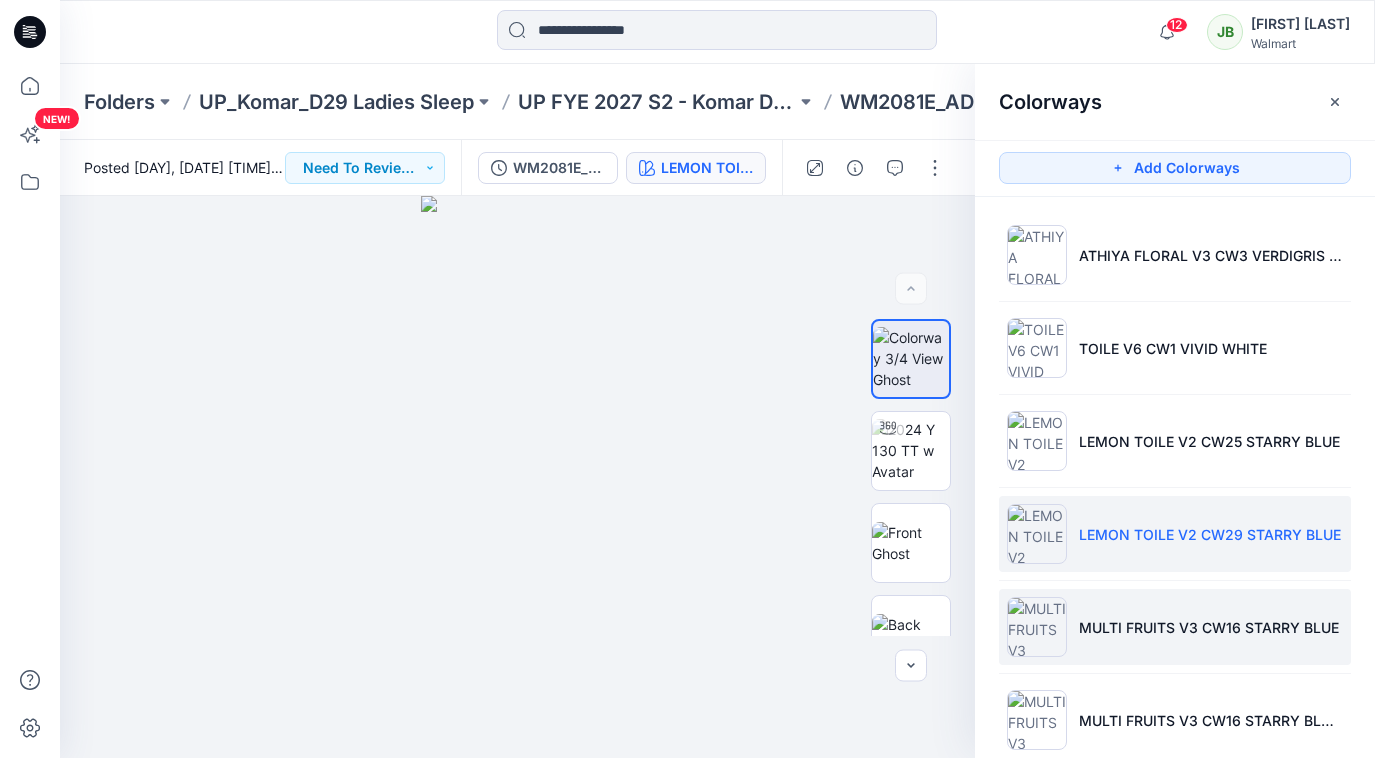 click on "MULTI FRUITS V3 CW16 STARRY BLUE" at bounding box center (1209, 627) 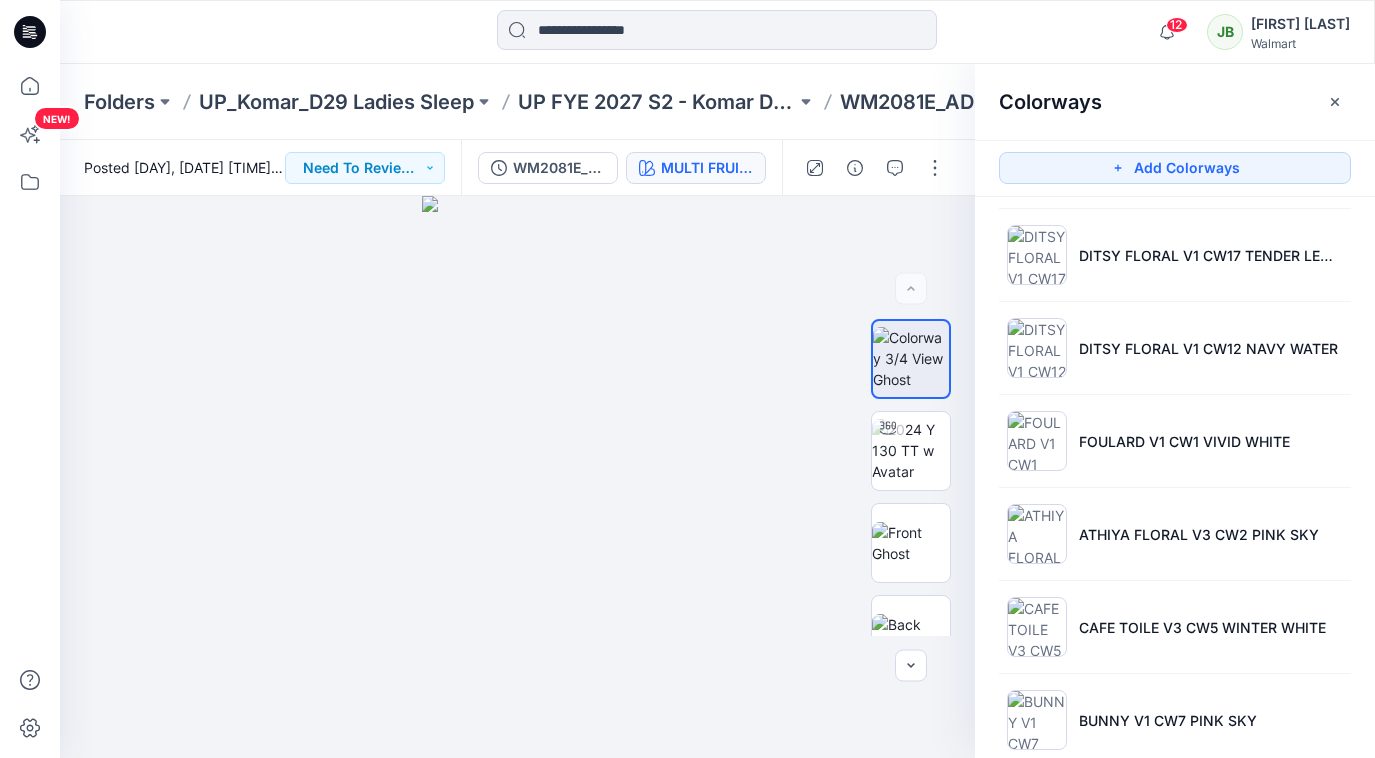 scroll, scrollTop: 594, scrollLeft: 0, axis: vertical 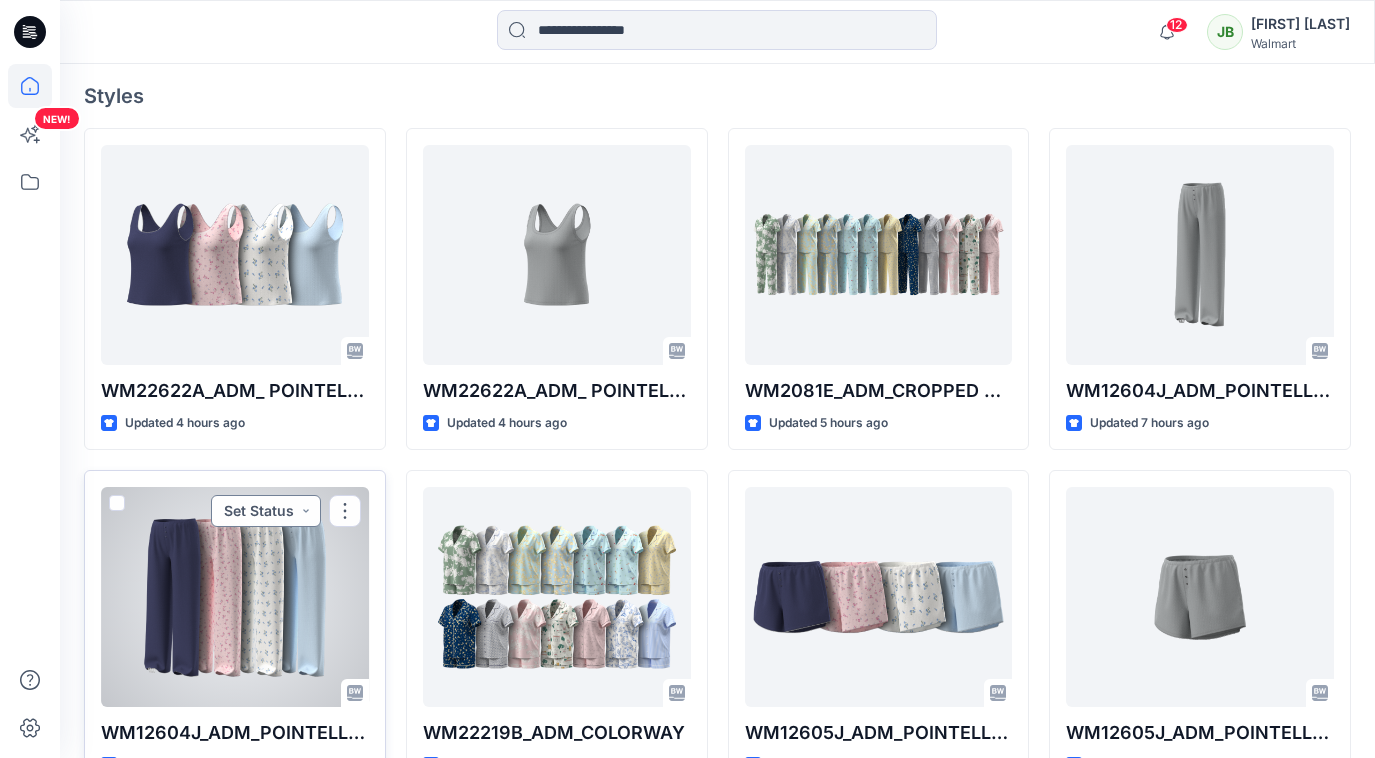 click on "Set Status" at bounding box center [266, 511] 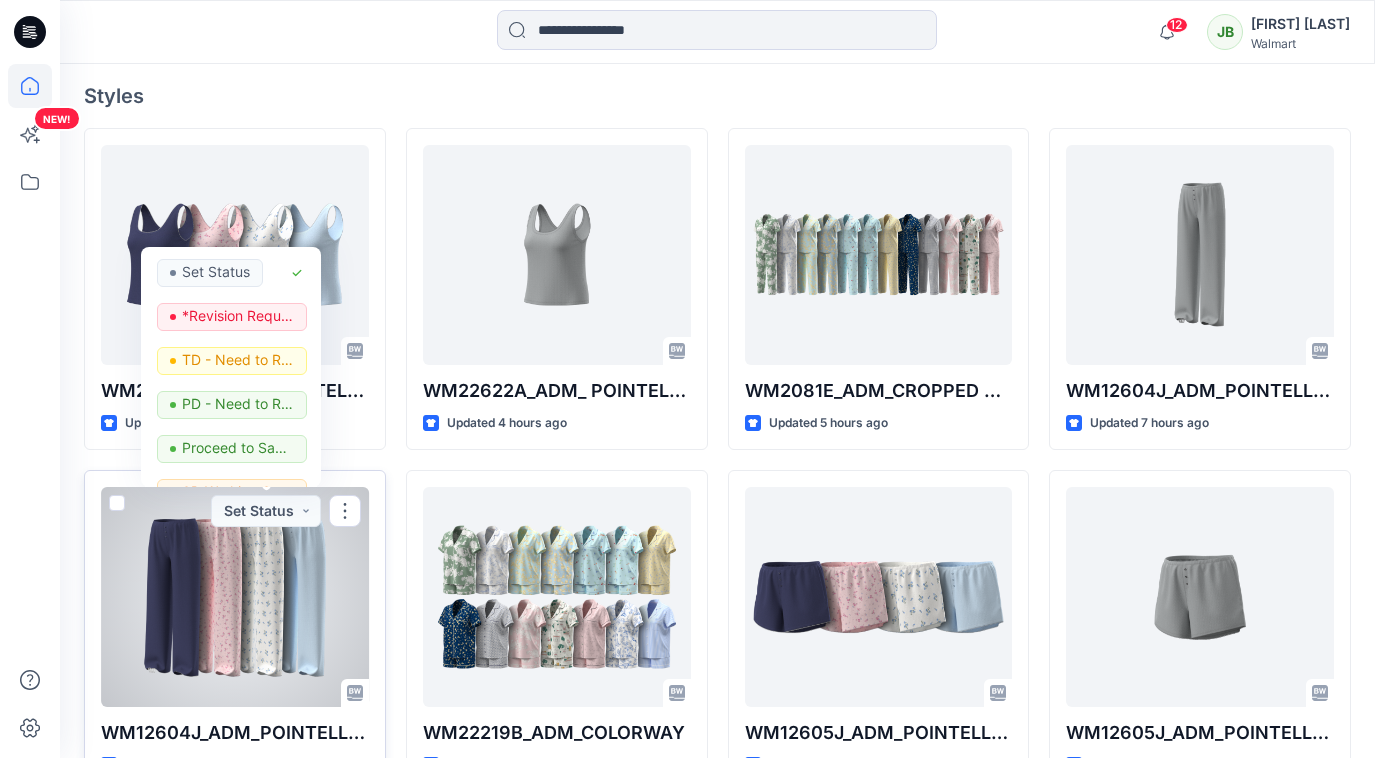 click at bounding box center (235, 597) 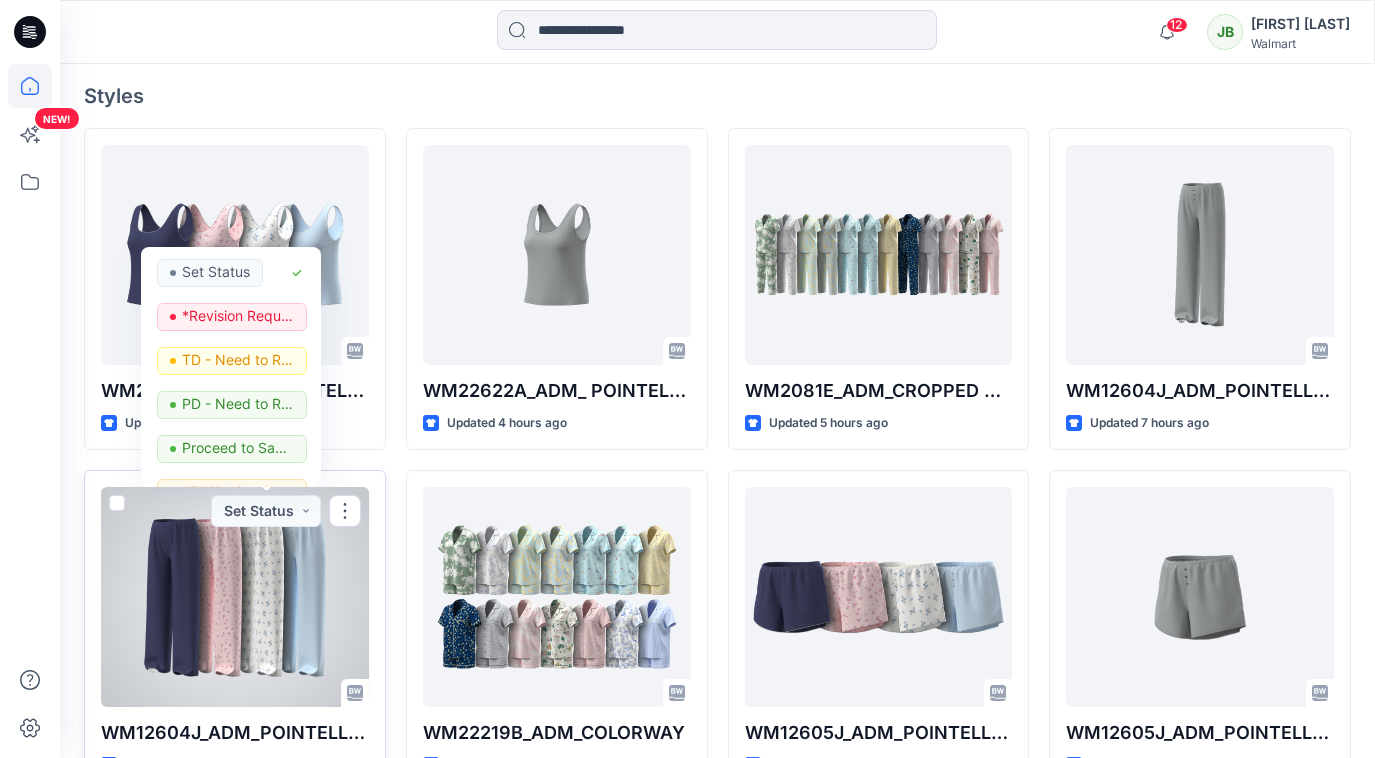 scroll, scrollTop: 0, scrollLeft: 0, axis: both 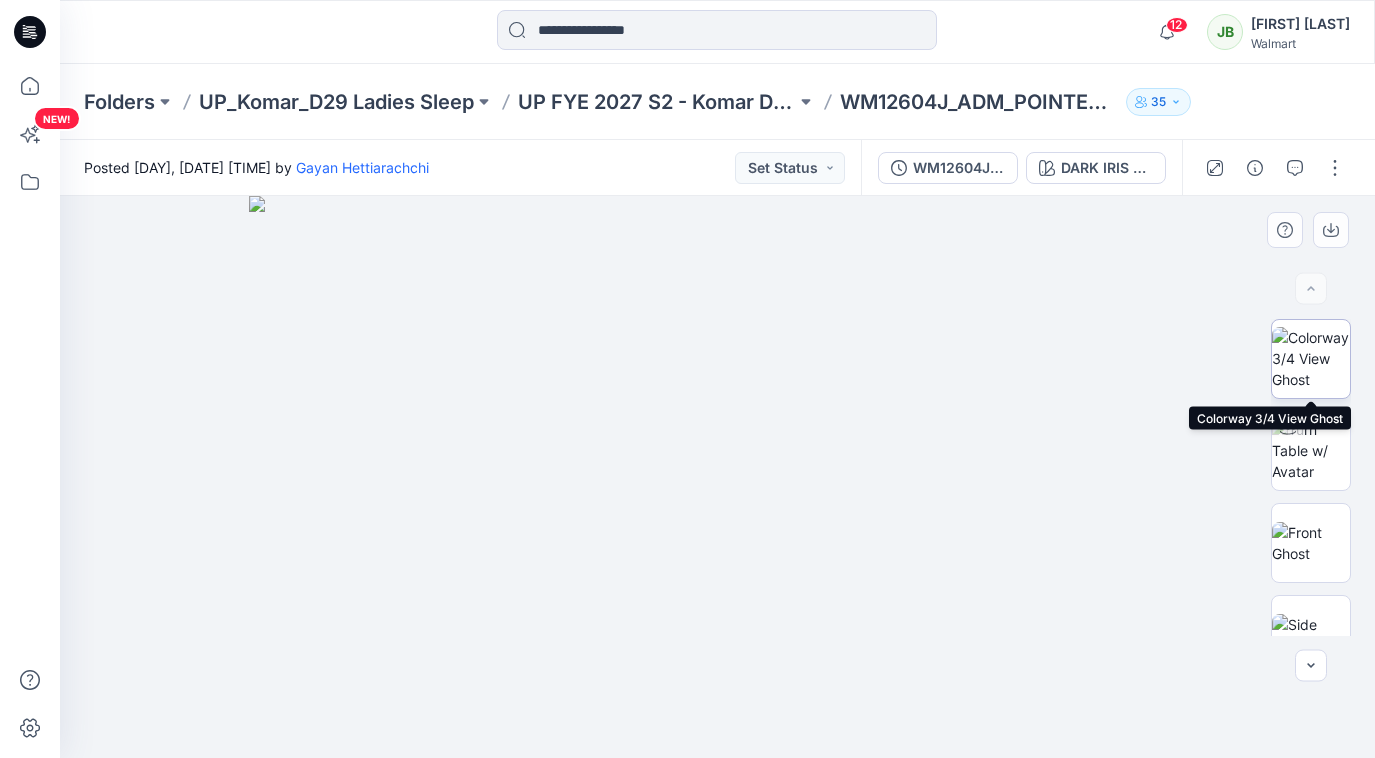click at bounding box center [1311, 358] 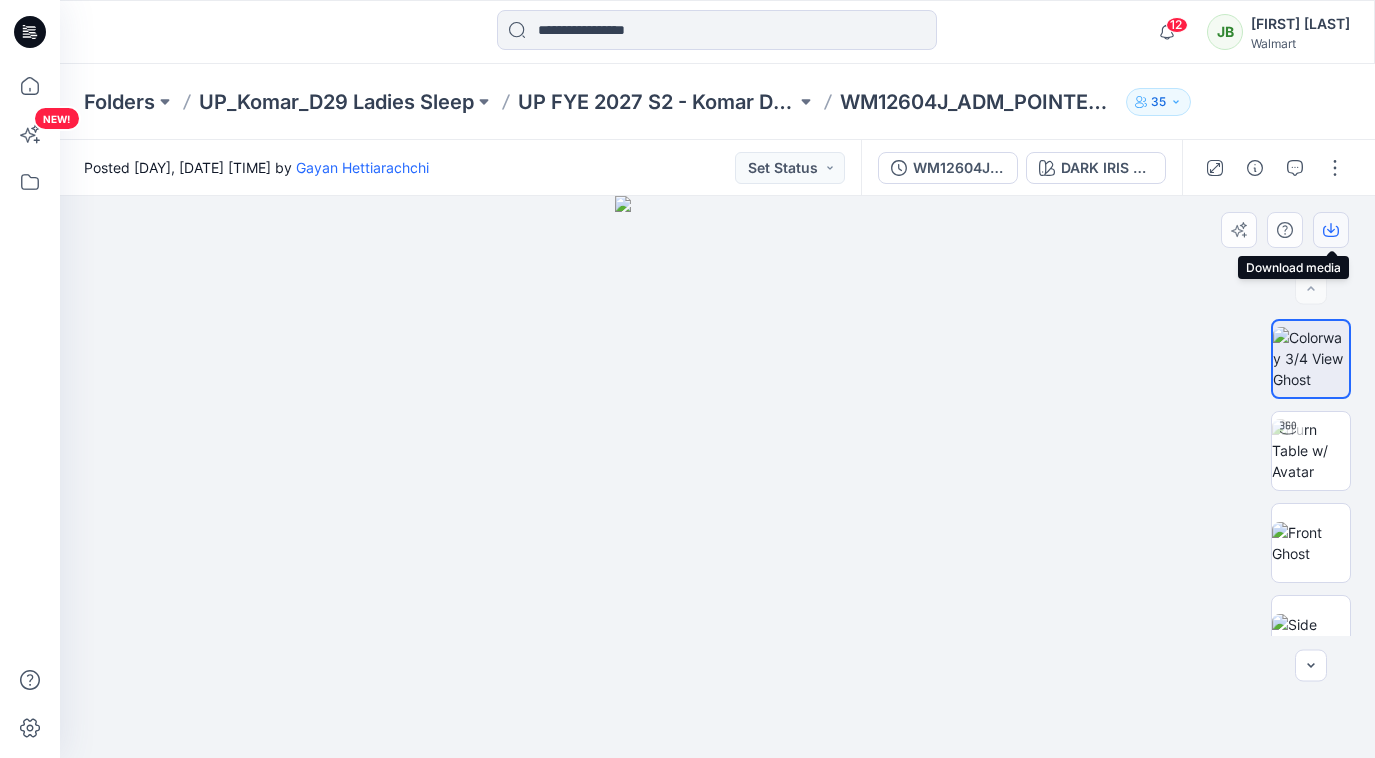 click 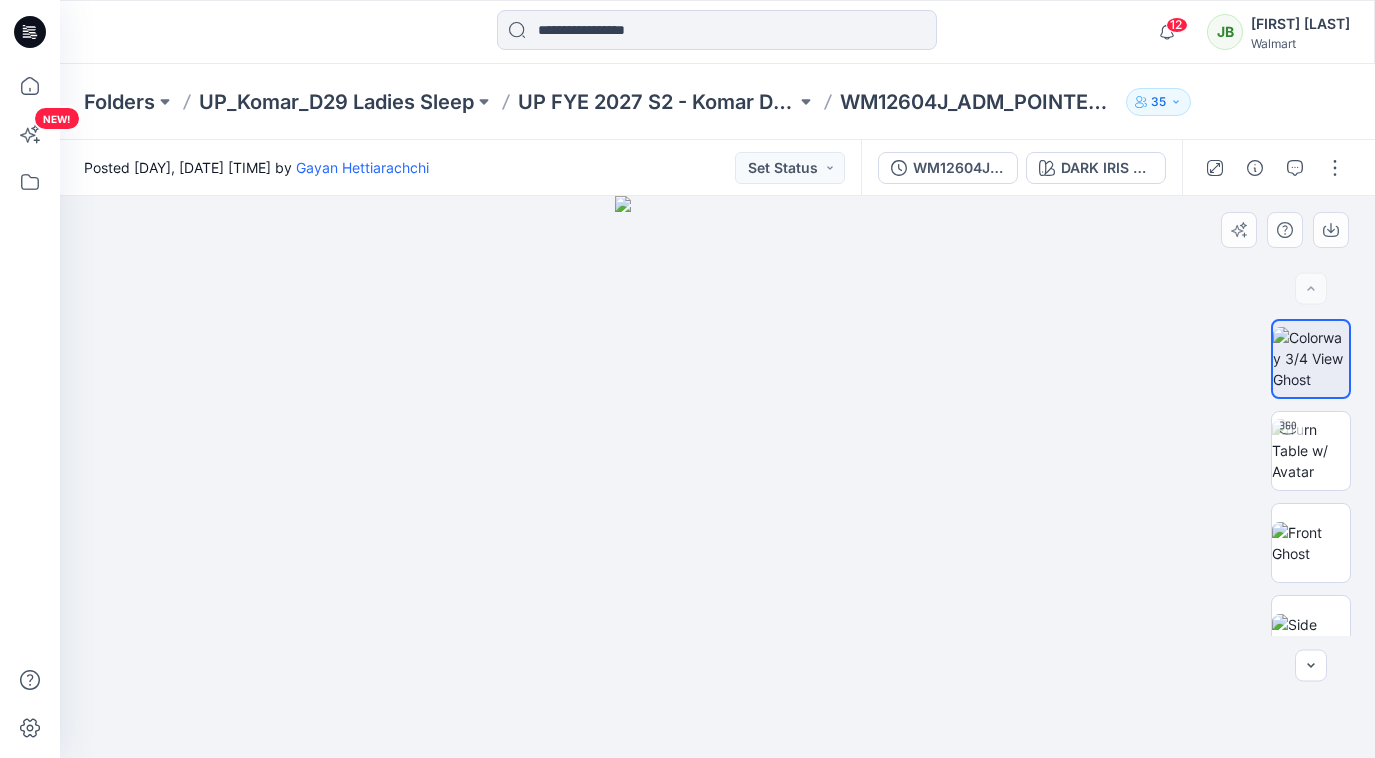 click at bounding box center (717, 477) 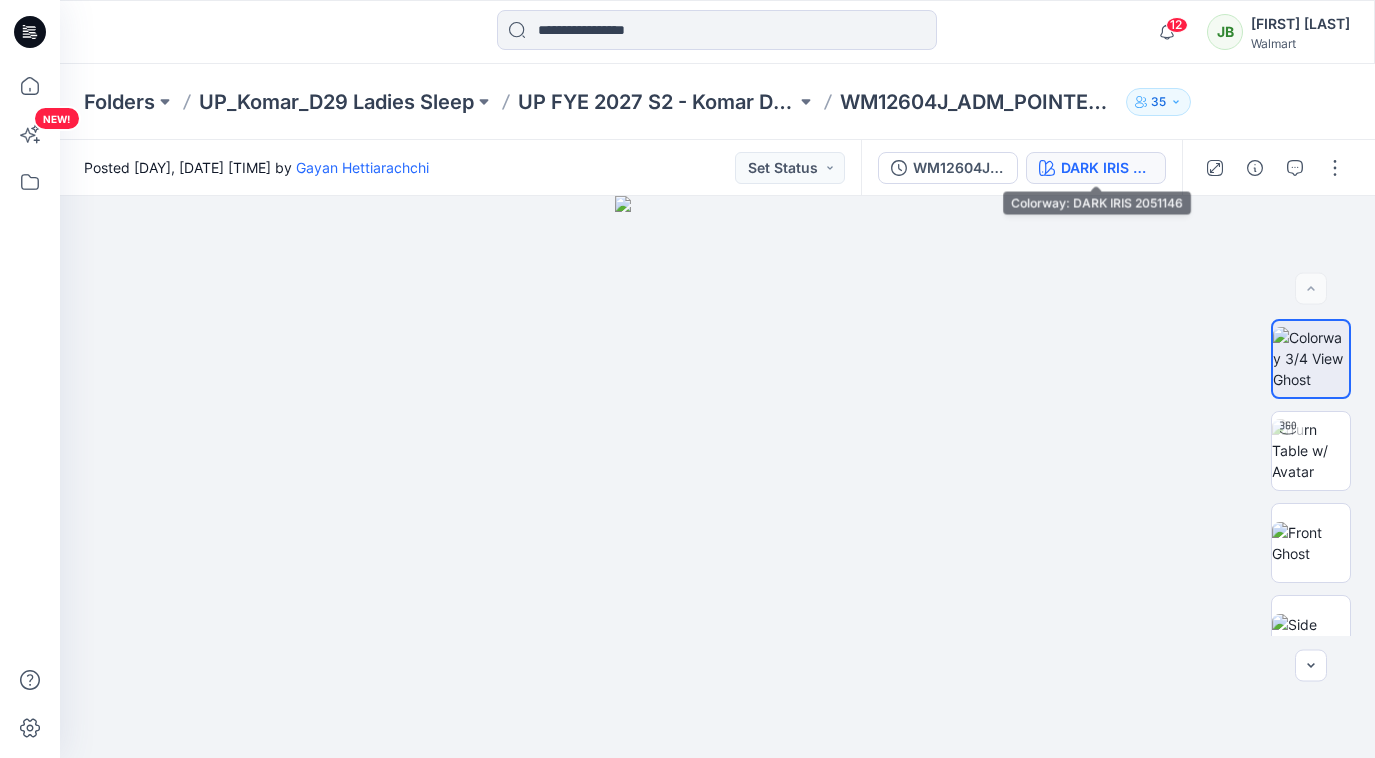 click on "DARK IRIS 2051146" at bounding box center [1107, 168] 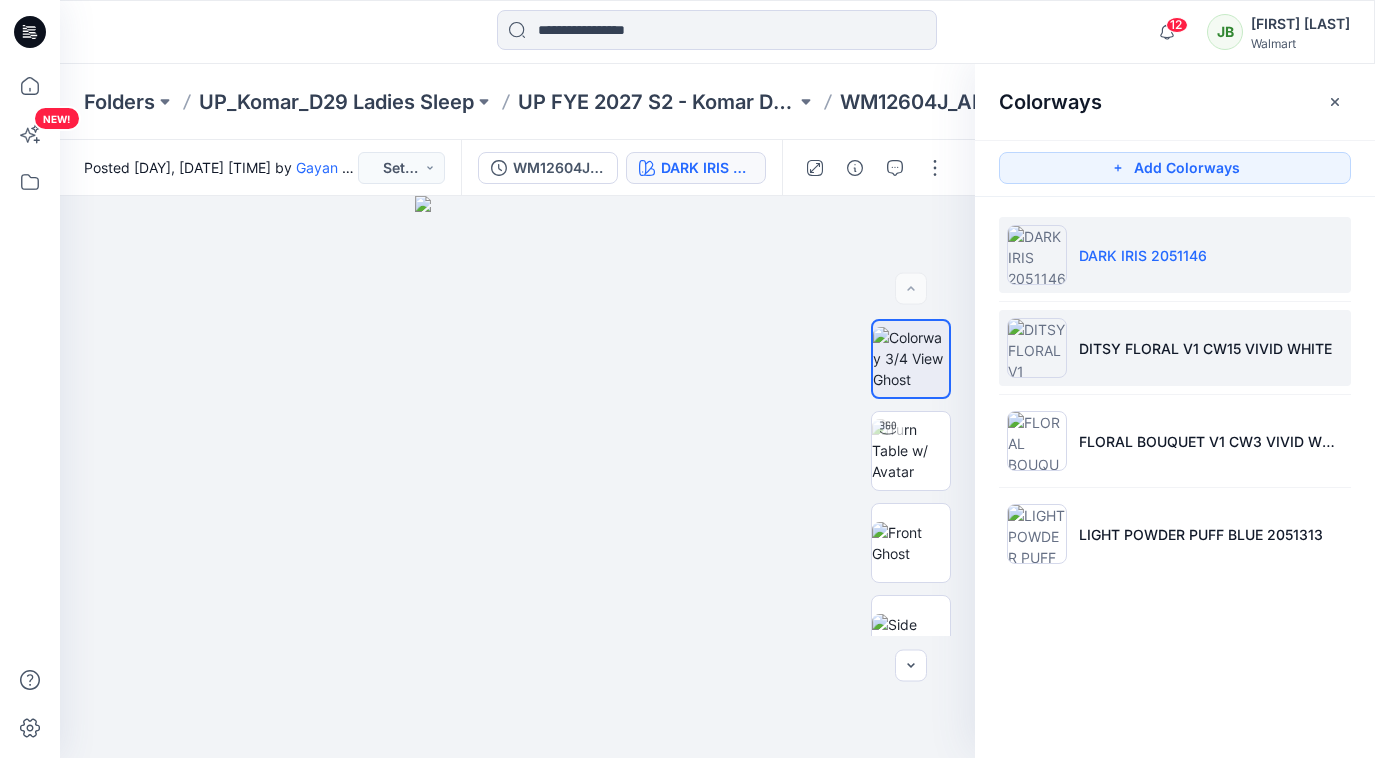 click on "DITSY FLORAL V1 CW15 VIVID WHITE" at bounding box center (1175, 348) 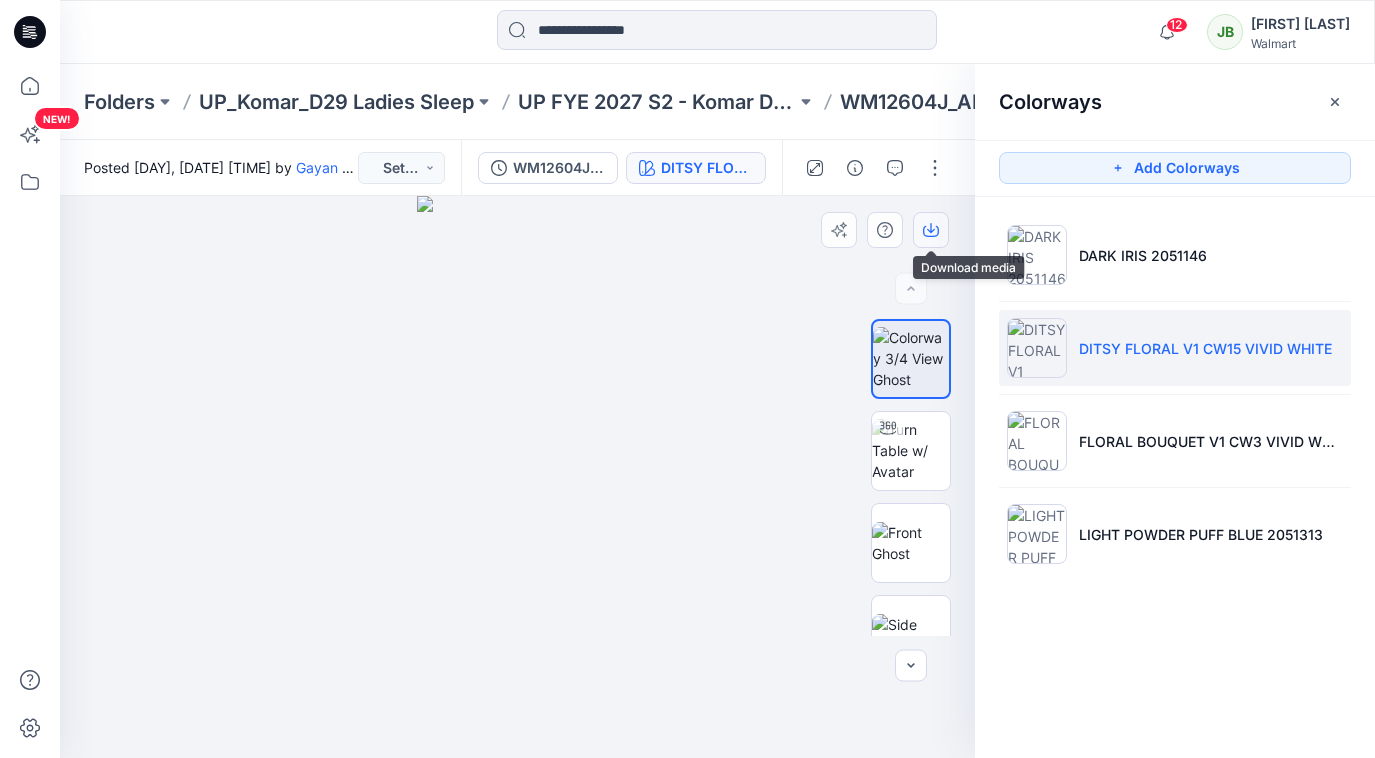 click 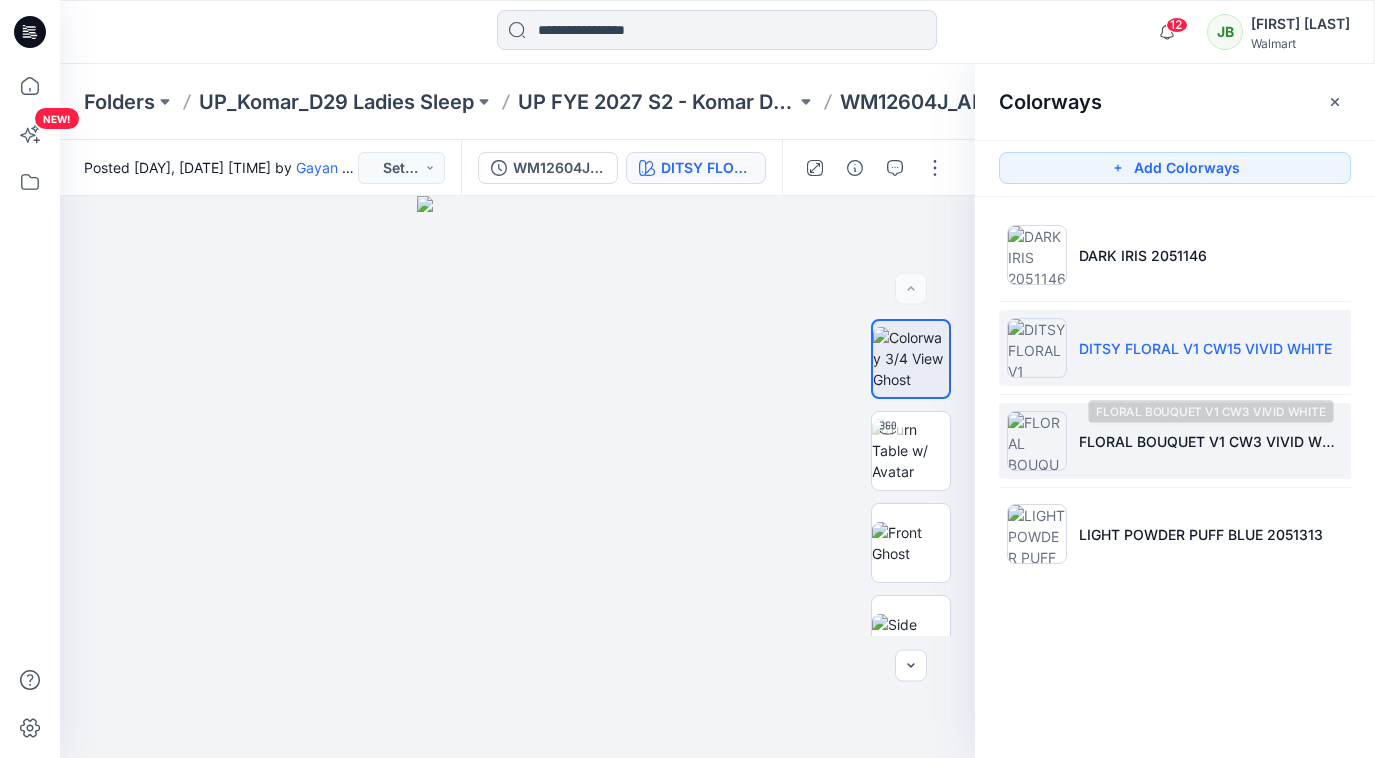 click on "FLORAL BOUQUET V1 CW3 VIVID WHITE" at bounding box center [1211, 441] 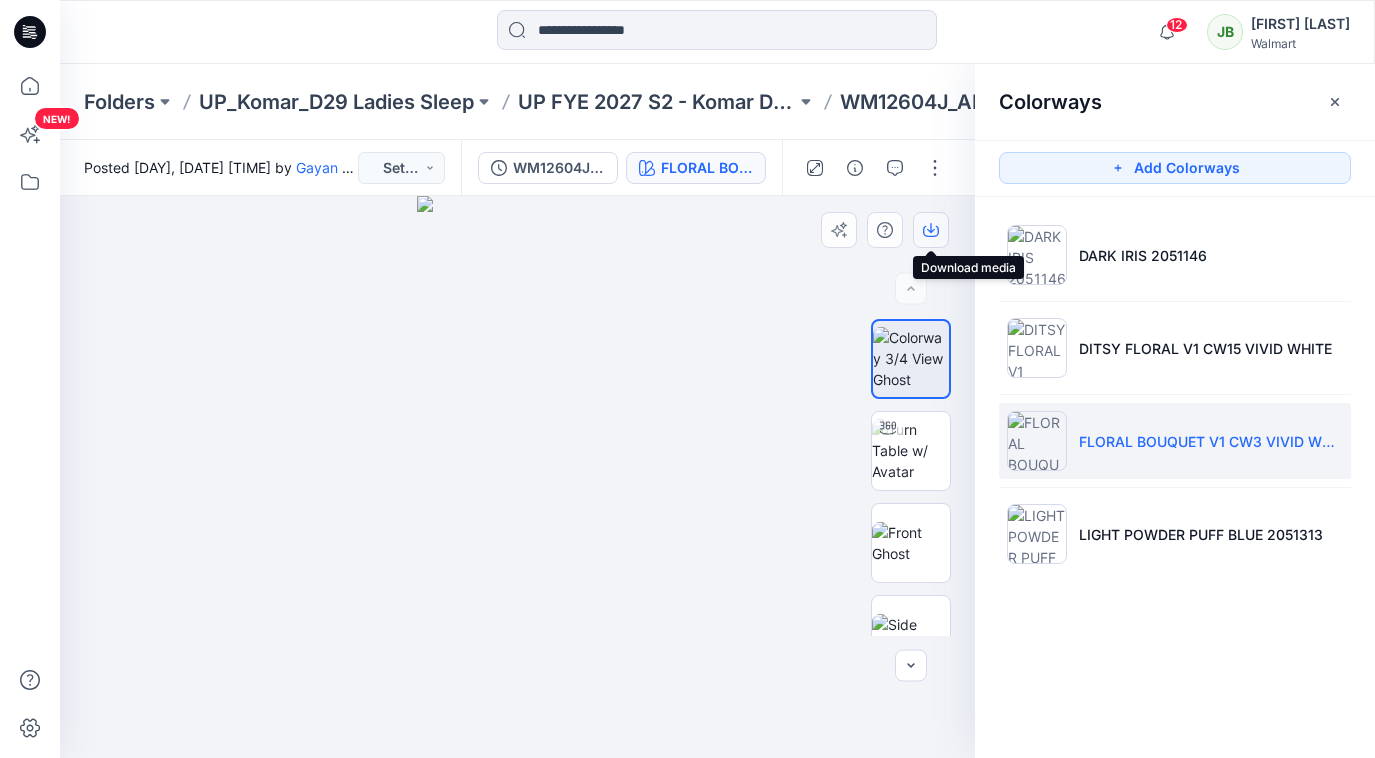click 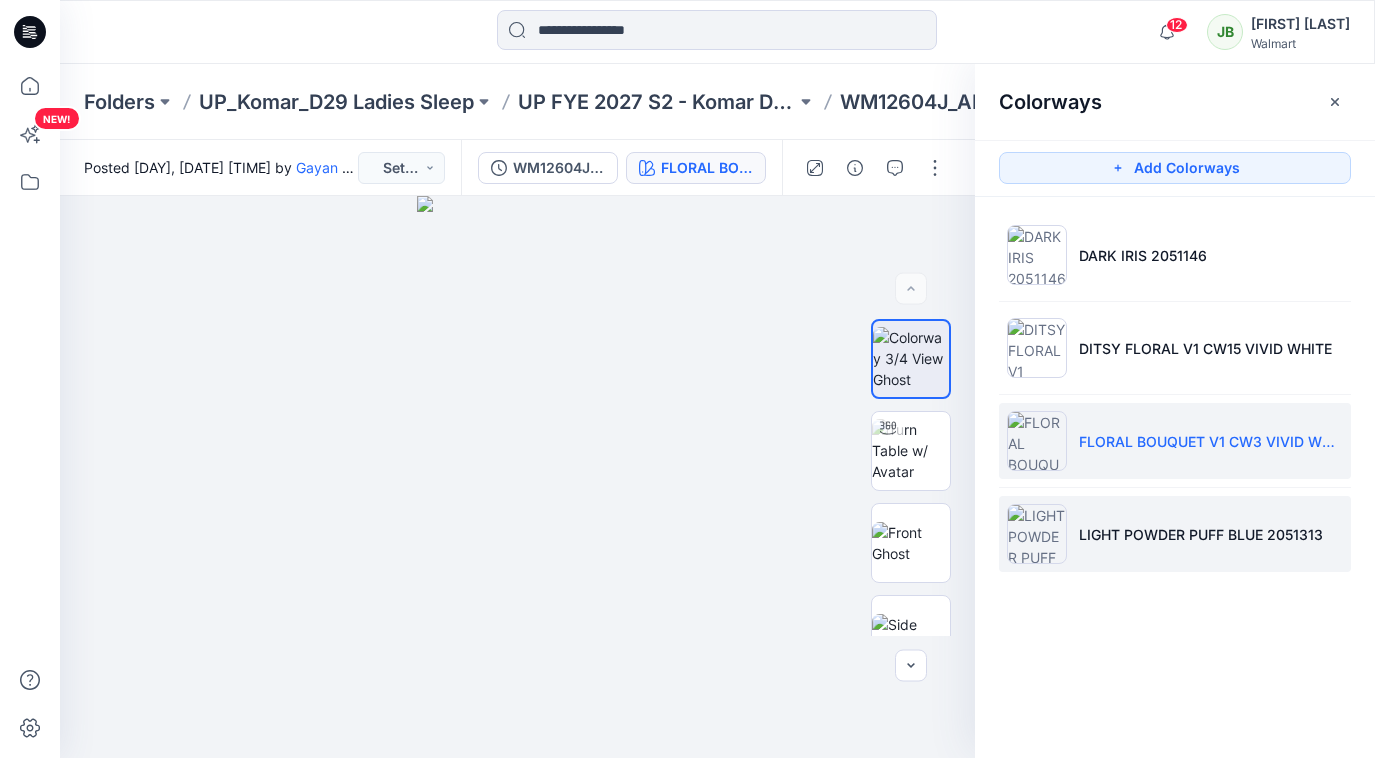 click at bounding box center (1037, 534) 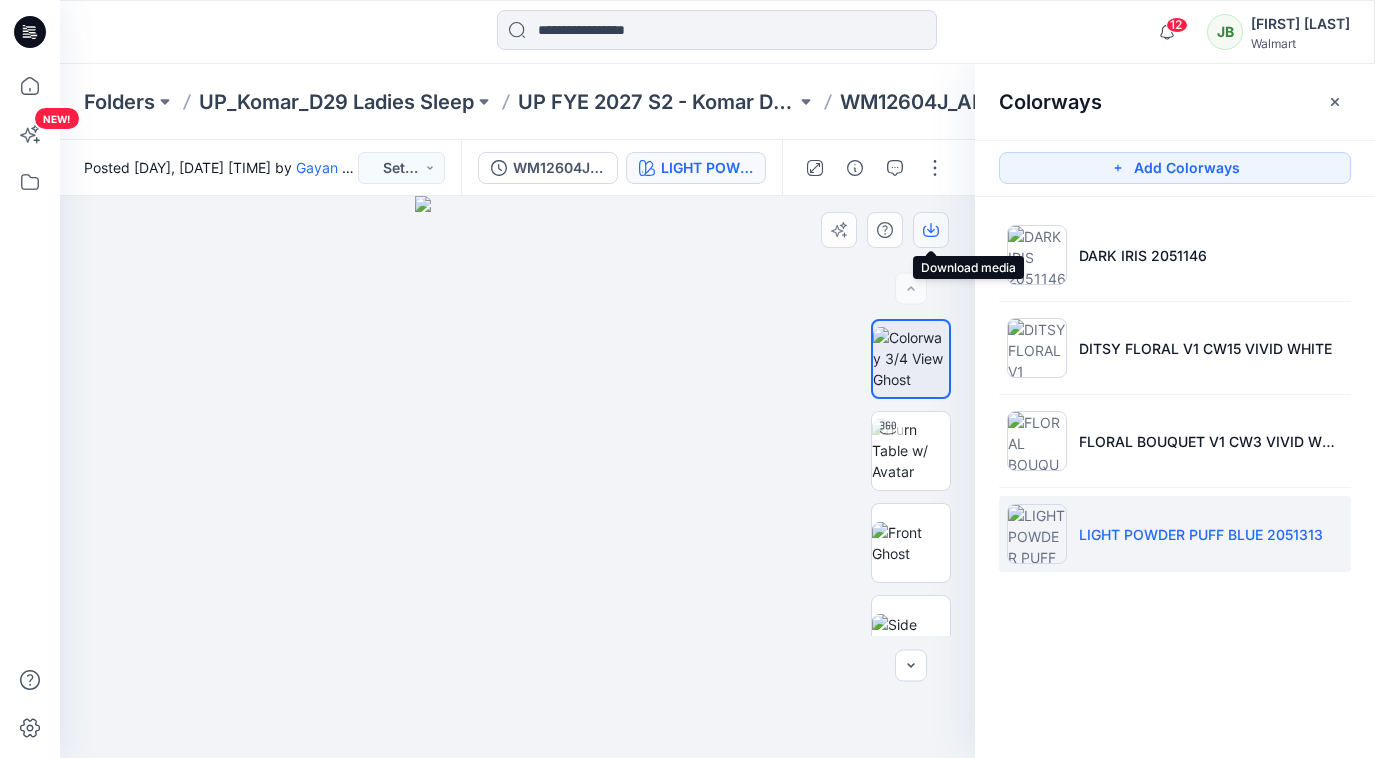 click 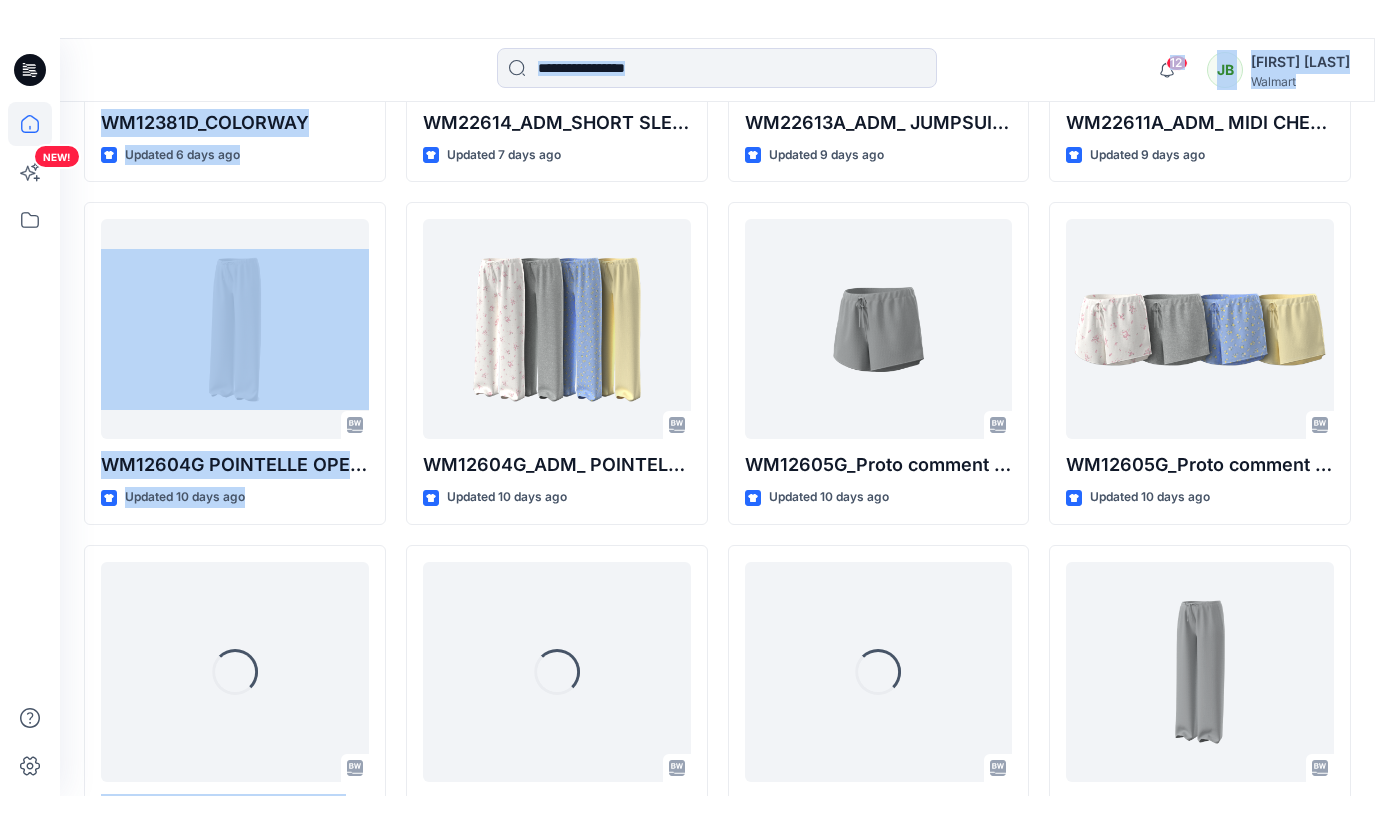 scroll, scrollTop: 3063, scrollLeft: 0, axis: vertical 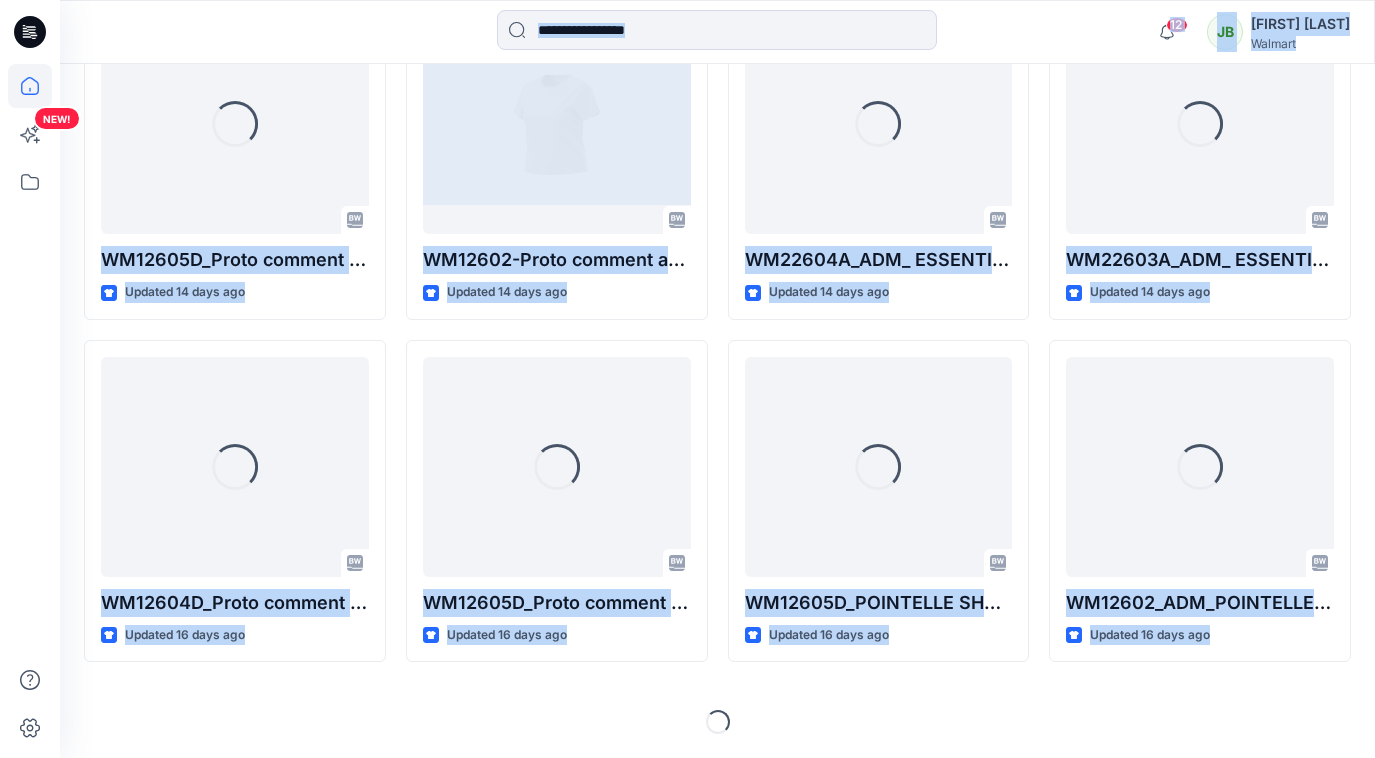 drag, startPoint x: 49, startPoint y: 751, endPoint x: 70, endPoint y: 799, distance: 52.392746 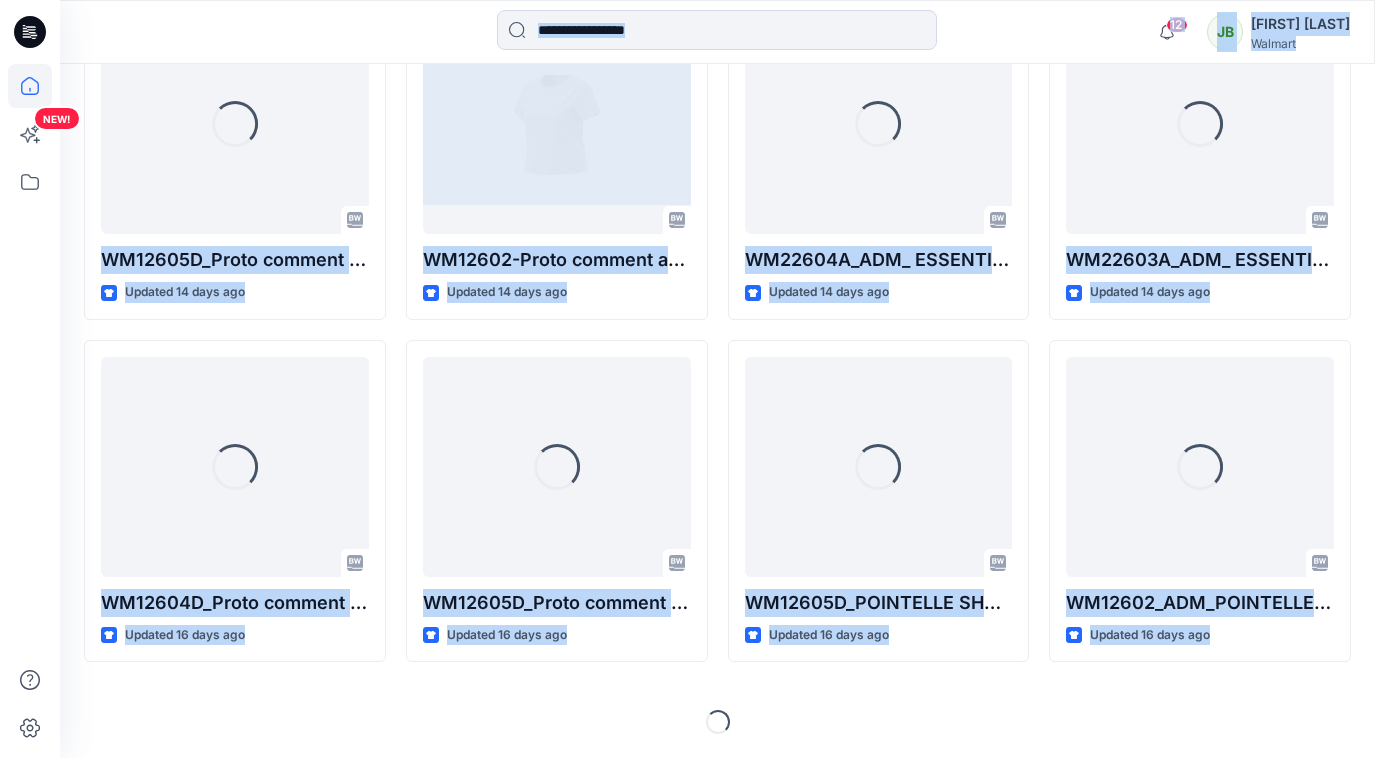 click on "NEW! [NUMBER] Notifications [FIRST] [LAST]  has updated  WM22622A_ADM_ POINTELLE TANK_COLORWAY  with  WM22622A POINTELLE TANK 4 hours ago [FIRST] [LAST]  has updated  WM22622A_ADM_ POINTELLE TANK  with  WM22622A POINTELLE TANK 4 hours ago [FIRST] [LAST]  has updated  WM2081E_ADM_CROPPED NOTCH PJ SET w/ STRAIGHT HEM TOP_COLORWAY  with  WM2081E_Proto comment applied pattern_Colorway_REV6 5 hours ago [FIRST] [LAST]  has updated  WM12604J_ADM_POINTELLE PANT -FAUX FLY &amp; BUTTONS + PICOT_COLORWAY  with  WM12604J POINTELLE PANT - FAUX FLY &amp; BUTTONS + PICOT 7 hours ago [FIRST] [LAST]  has updated  WM22219B_ADM_COLORWAY  with  WM22219B-PROTO COMMENT APPLIED PATTERN_COLORWAY_REV6 7 hours ago [FIRST] [LAST]  has updated  WM12605J_ADM_POINTELLE SHORT_COLORWAY  with  WM12605J_ADM_POINTELLE SHORT_COLORWAY_REV1 7 hours ago [FIRST] [LAST]  has updated  WM12605J_ADM_POINTELLE SHORT  with  WM12605J_ADM_POINTELLE SHORT_REV1 7 hours ago [FIRST] [LAST]  has updated   with  7 hours ago JB" at bounding box center [687, -1153] 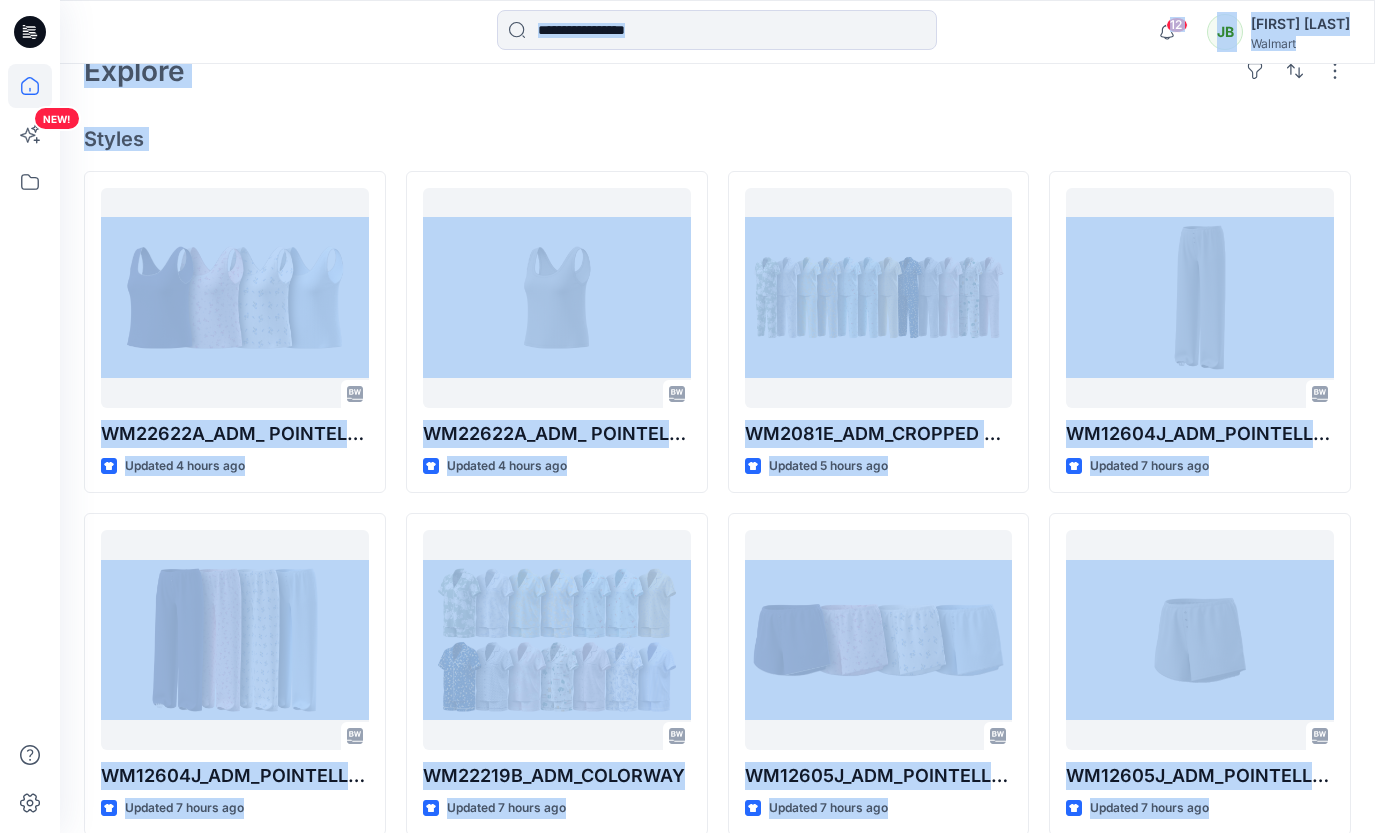 scroll, scrollTop: 0, scrollLeft: 0, axis: both 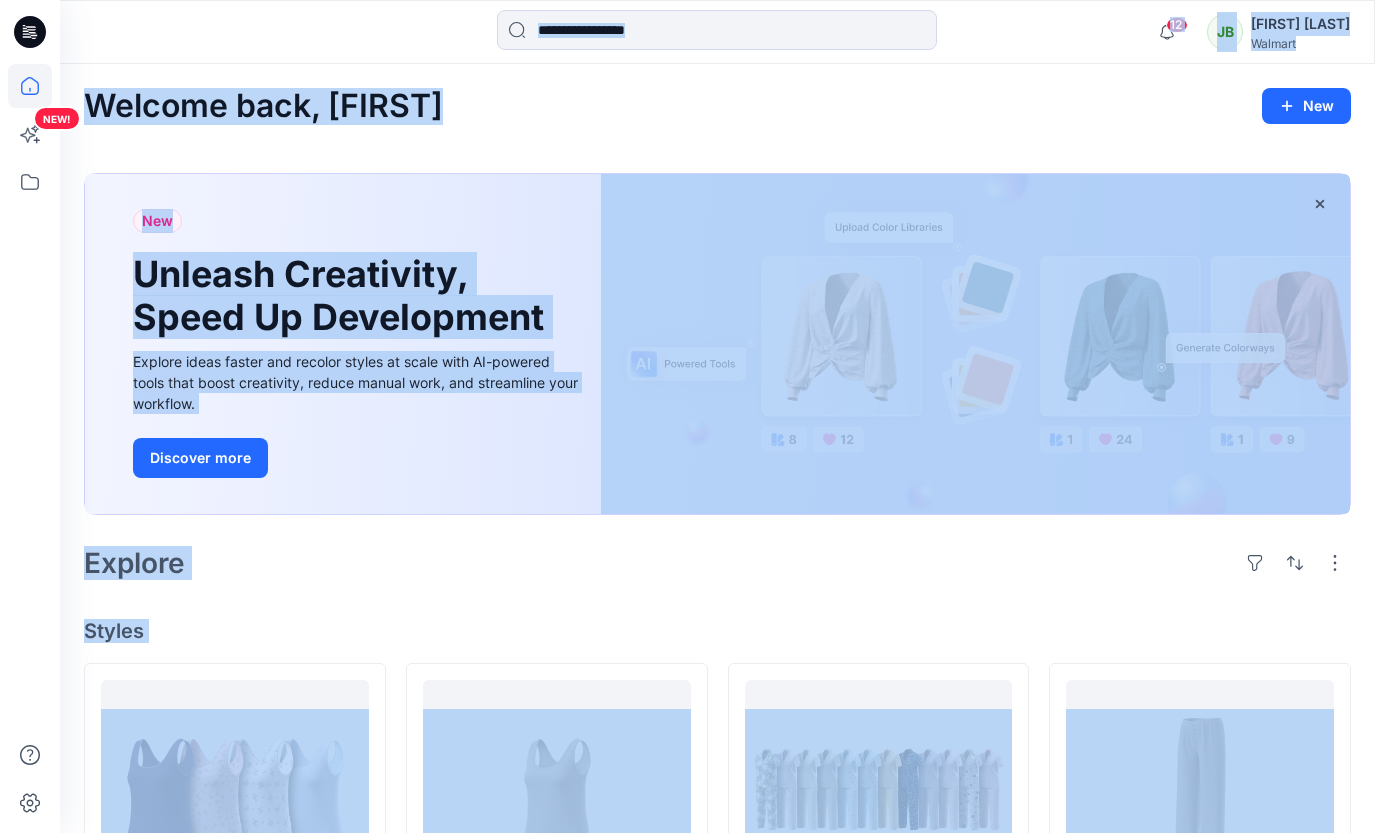 click on "Styles" at bounding box center (717, 631) 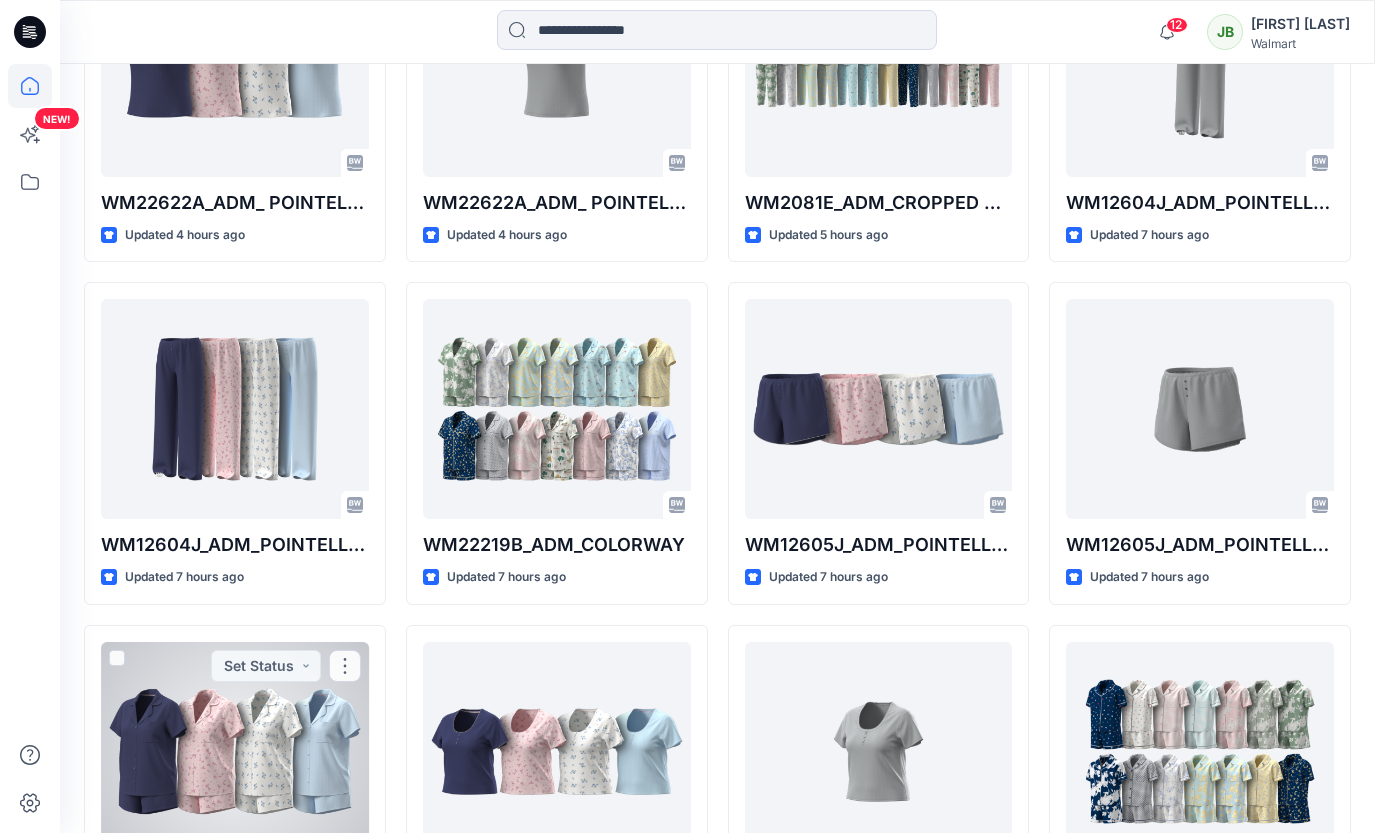 scroll, scrollTop: 747, scrollLeft: 0, axis: vertical 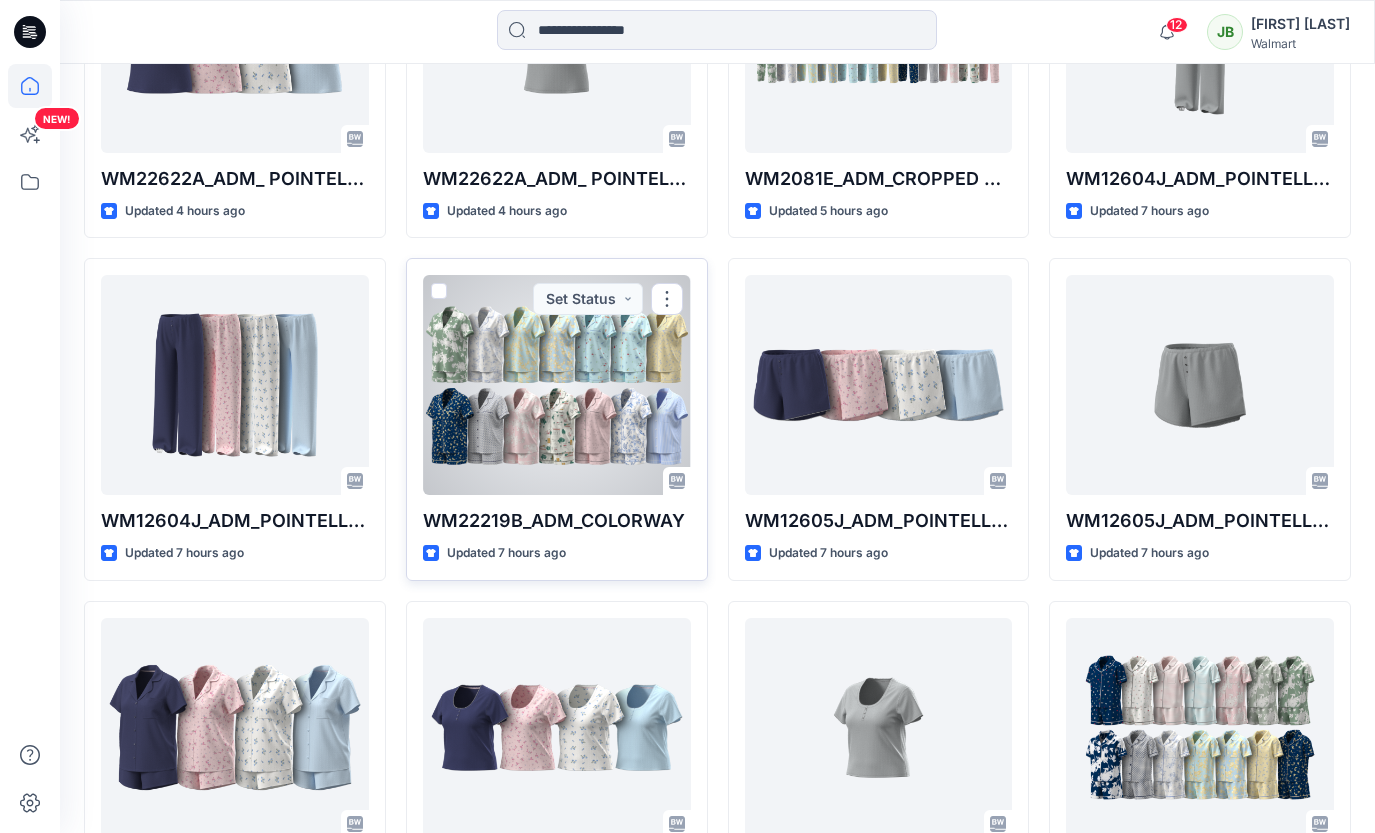 click at bounding box center [557, 385] 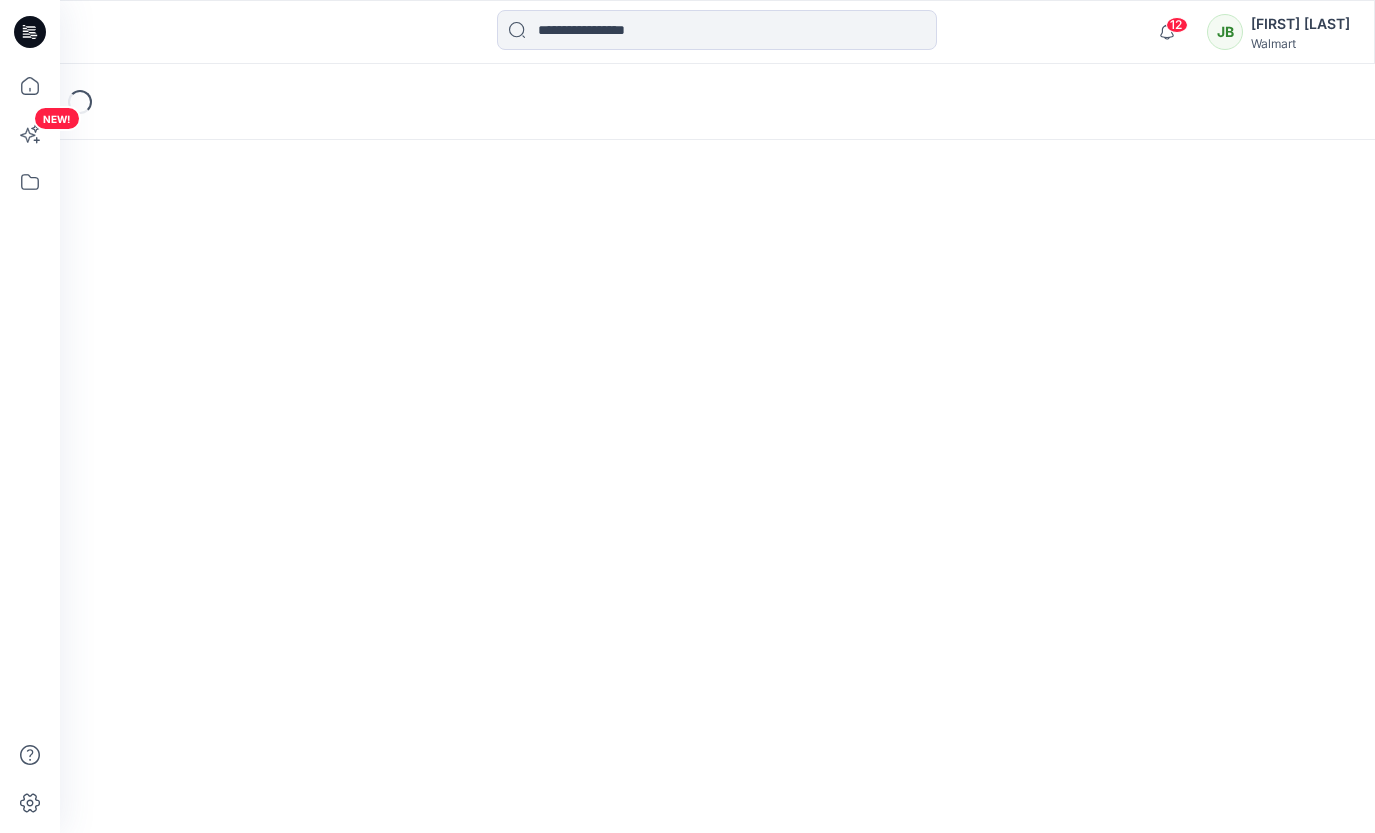 scroll, scrollTop: 0, scrollLeft: 0, axis: both 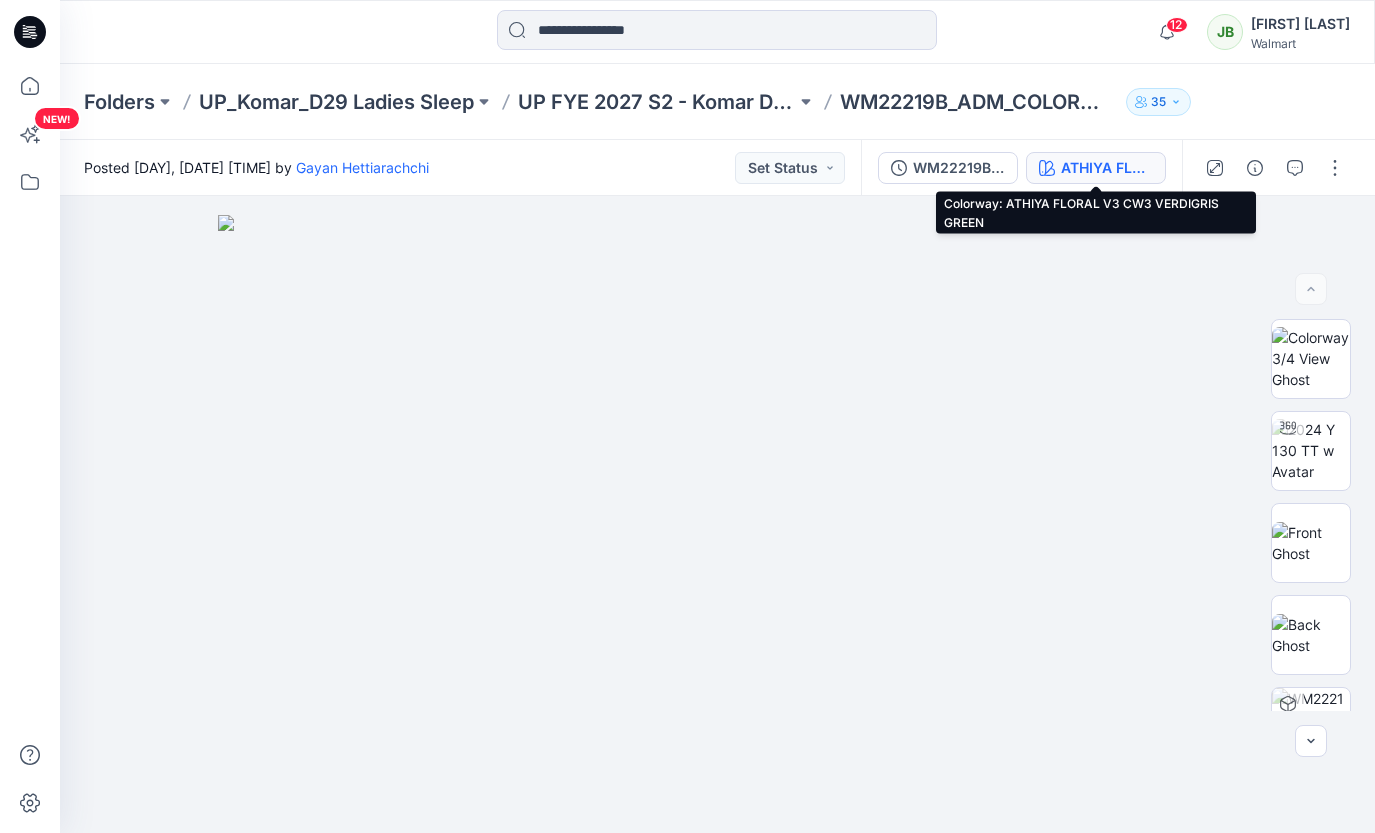 click on "ATHIYA FLORAL V3 CW3 VERDIGRIS GREEN" at bounding box center [1107, 168] 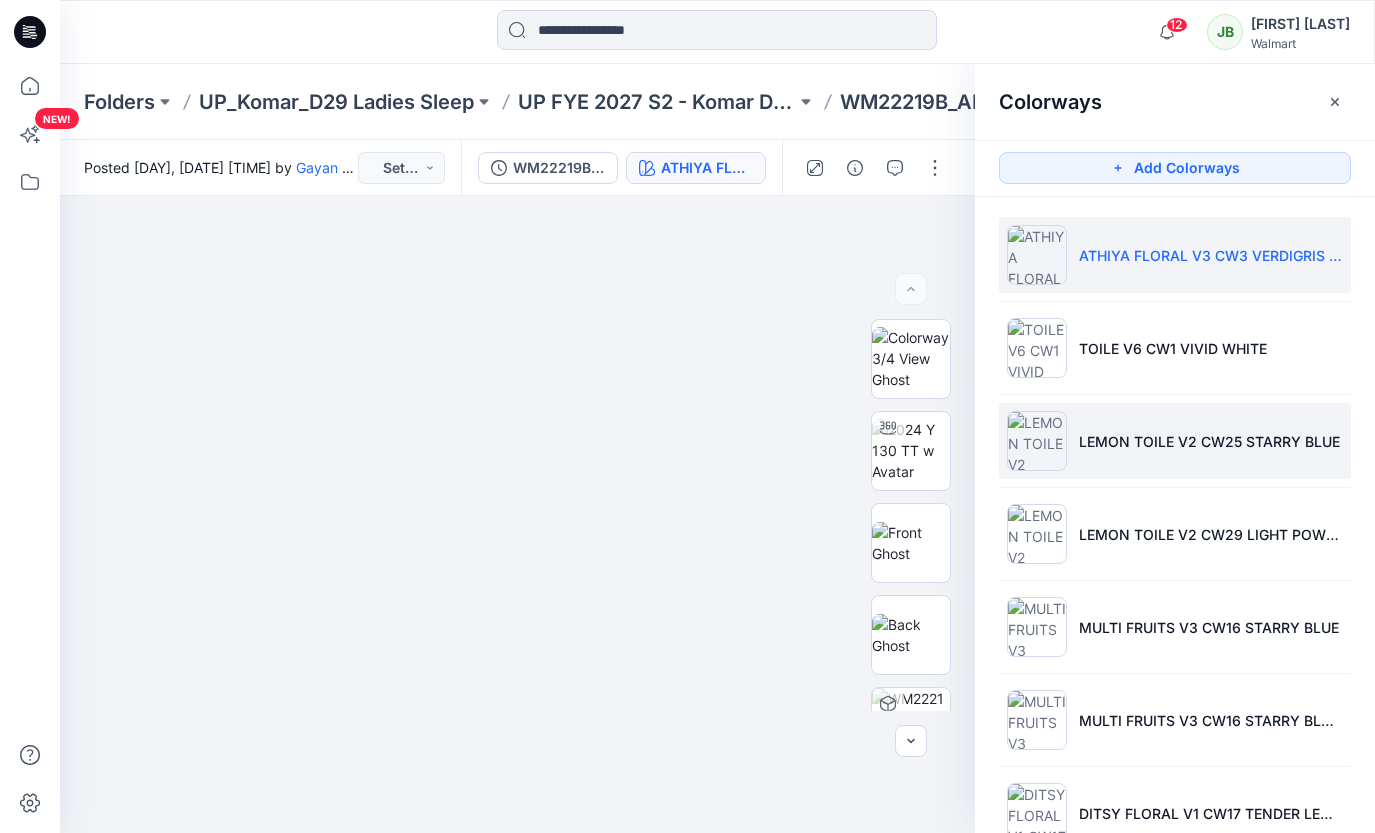 click on "LEMON TOILE V2 CW25 STARRY BLUE" at bounding box center [1175, 441] 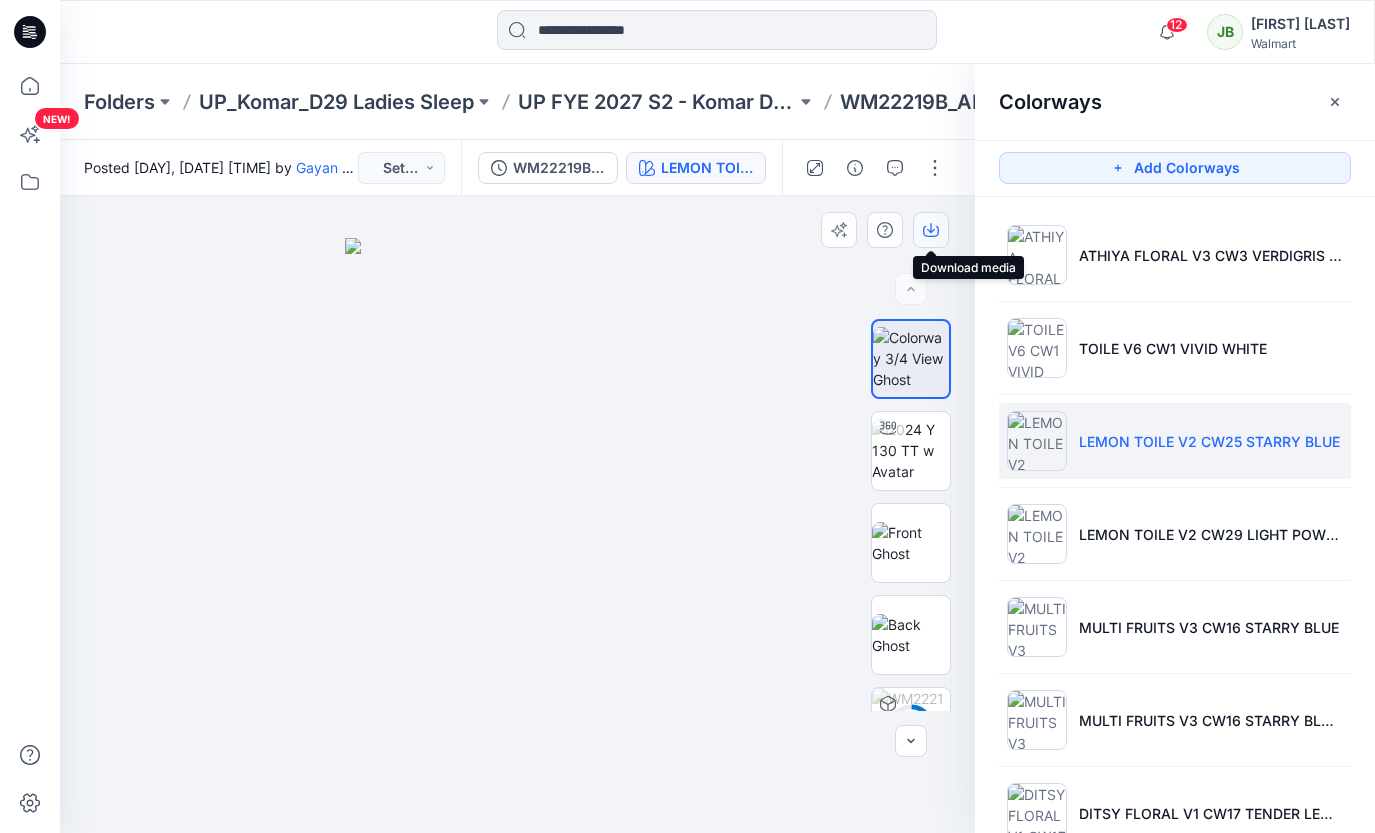 click 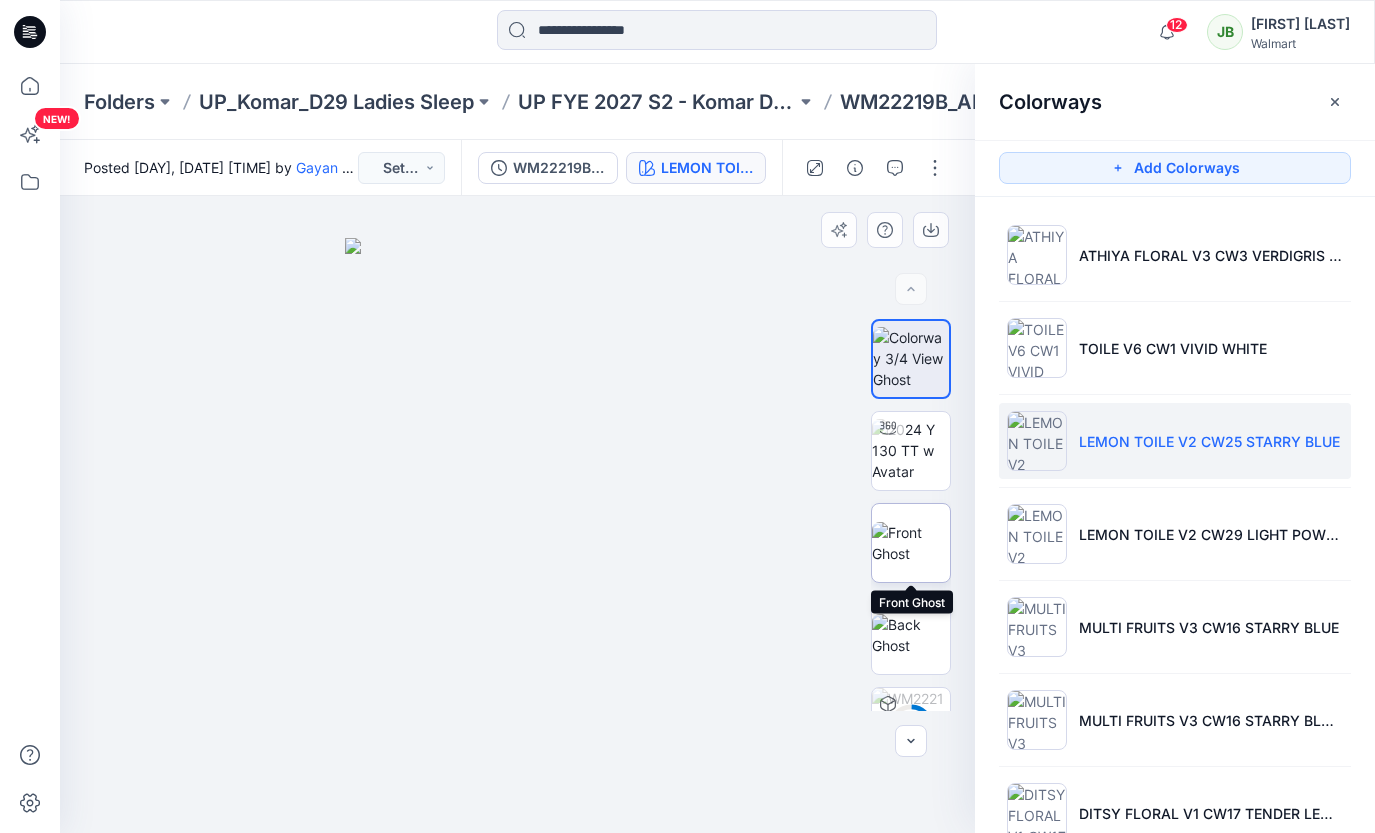 click at bounding box center [911, 543] 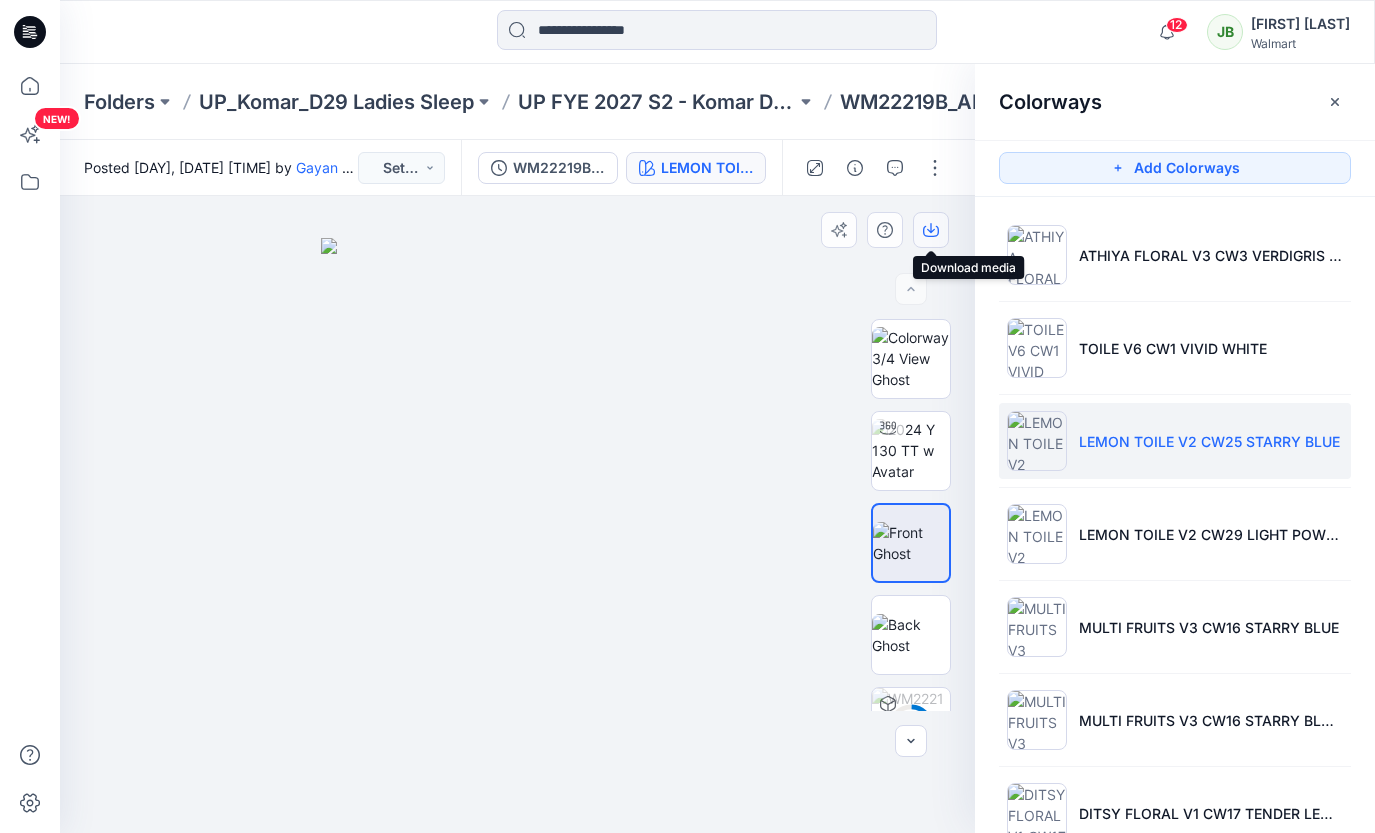 click 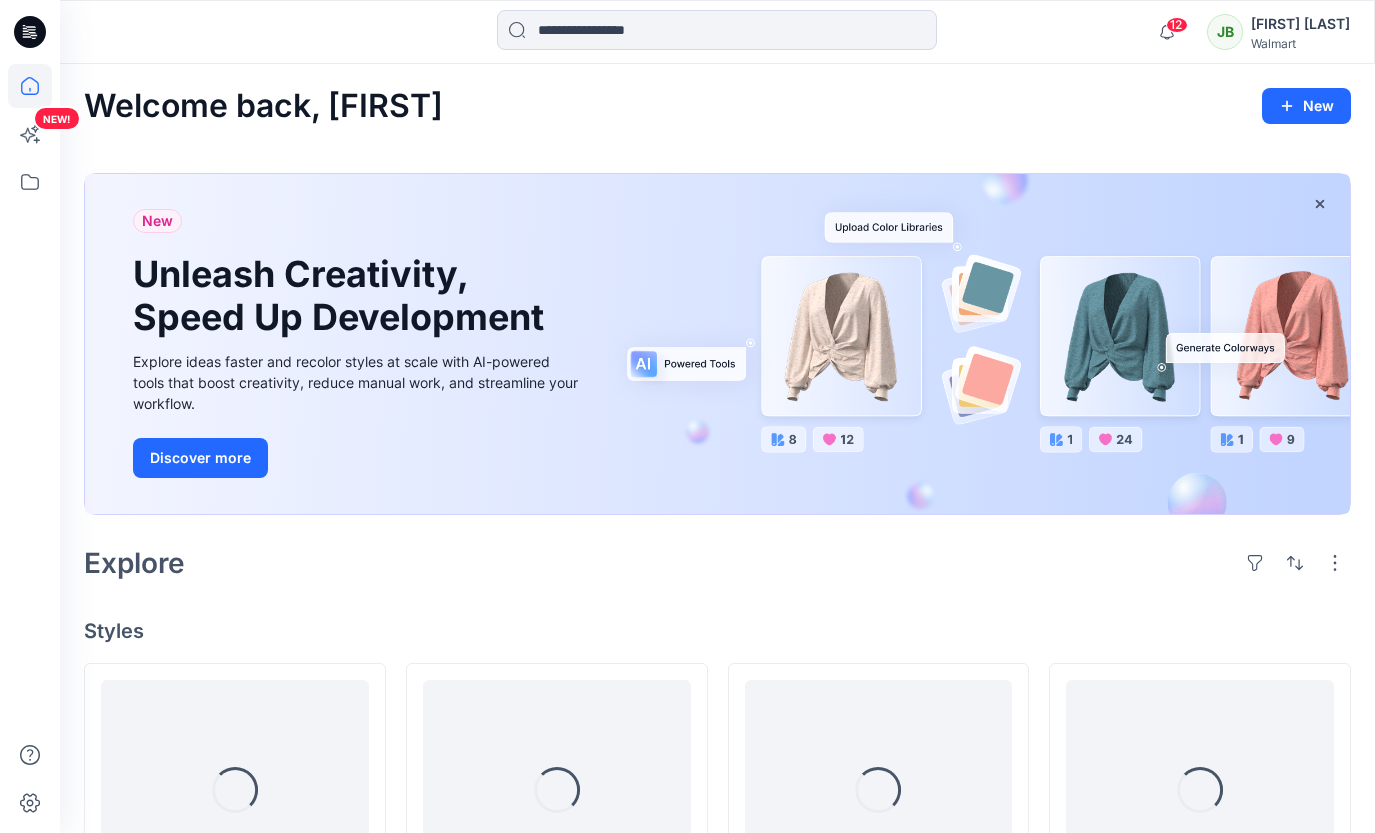 scroll, scrollTop: 747, scrollLeft: 0, axis: vertical 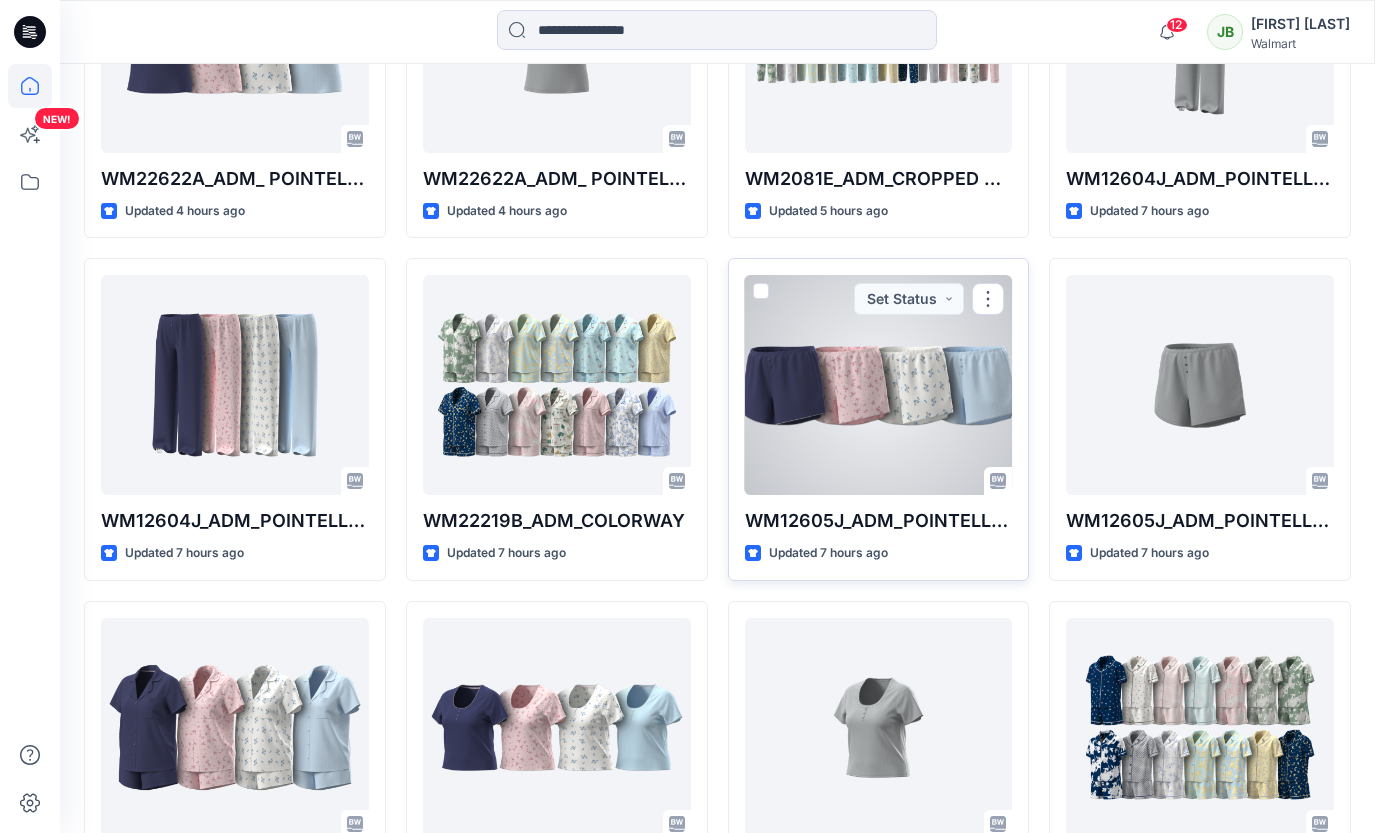 click at bounding box center [879, 385] 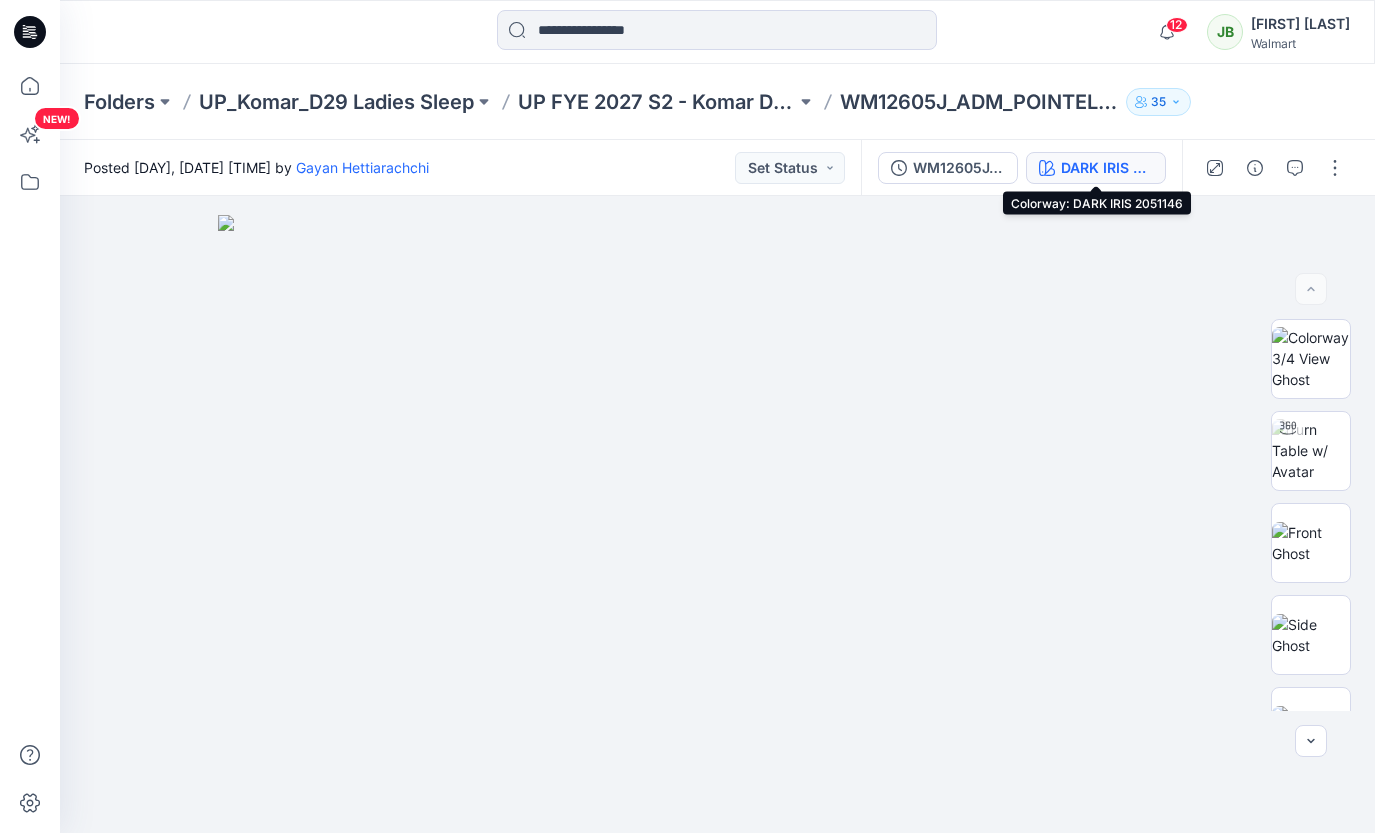 click on "DARK IRIS 2051146" at bounding box center [1107, 168] 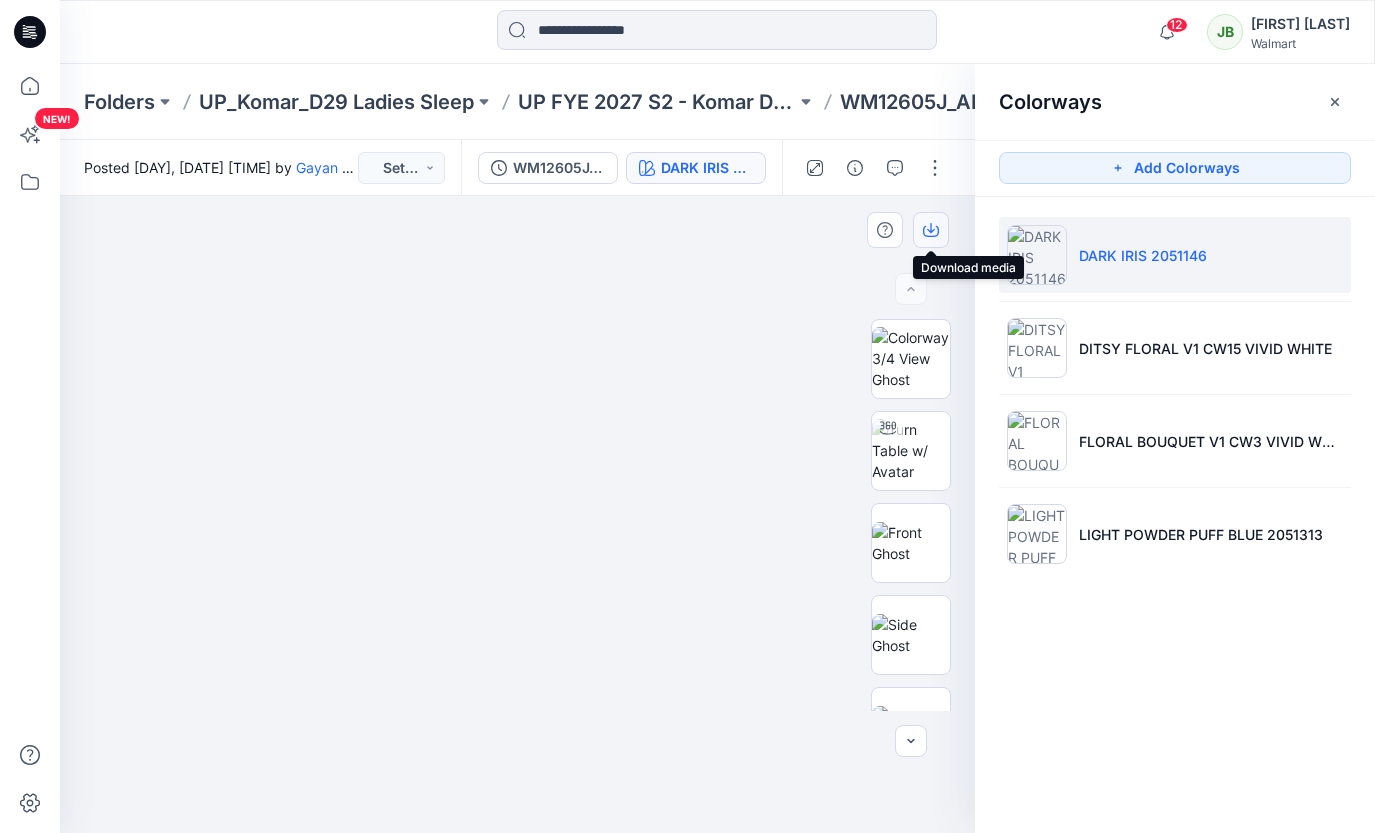click 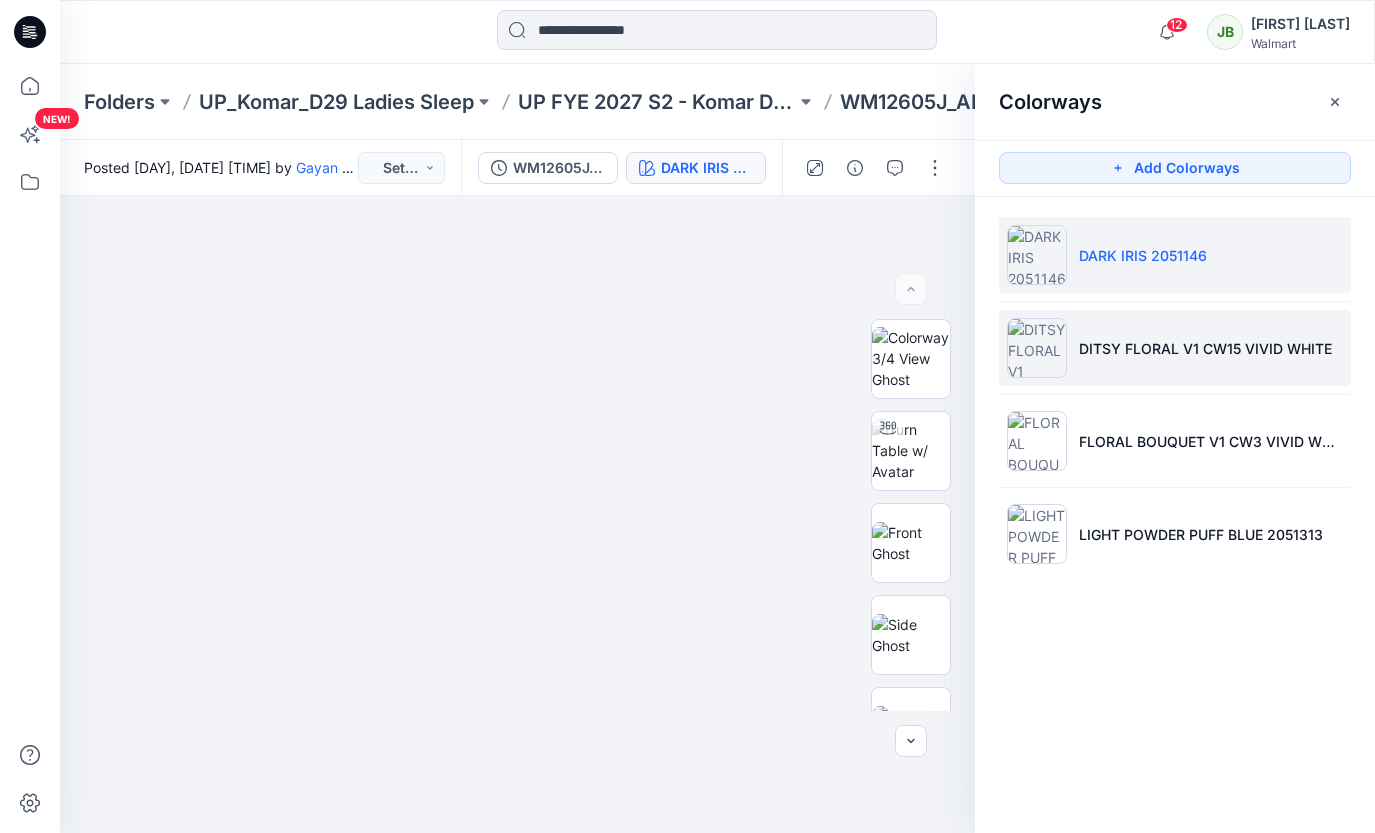 click at bounding box center [1037, 348] 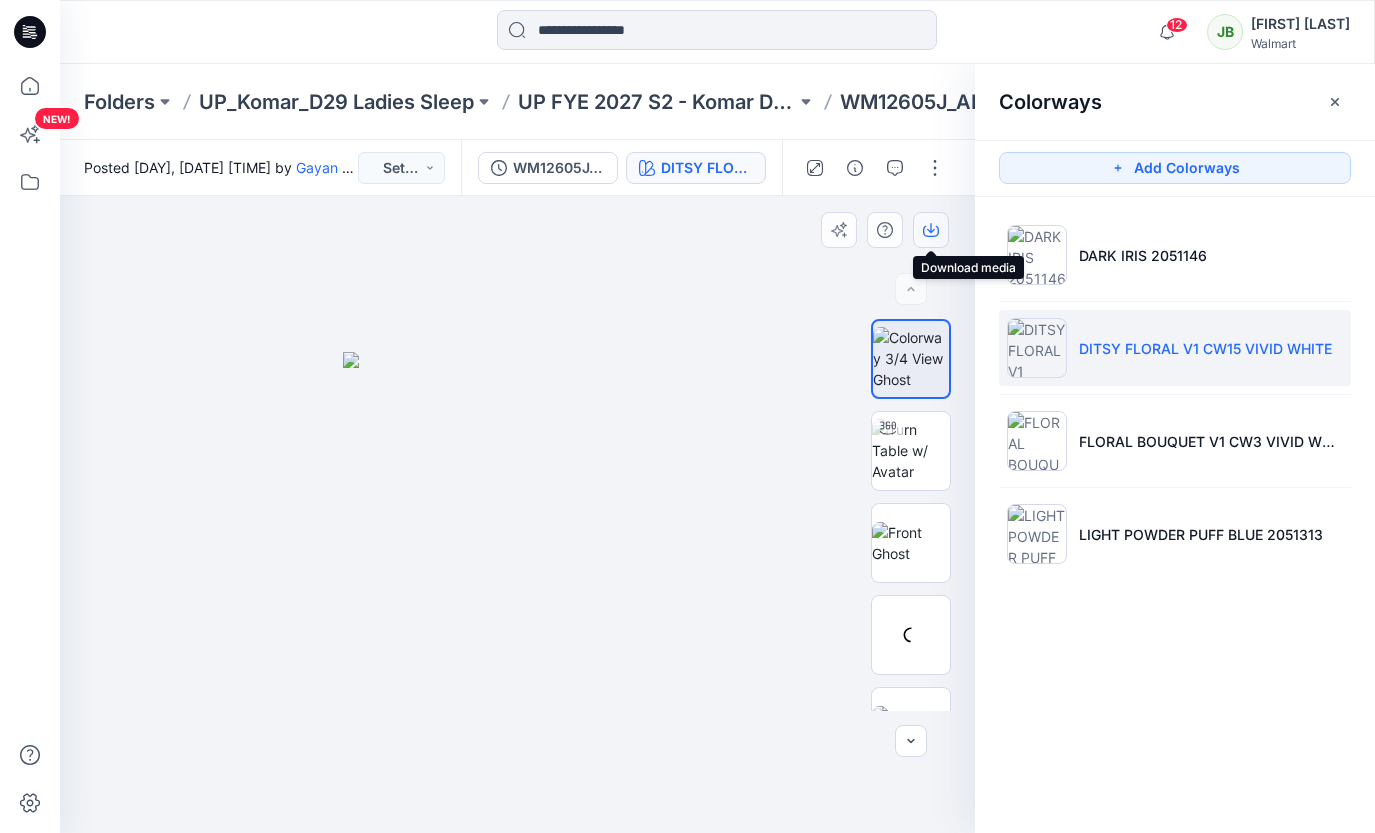 click 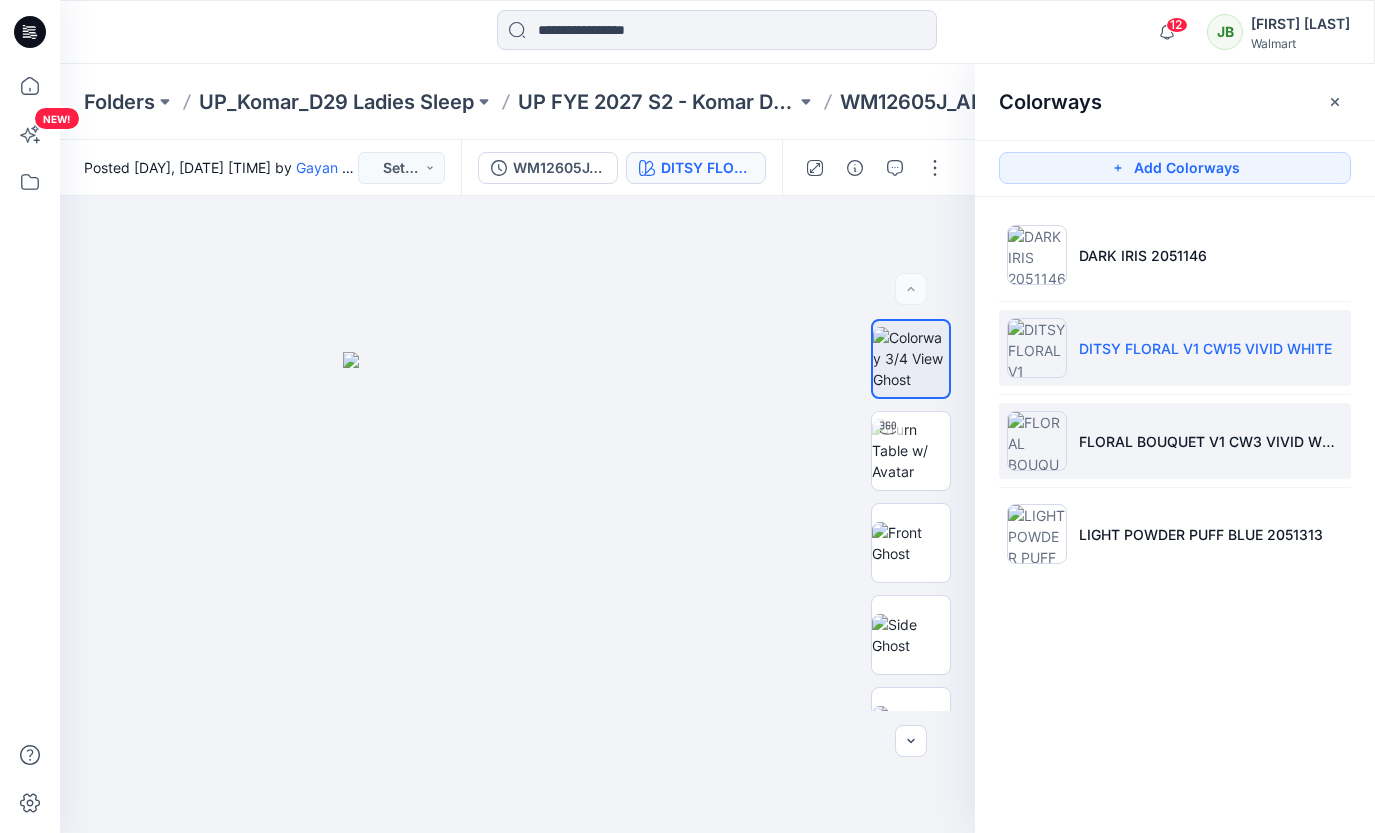 click at bounding box center [1037, 441] 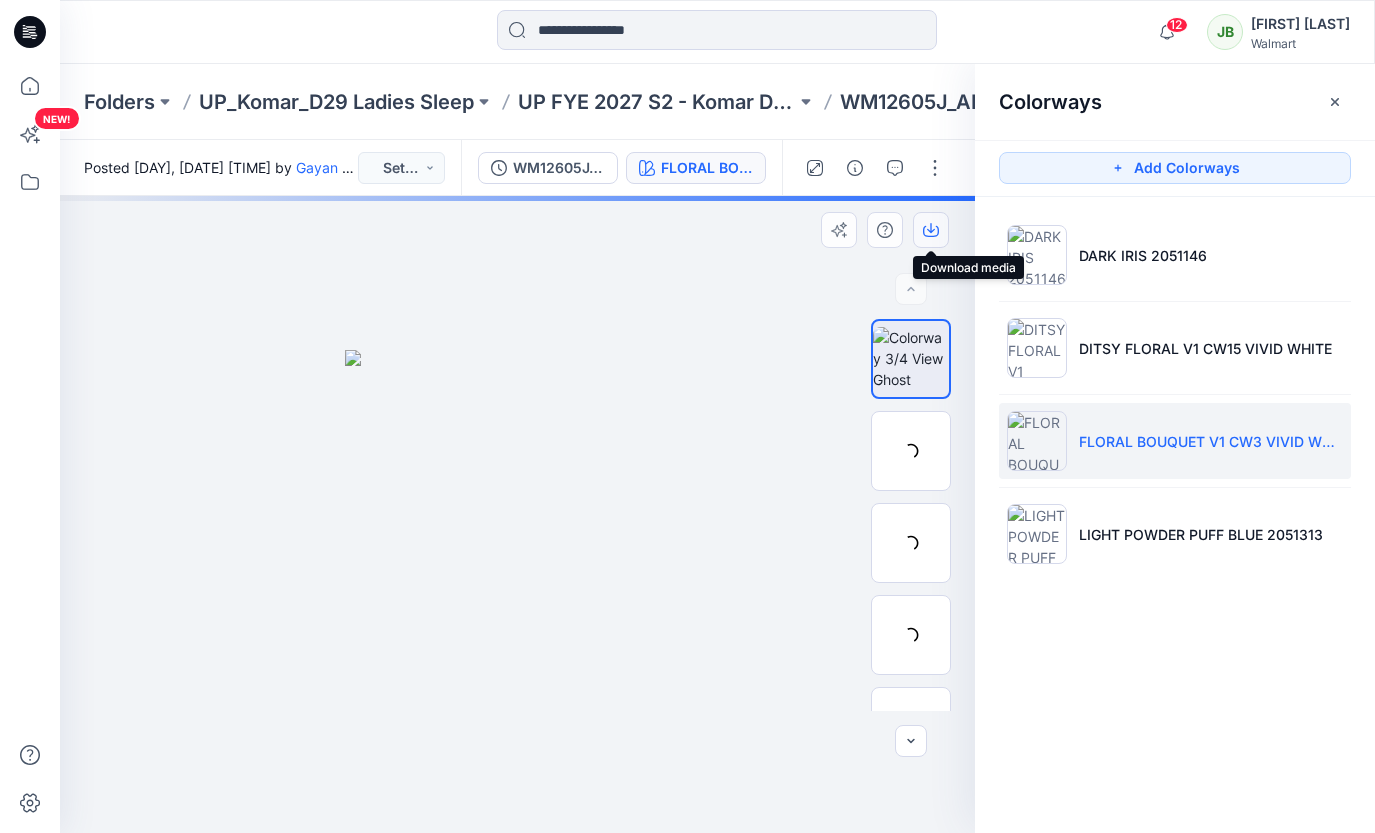 click 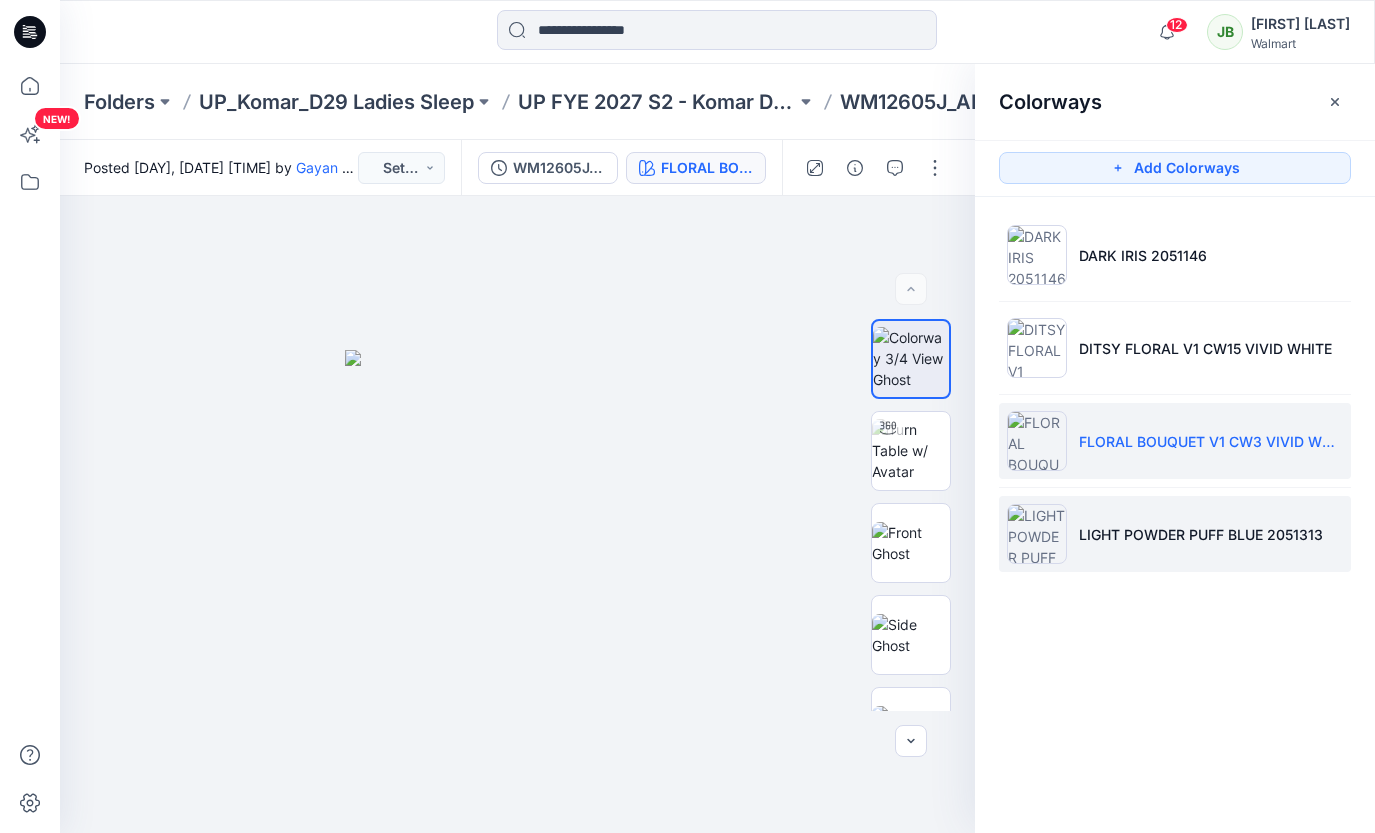 click at bounding box center (1037, 534) 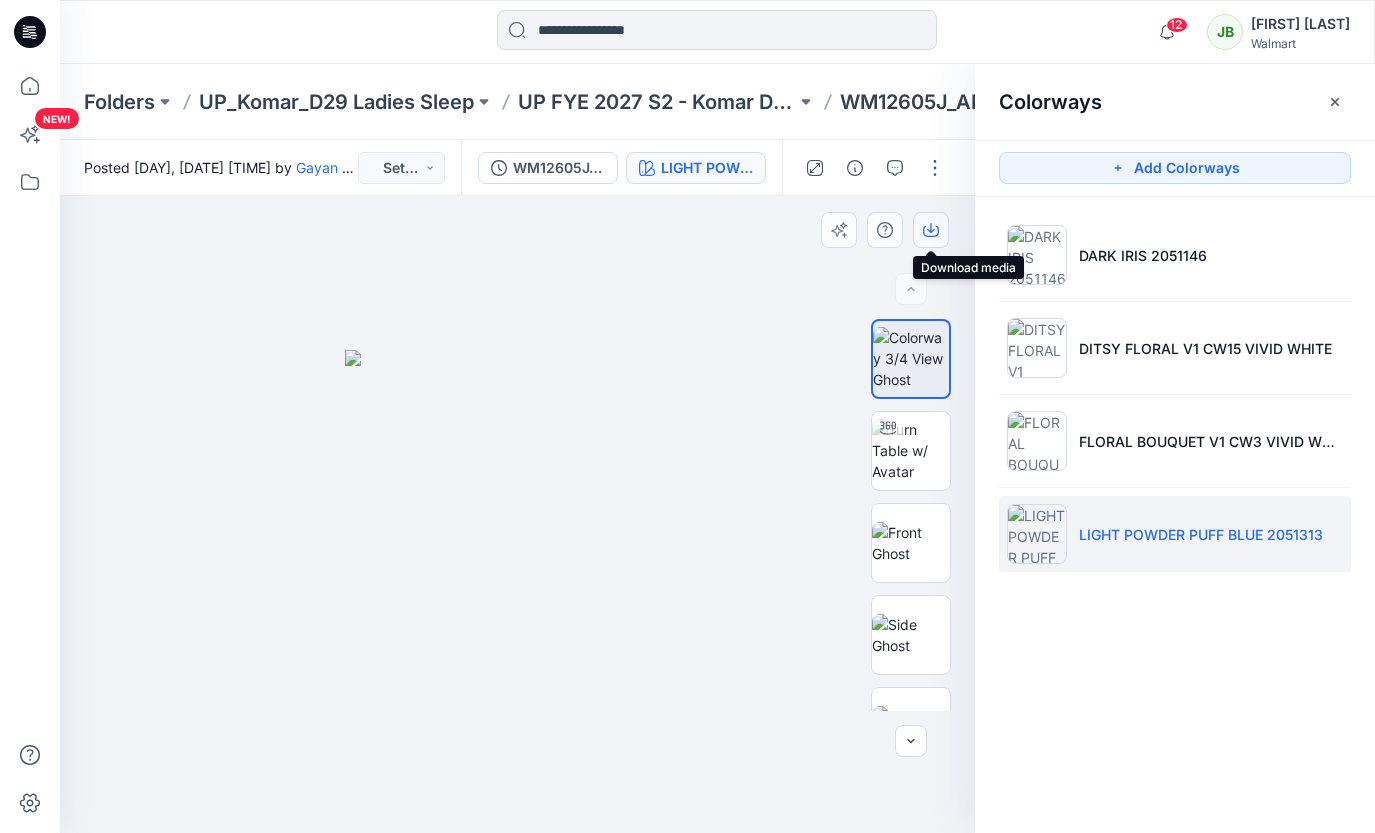 click at bounding box center [931, 230] 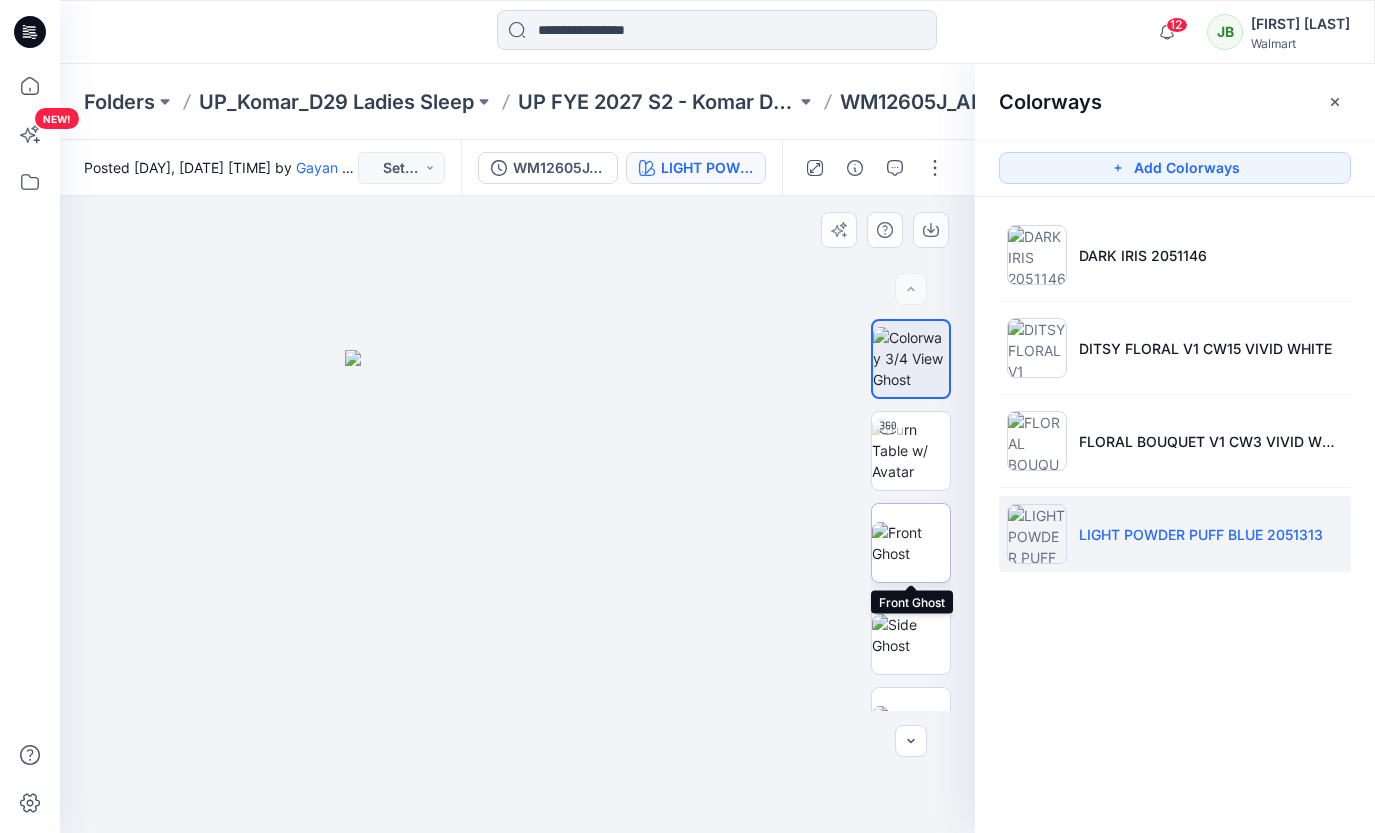 click at bounding box center (911, 543) 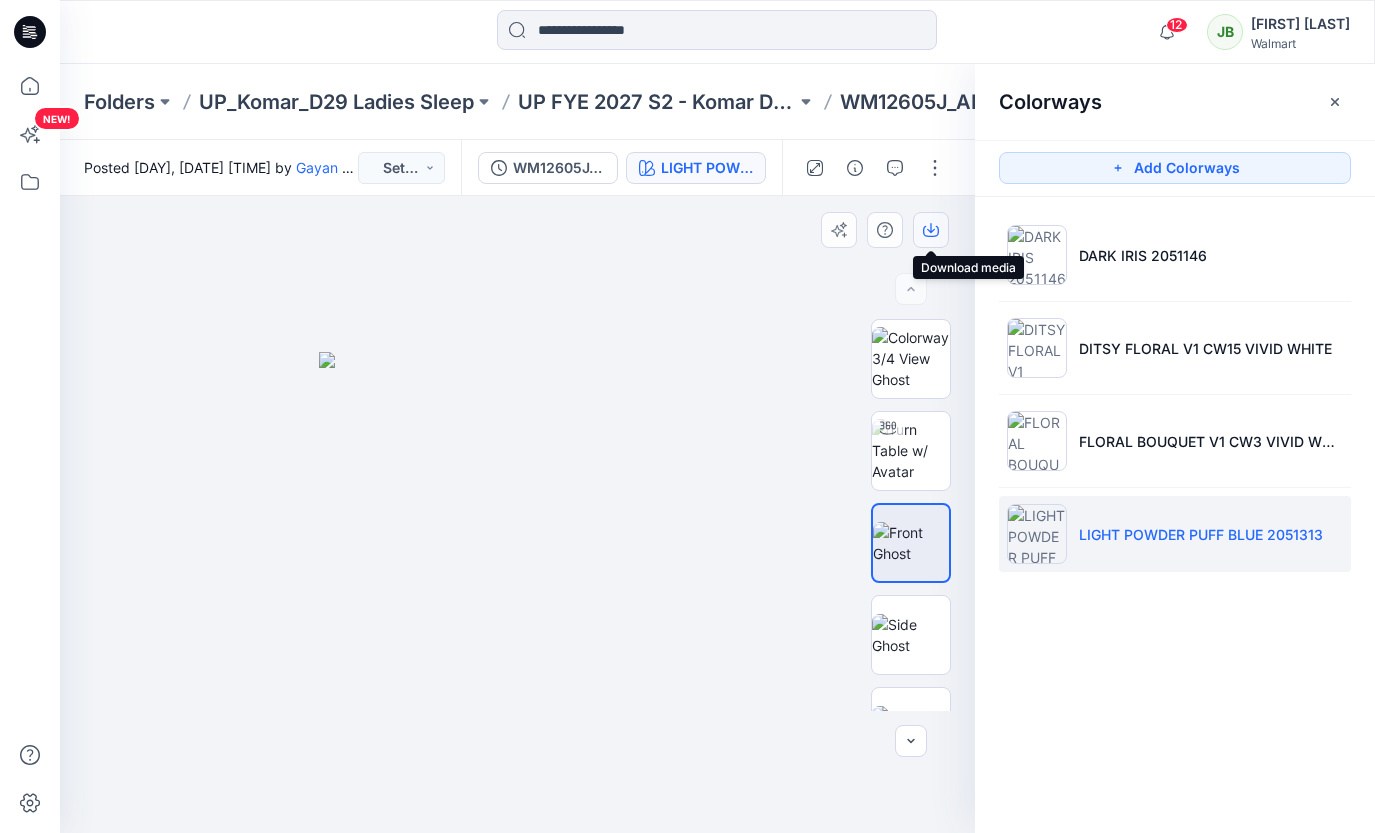 click 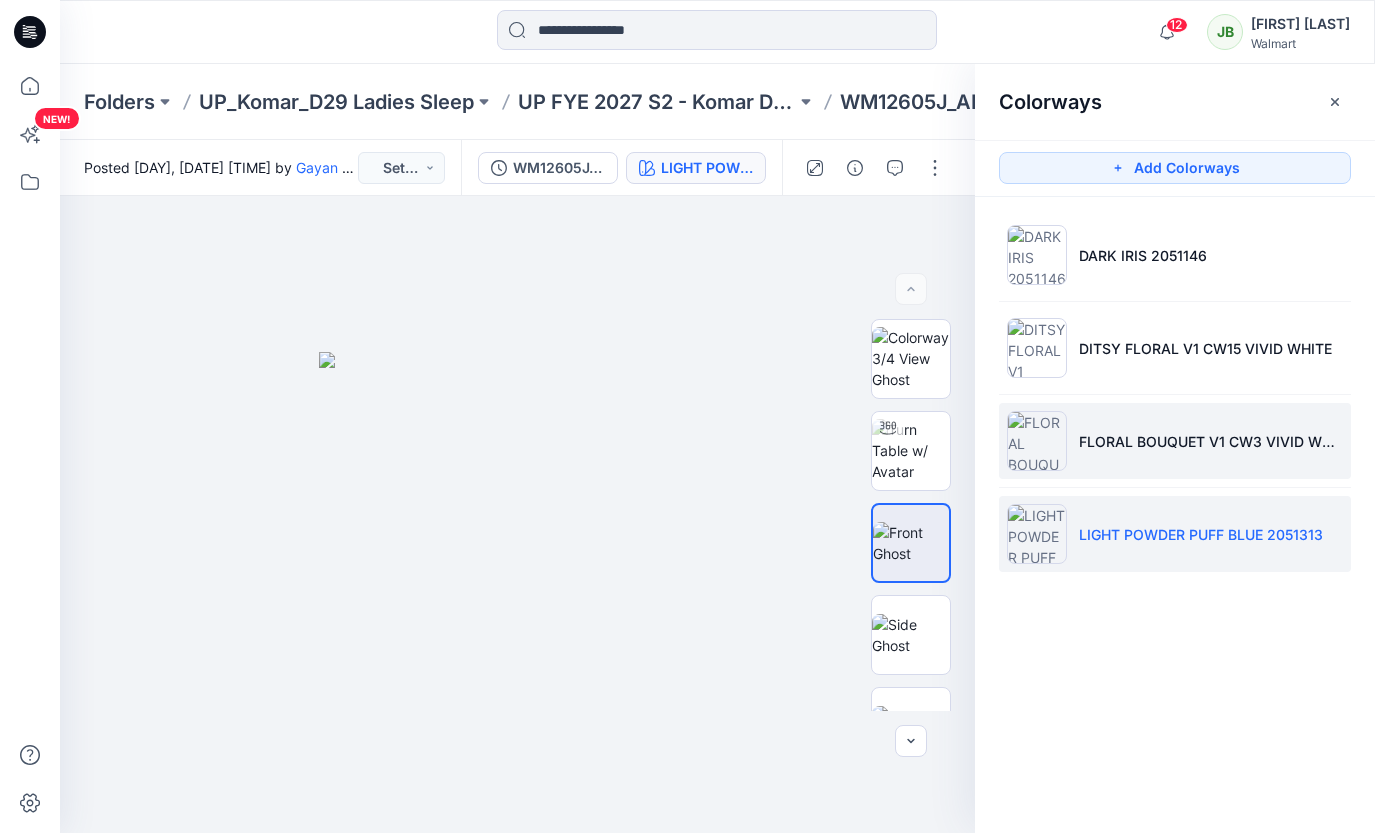 click at bounding box center [1037, 441] 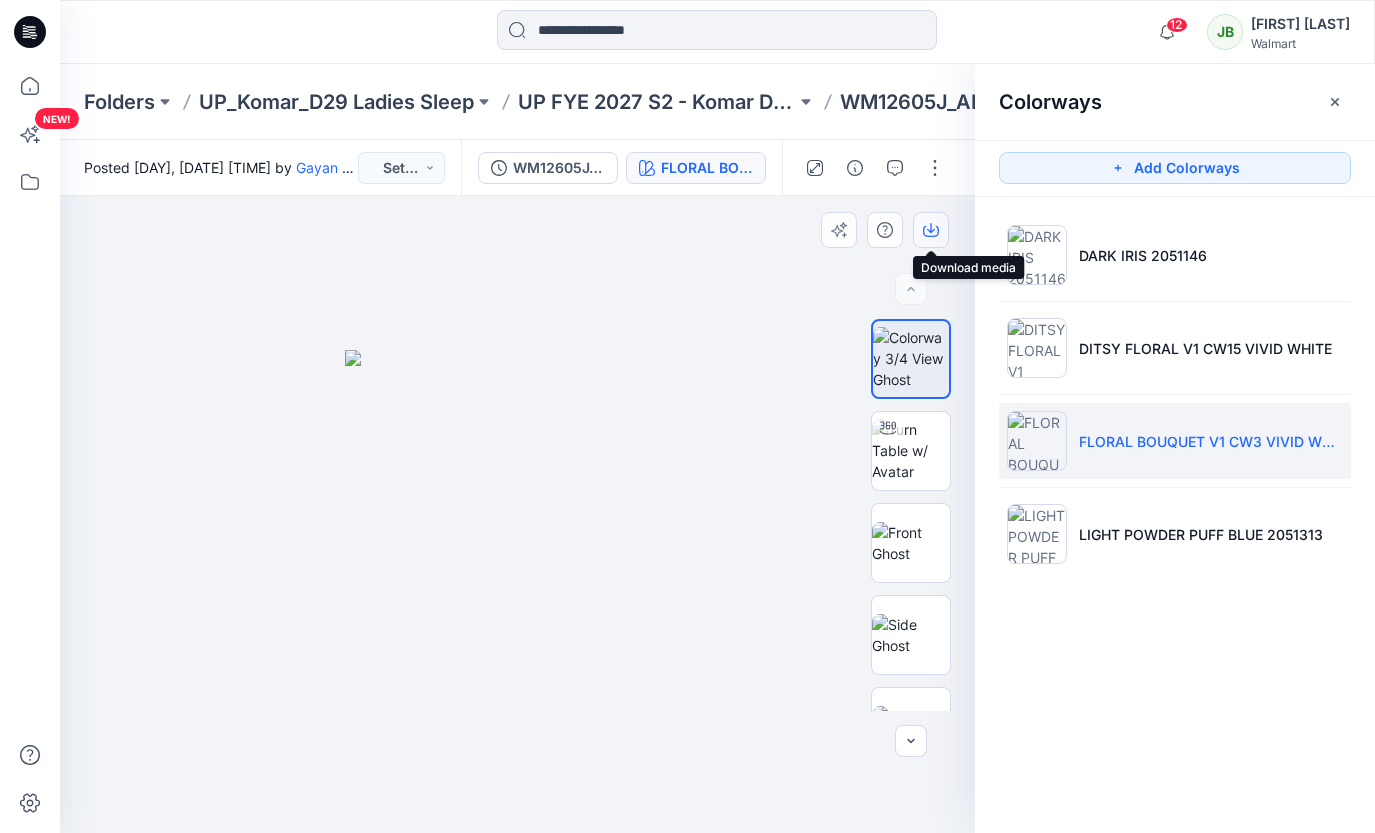 click 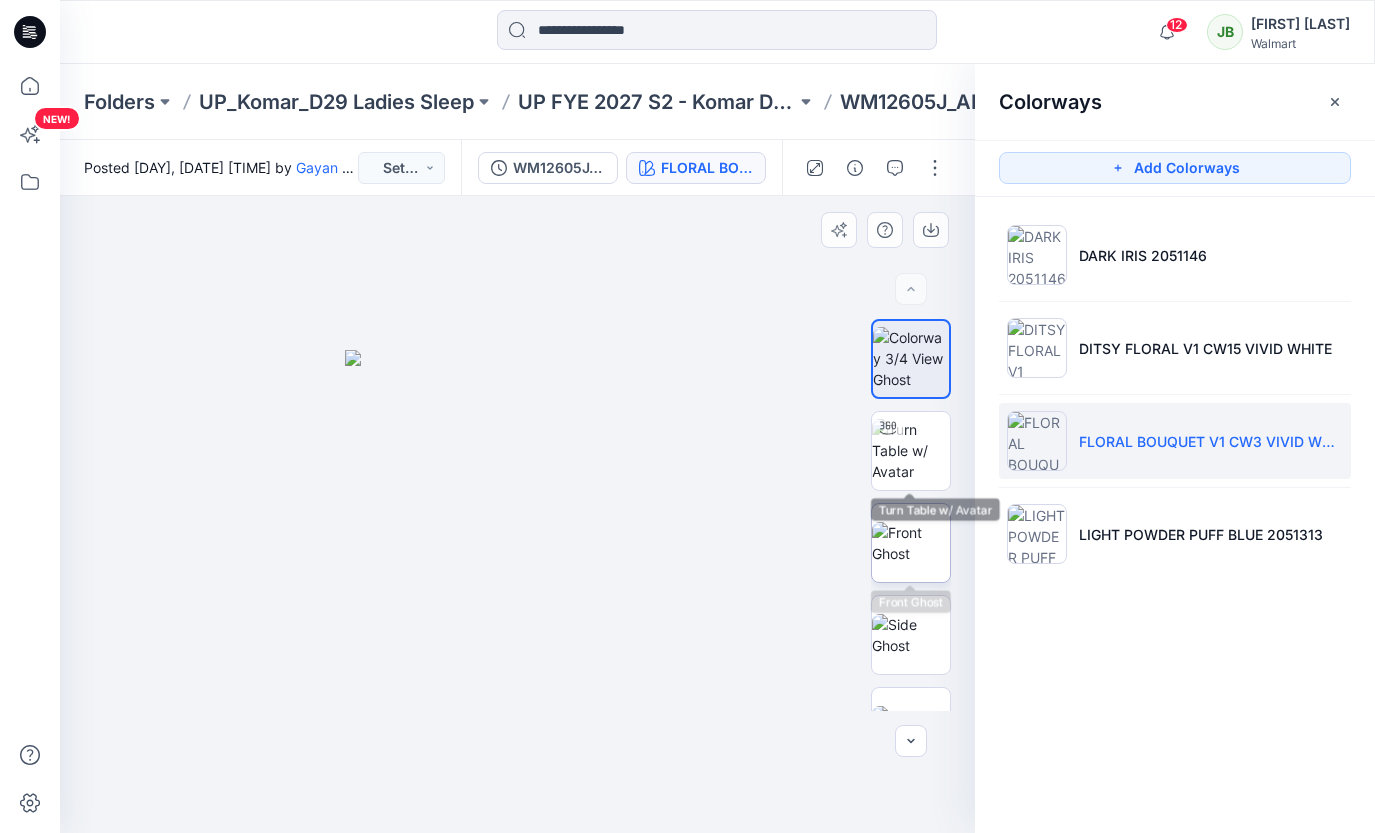 click at bounding box center [911, 543] 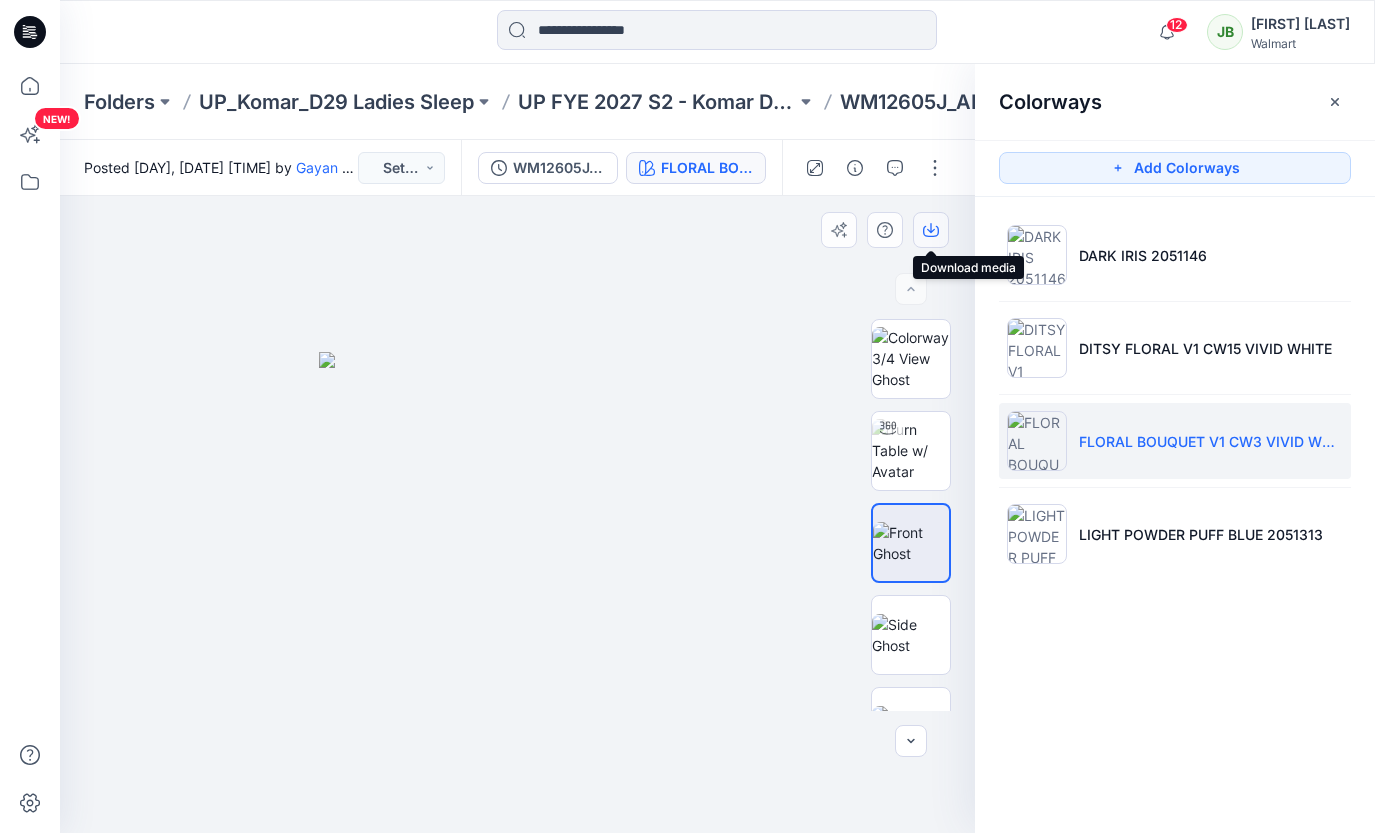 click at bounding box center (931, 230) 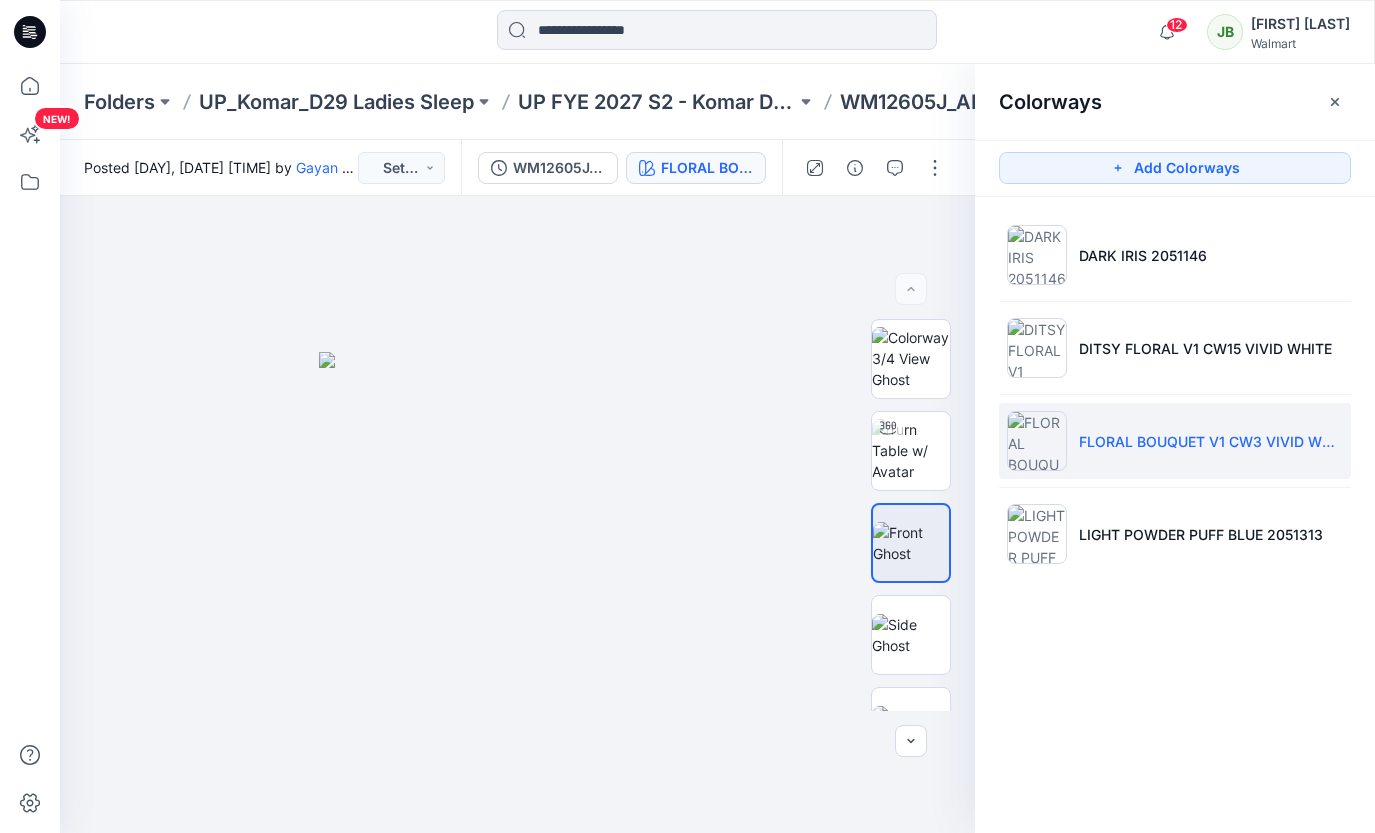 click on "DARK IRIS 2051146 DITSY FLORAL V1 CW15 VIVID WHITE FLORAL BOUQUET V1 CW3 VIVID WHITE LIGHT POWDER PUFF  BLUE 2051313" at bounding box center (1175, 394) 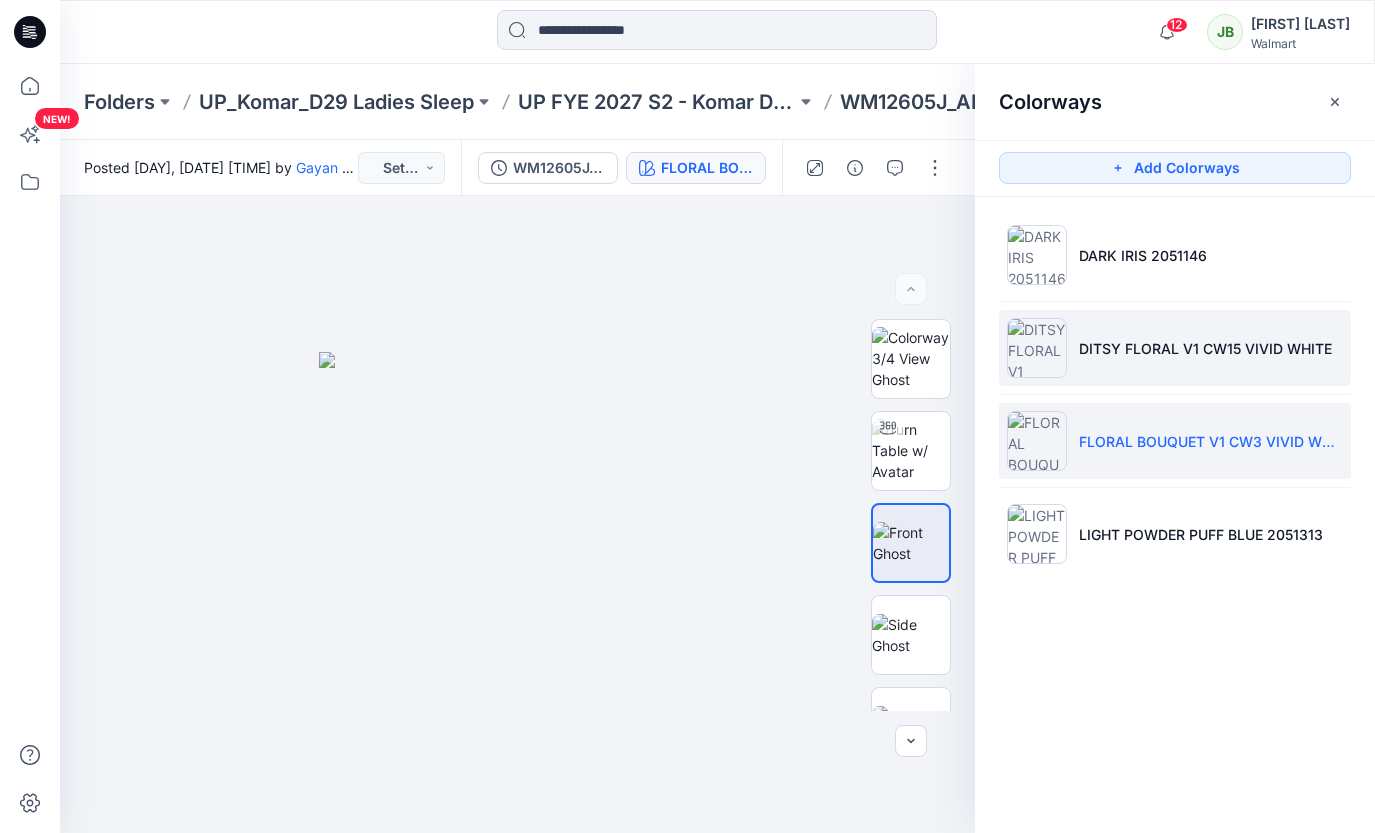 click on "DITSY FLORAL V1 CW15 VIVID WHITE" at bounding box center [1175, 348] 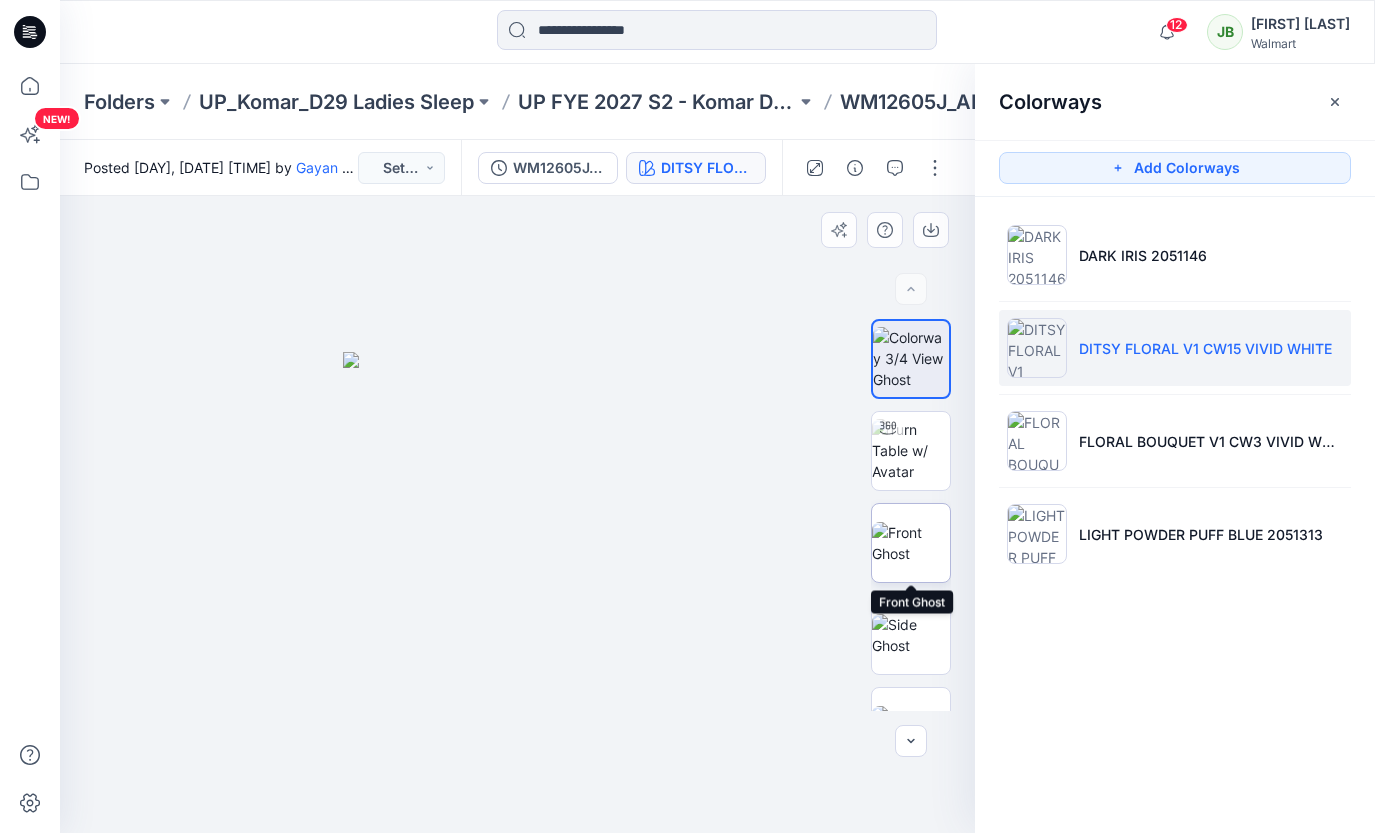 click at bounding box center [911, 543] 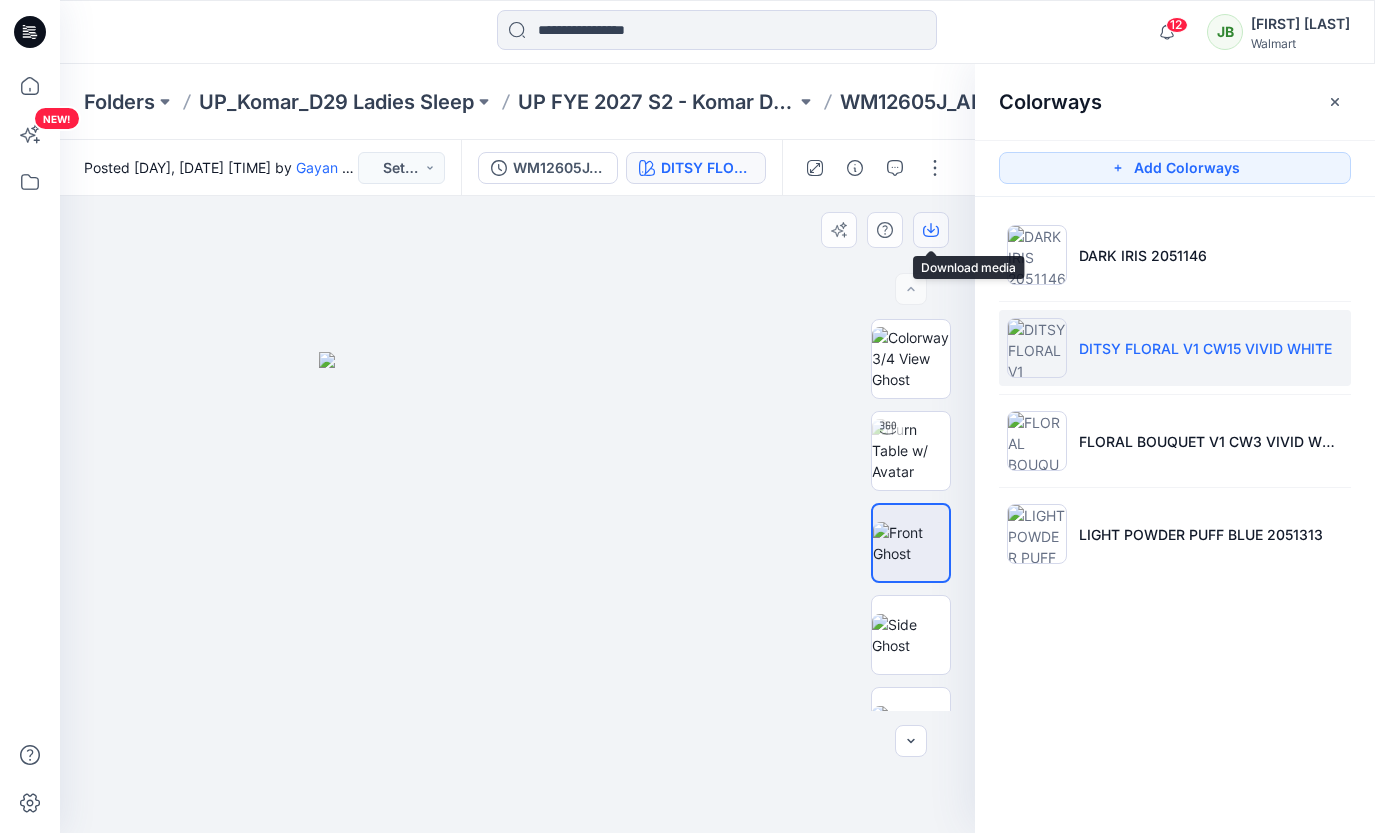 click at bounding box center (931, 230) 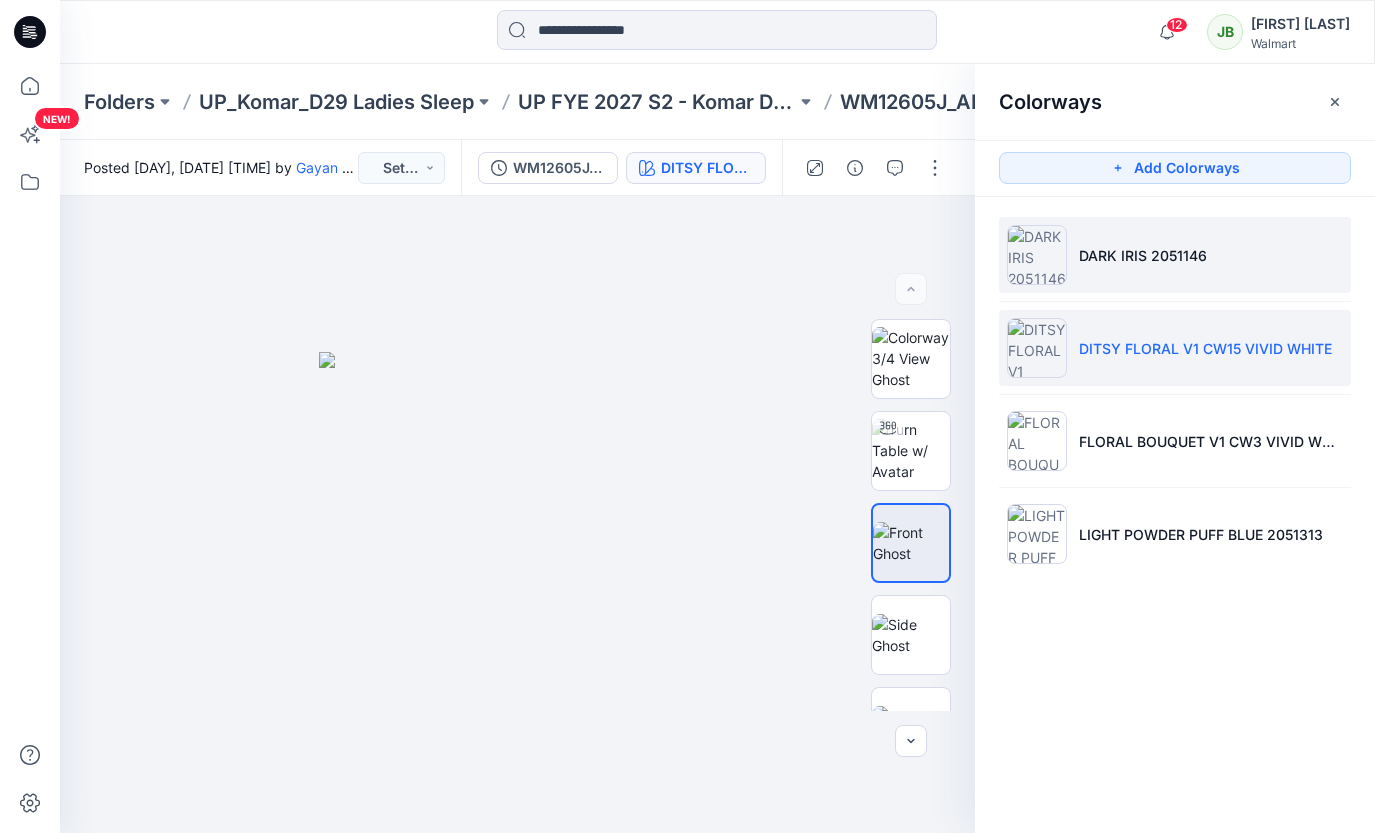 click on "DARK IRIS 2051146" at bounding box center [1143, 255] 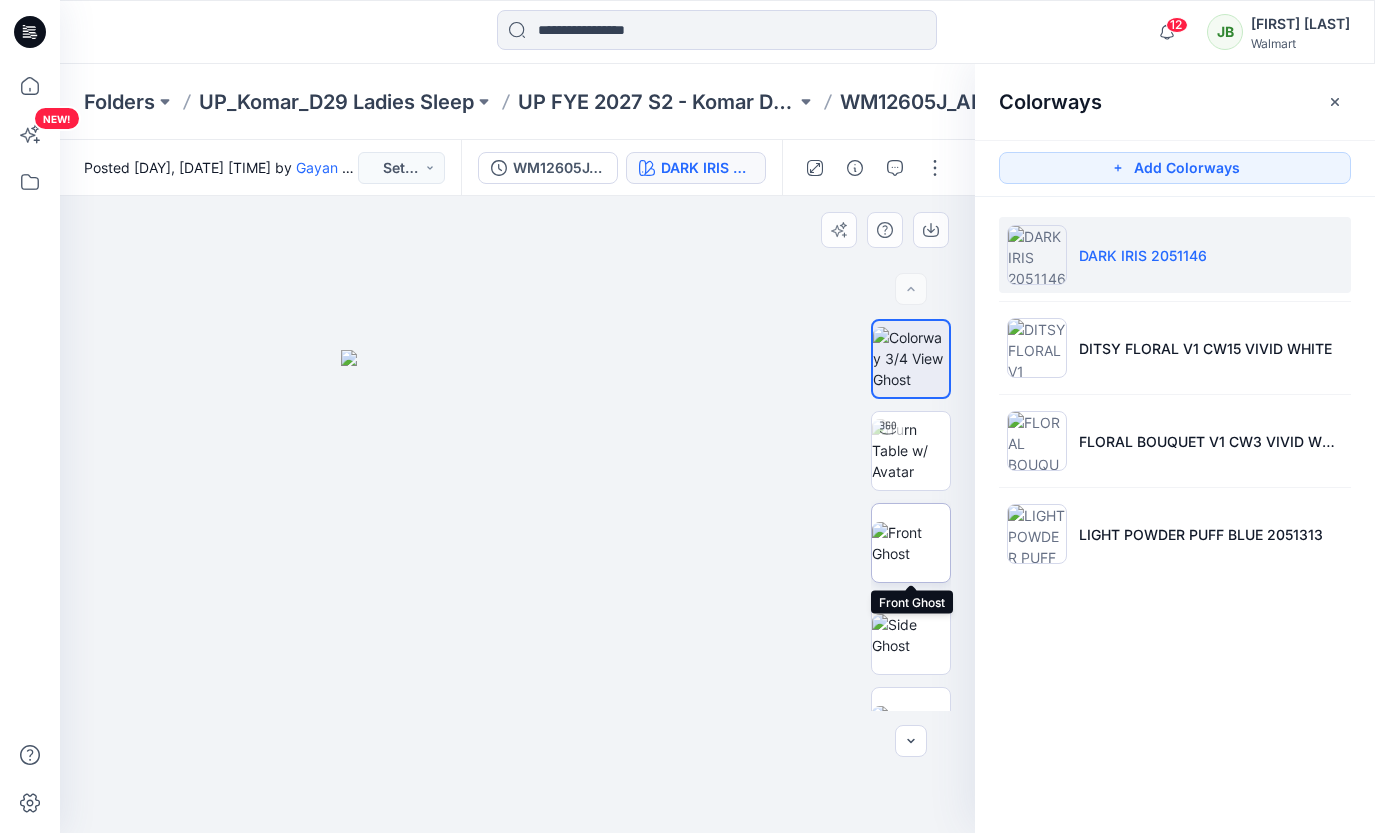 click at bounding box center (911, 543) 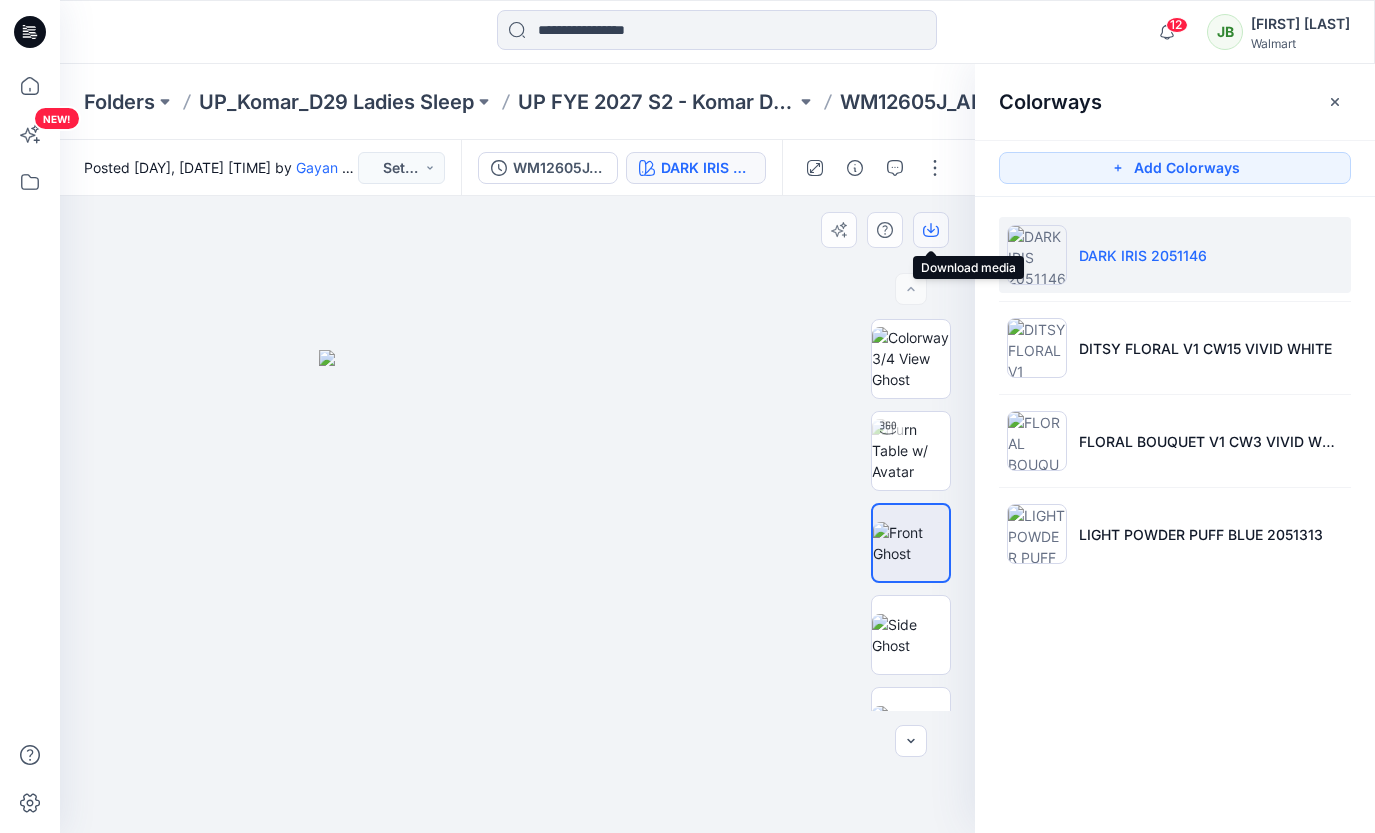 click at bounding box center (931, 230) 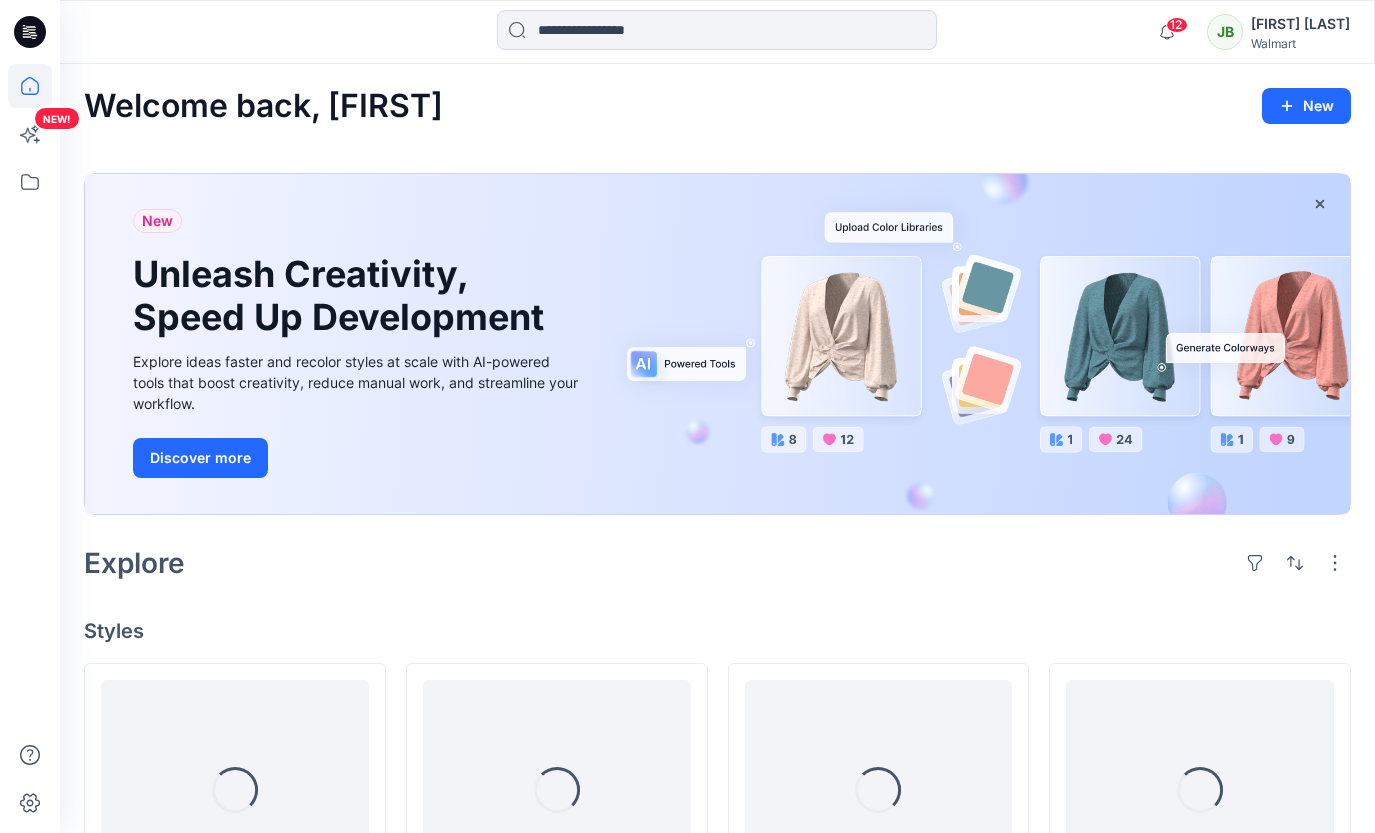 scroll, scrollTop: 747, scrollLeft: 0, axis: vertical 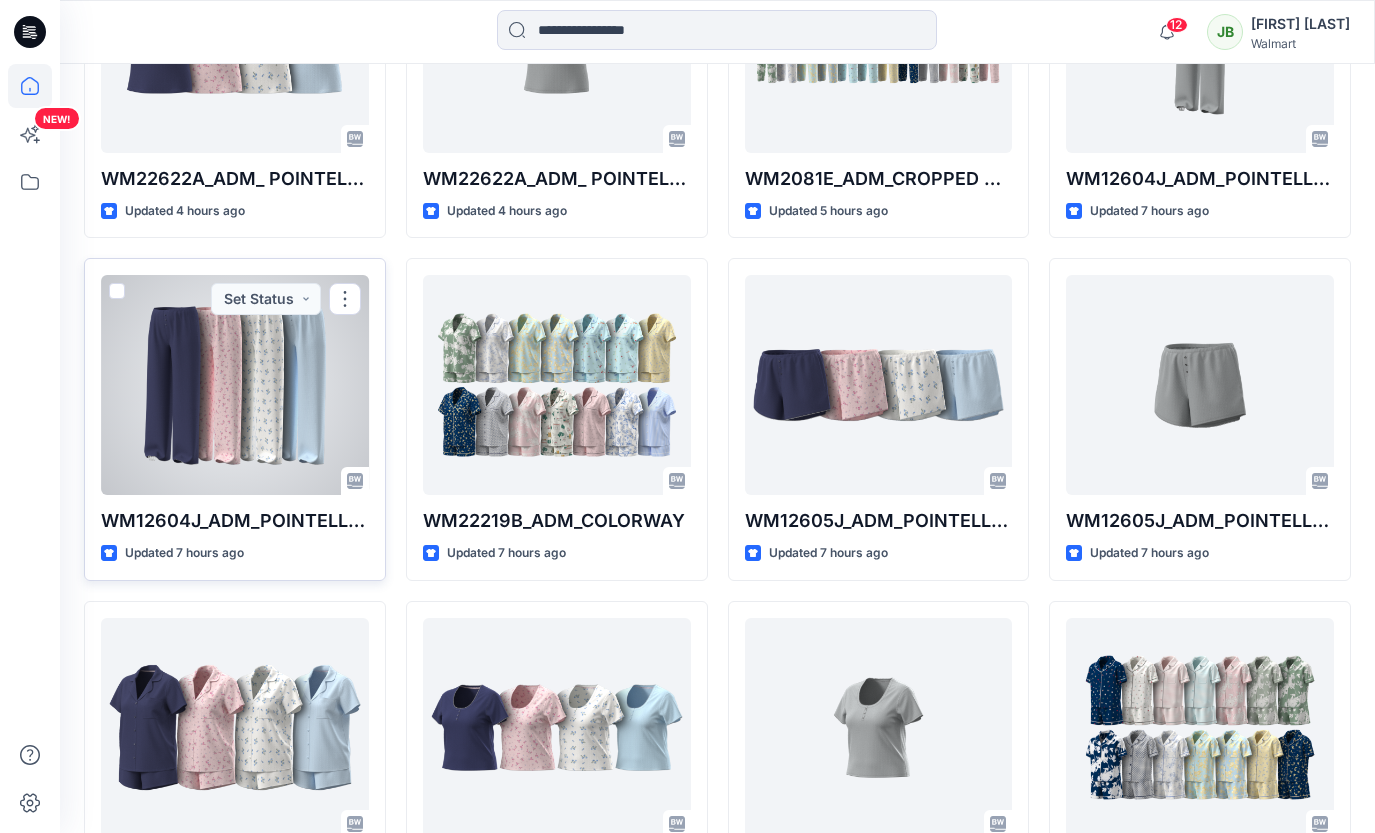 click at bounding box center [235, 385] 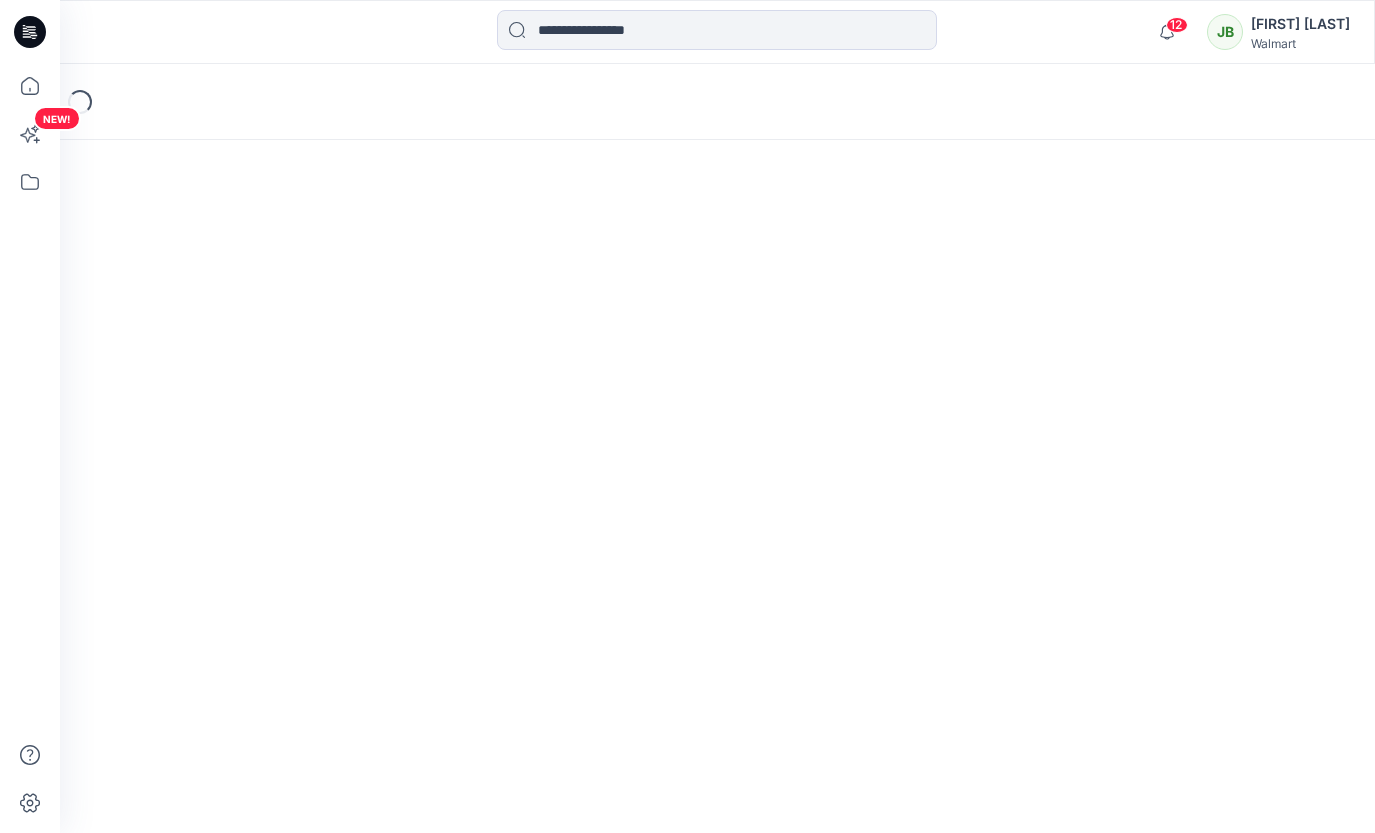 scroll, scrollTop: 0, scrollLeft: 0, axis: both 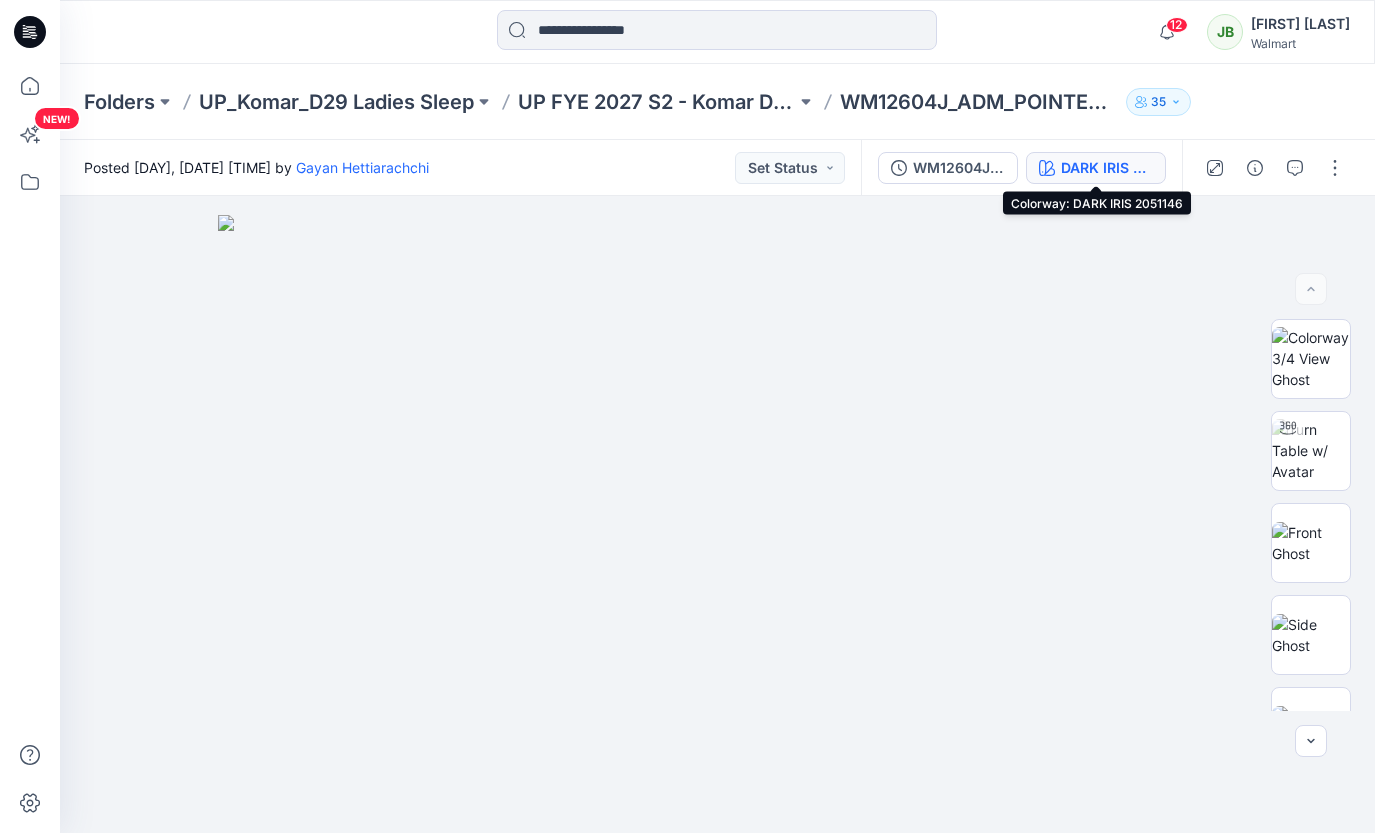 click on "DARK IRIS 2051146" at bounding box center [1107, 168] 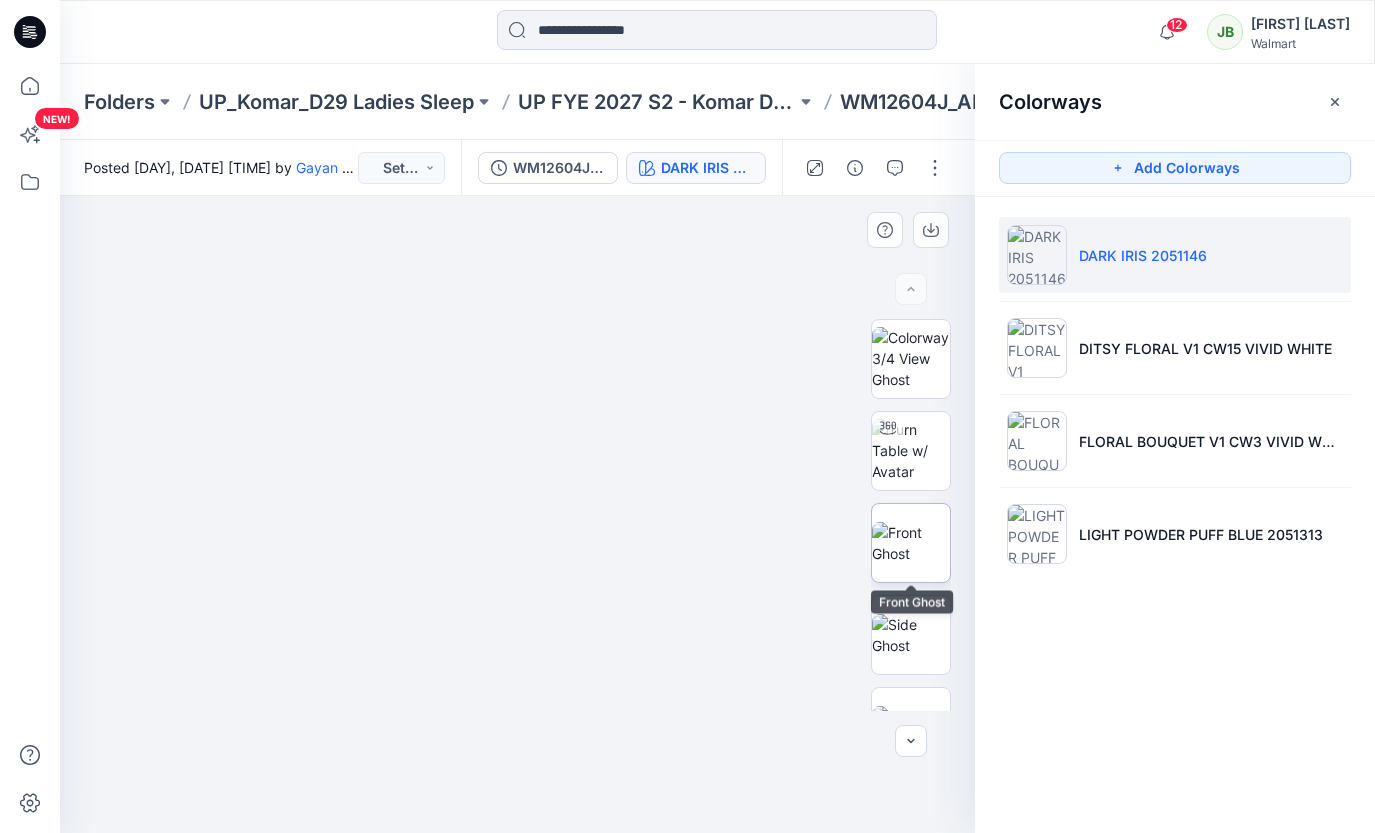 click at bounding box center [911, 543] 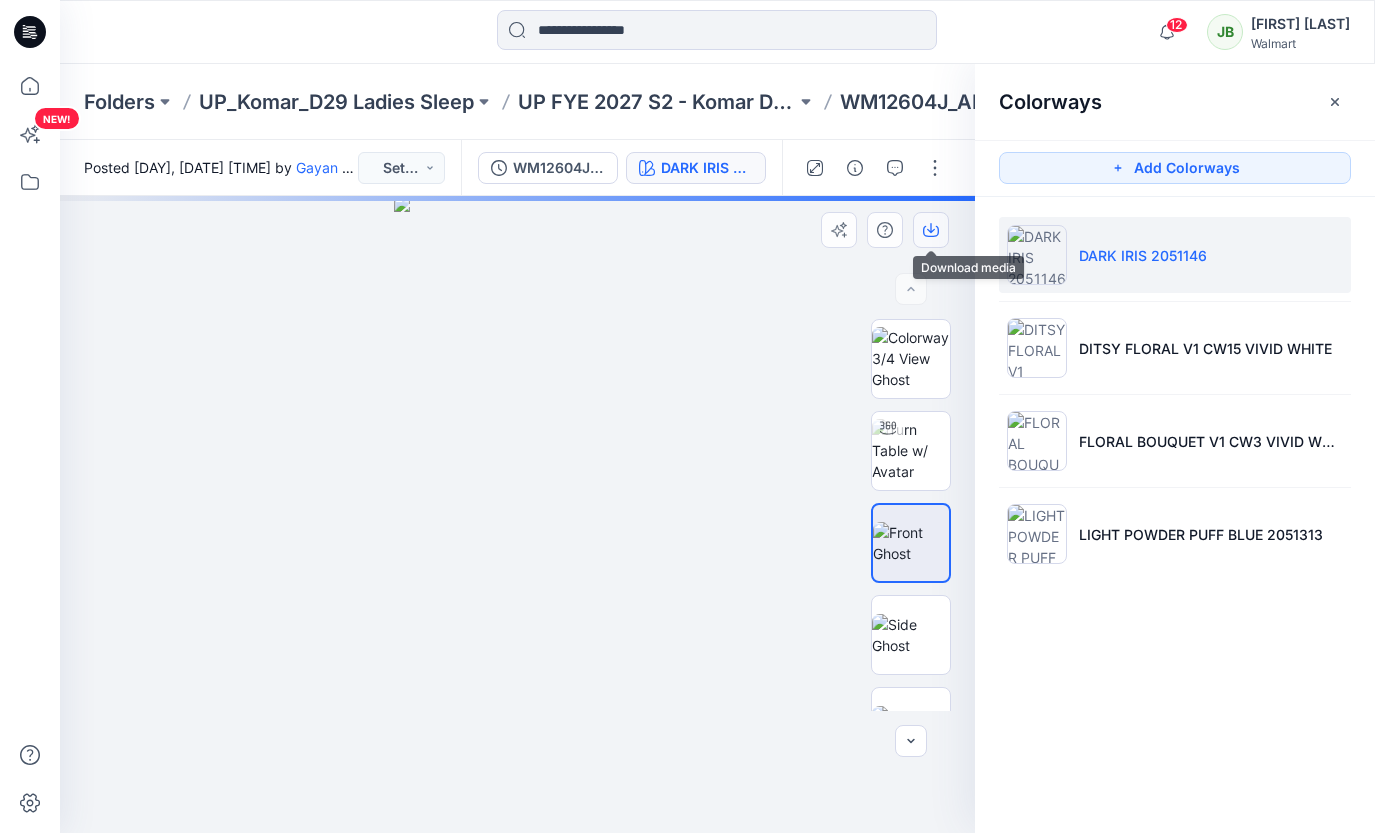 click 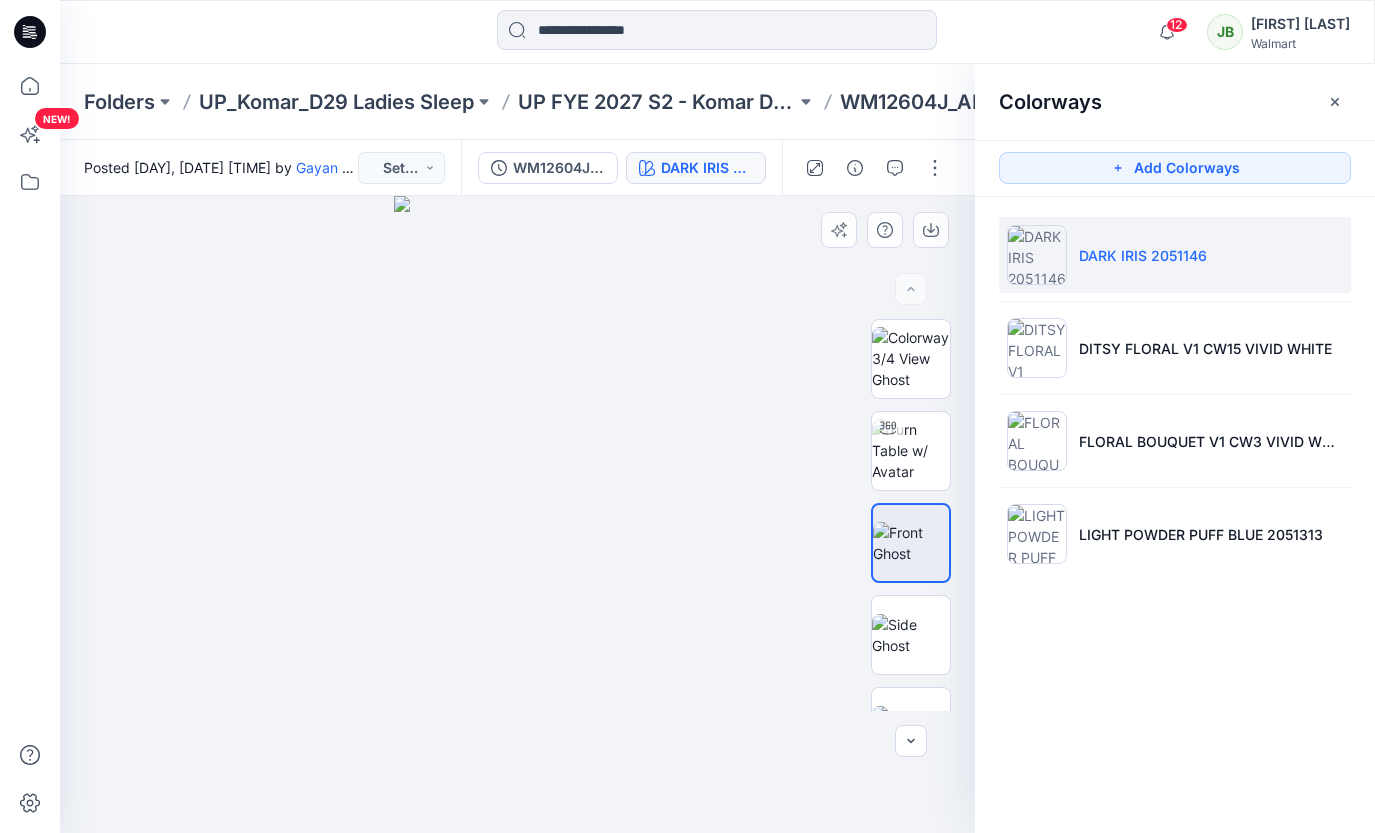 click at bounding box center (890, 230) 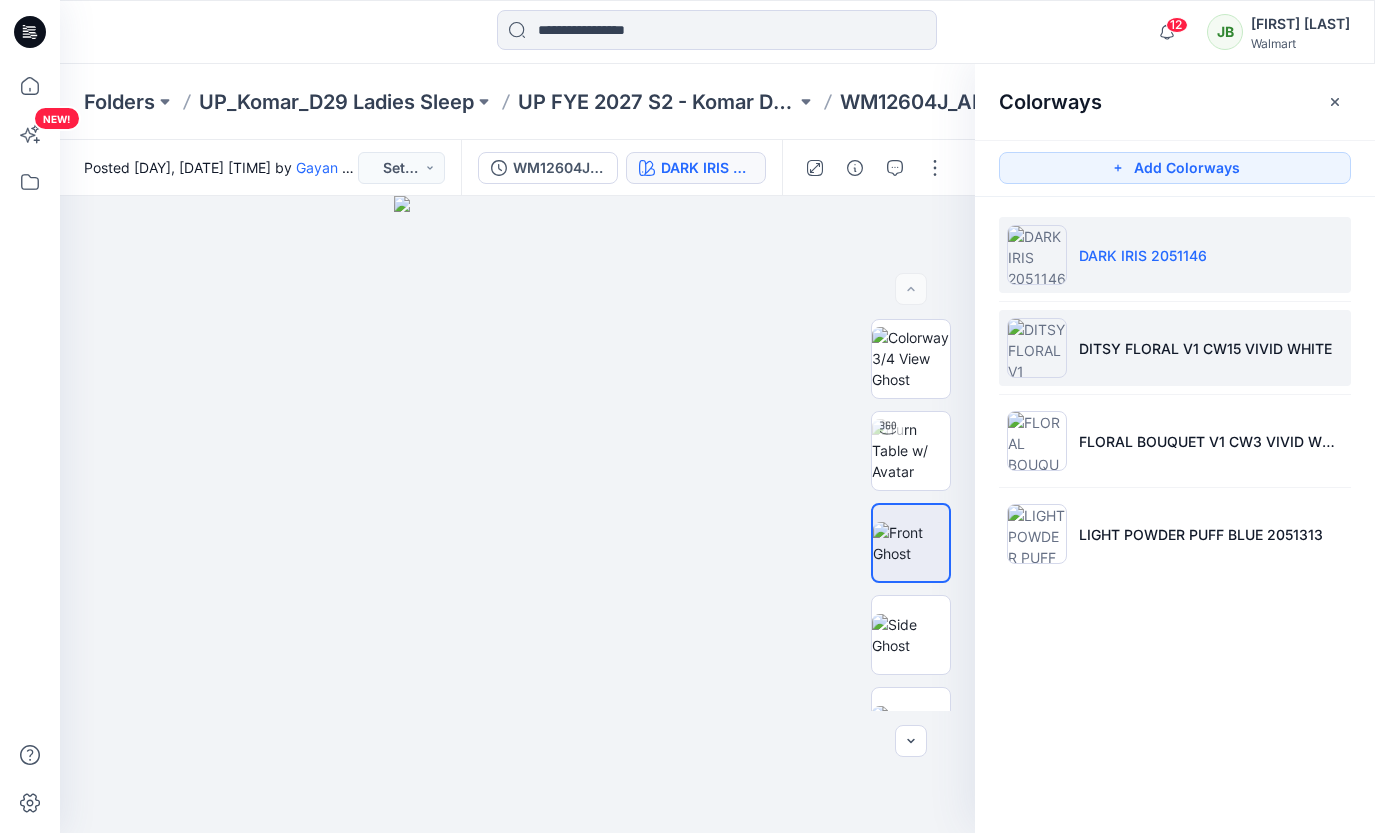 click at bounding box center [1037, 348] 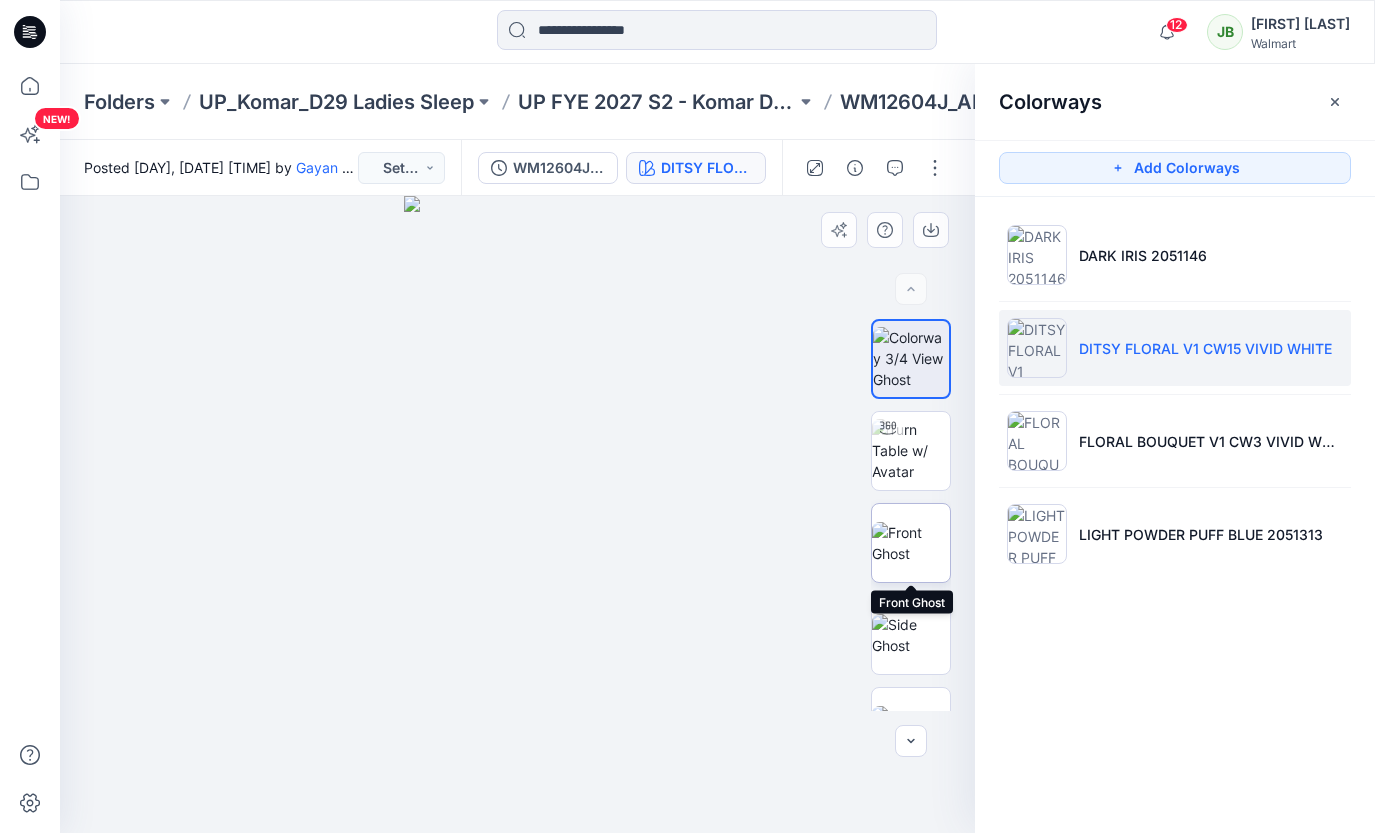 click at bounding box center (911, 543) 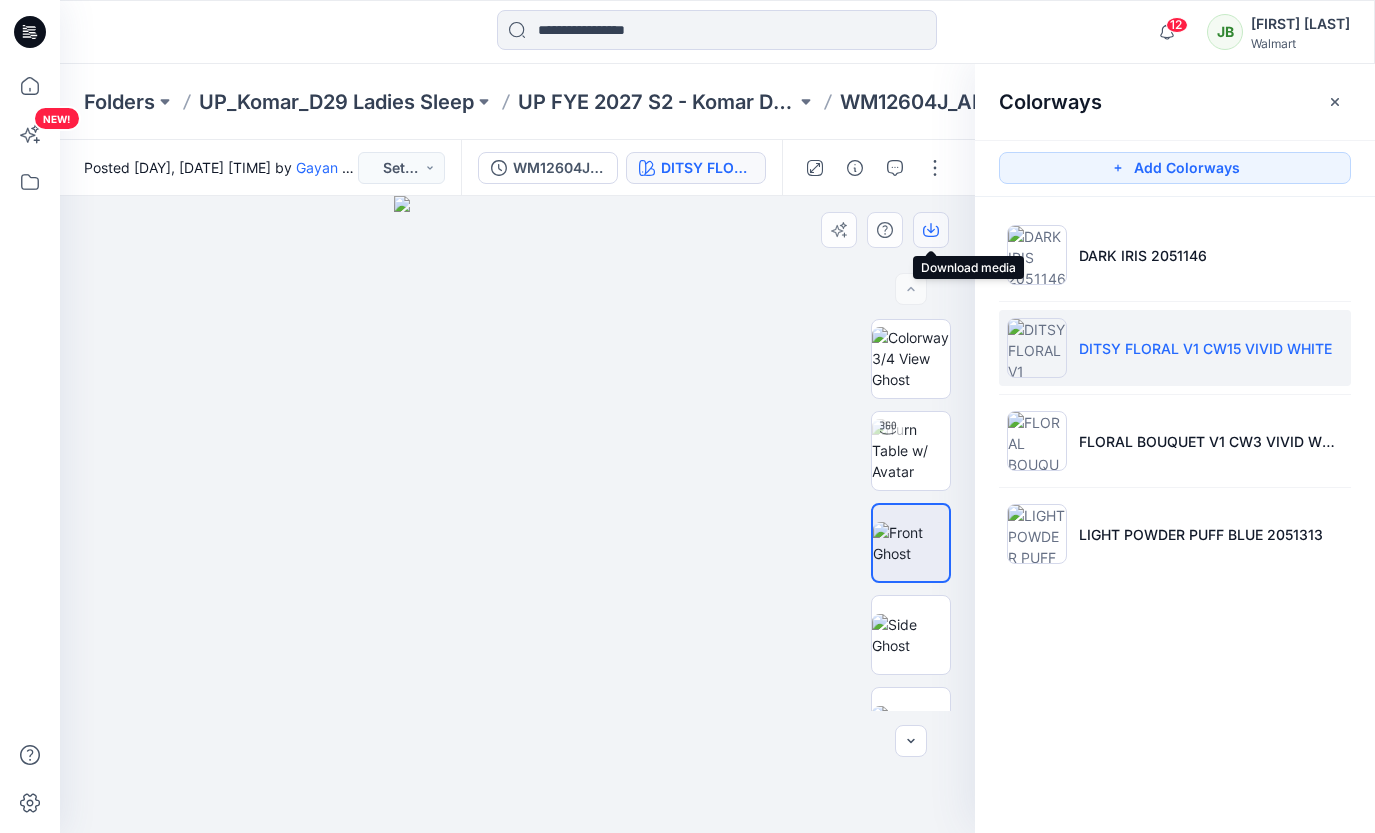 click 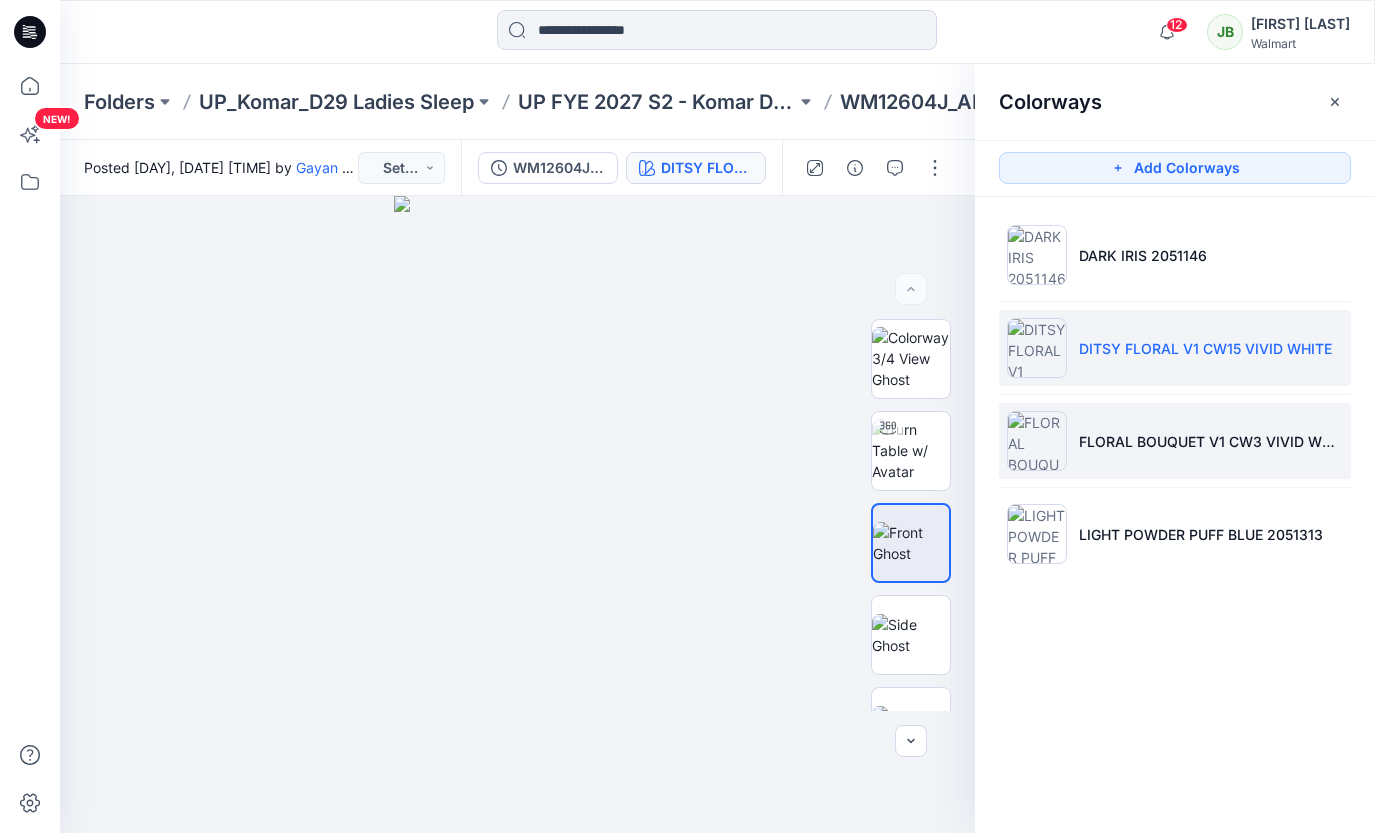 click on "FLORAL BOUQUET V1 CW3 VIVID WHITE" at bounding box center (1175, 441) 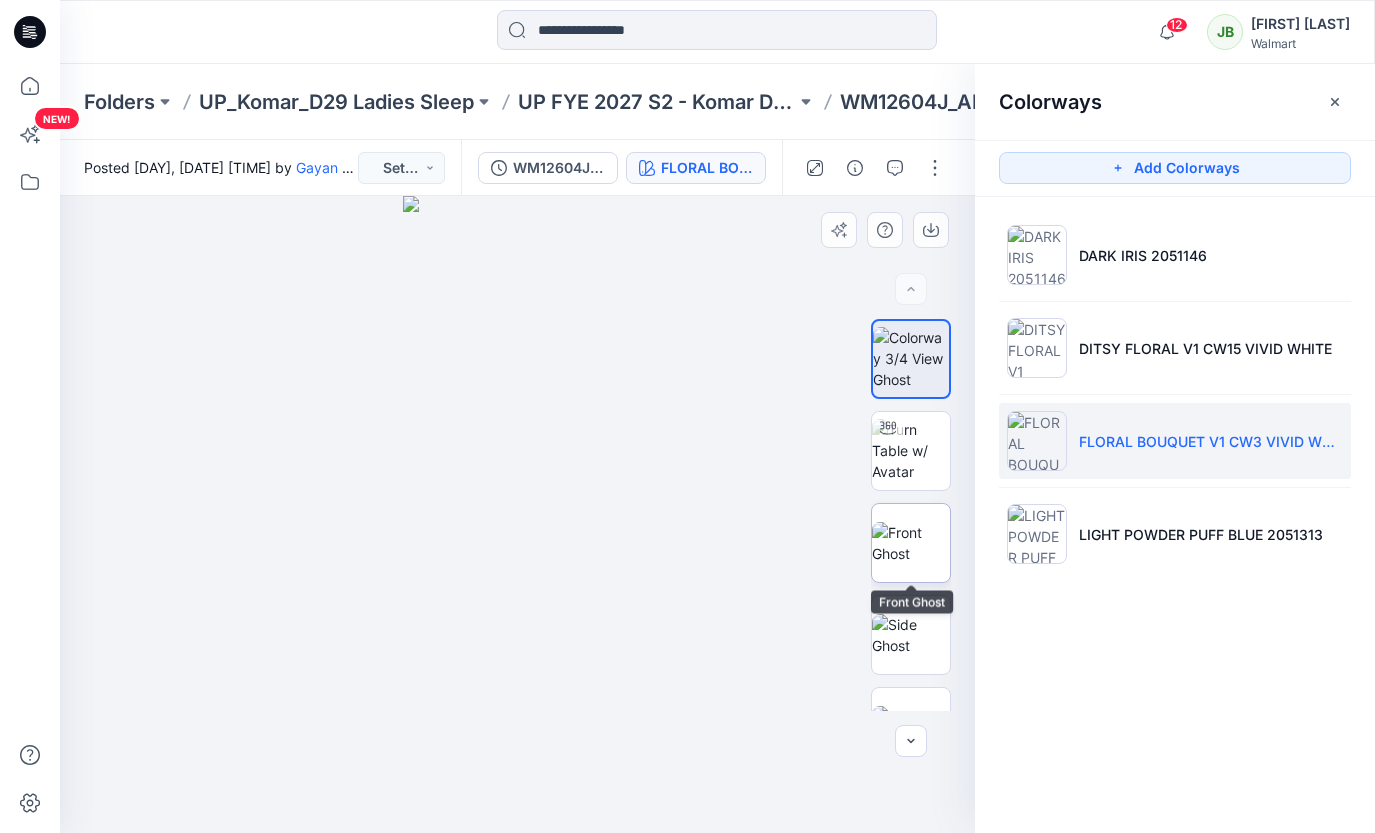 click at bounding box center (911, 543) 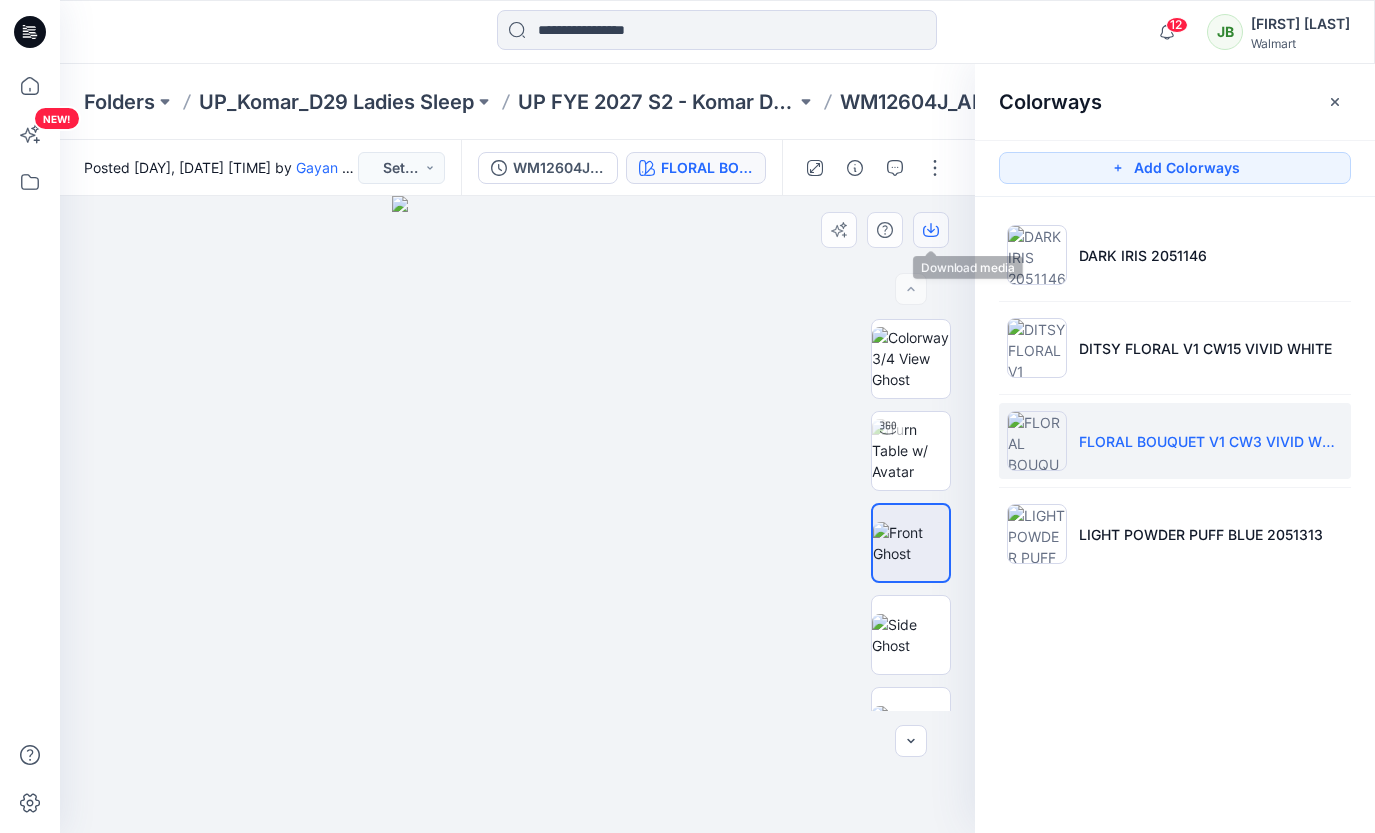 click 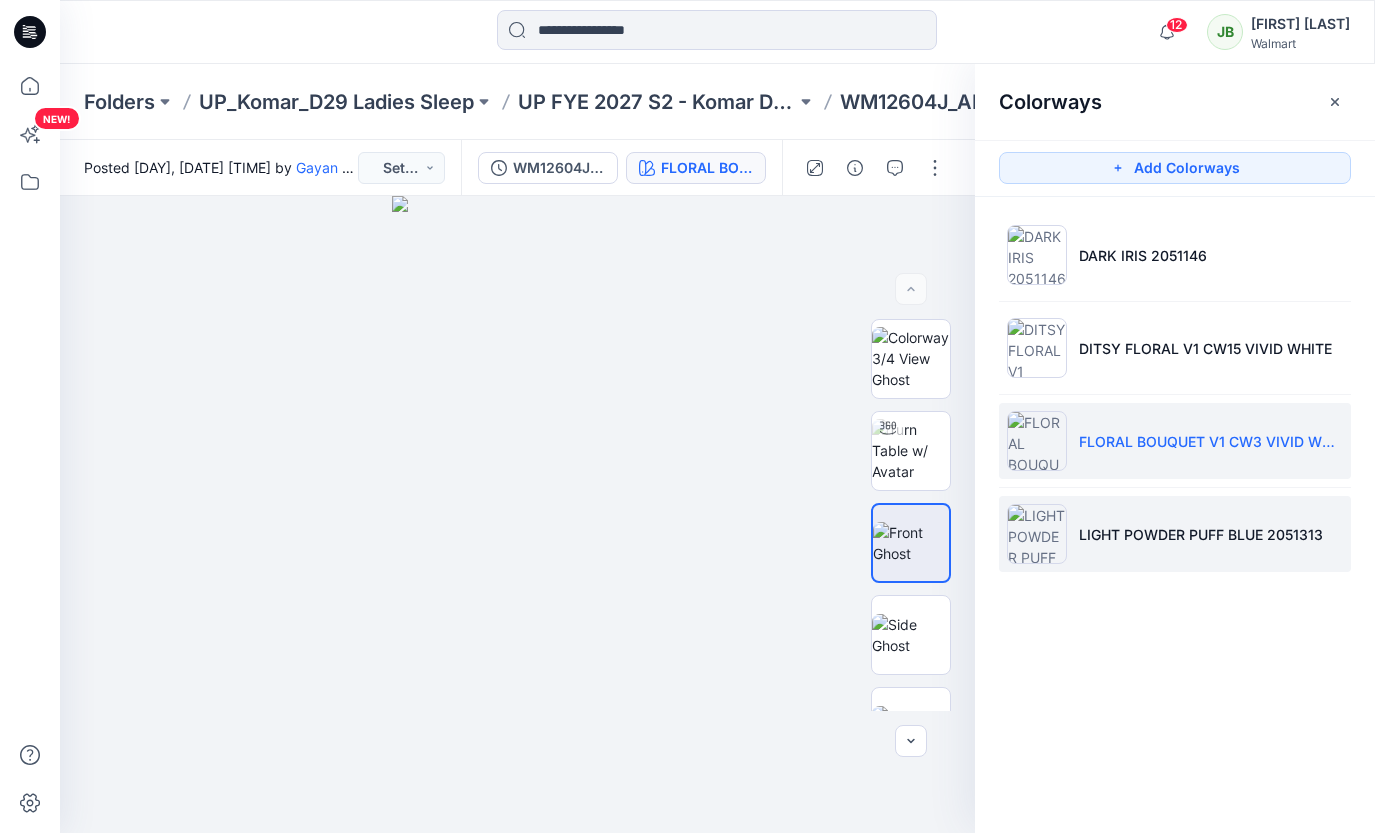 click on "LIGHT POWDER PUFF  BLUE 2051313" at bounding box center (1201, 534) 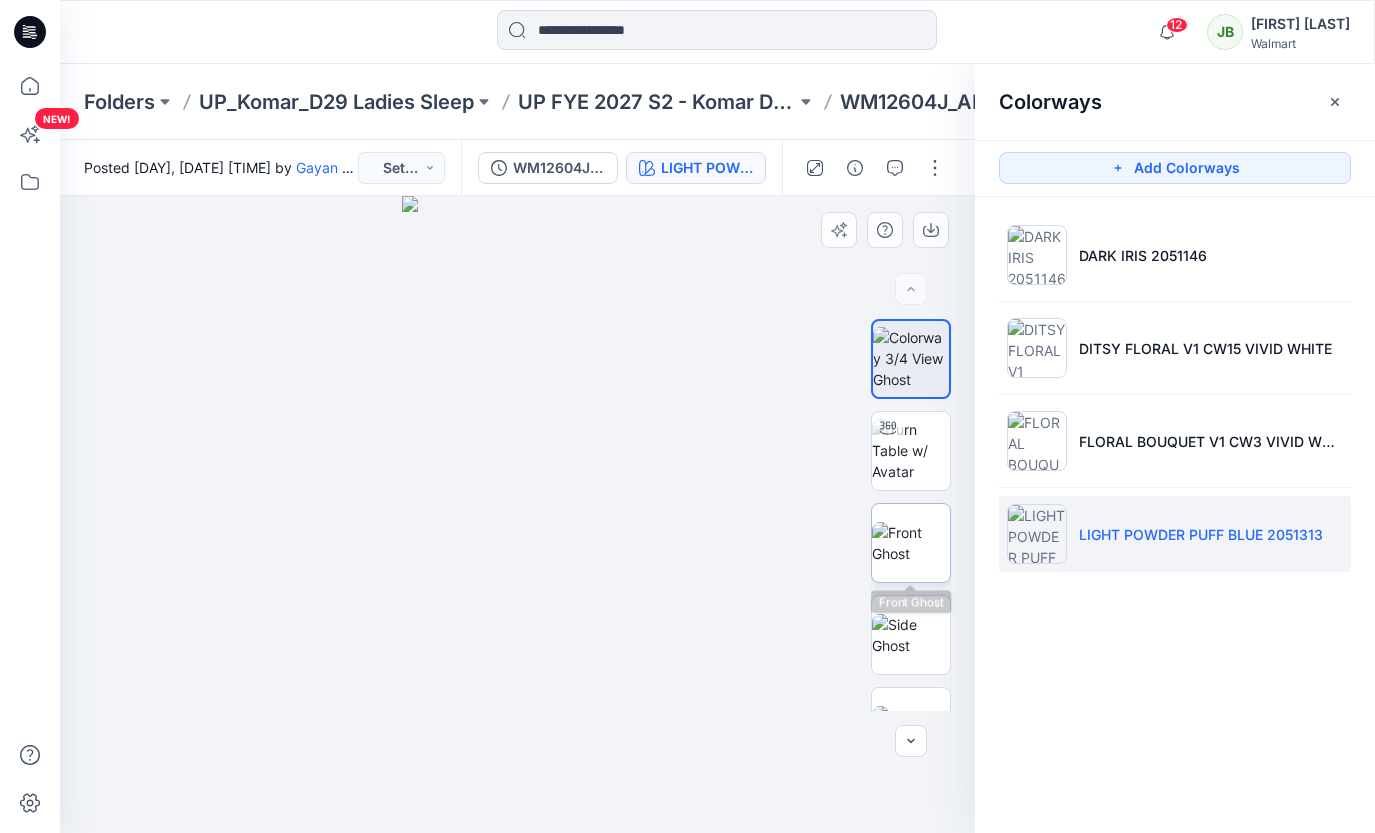 click at bounding box center [911, 543] 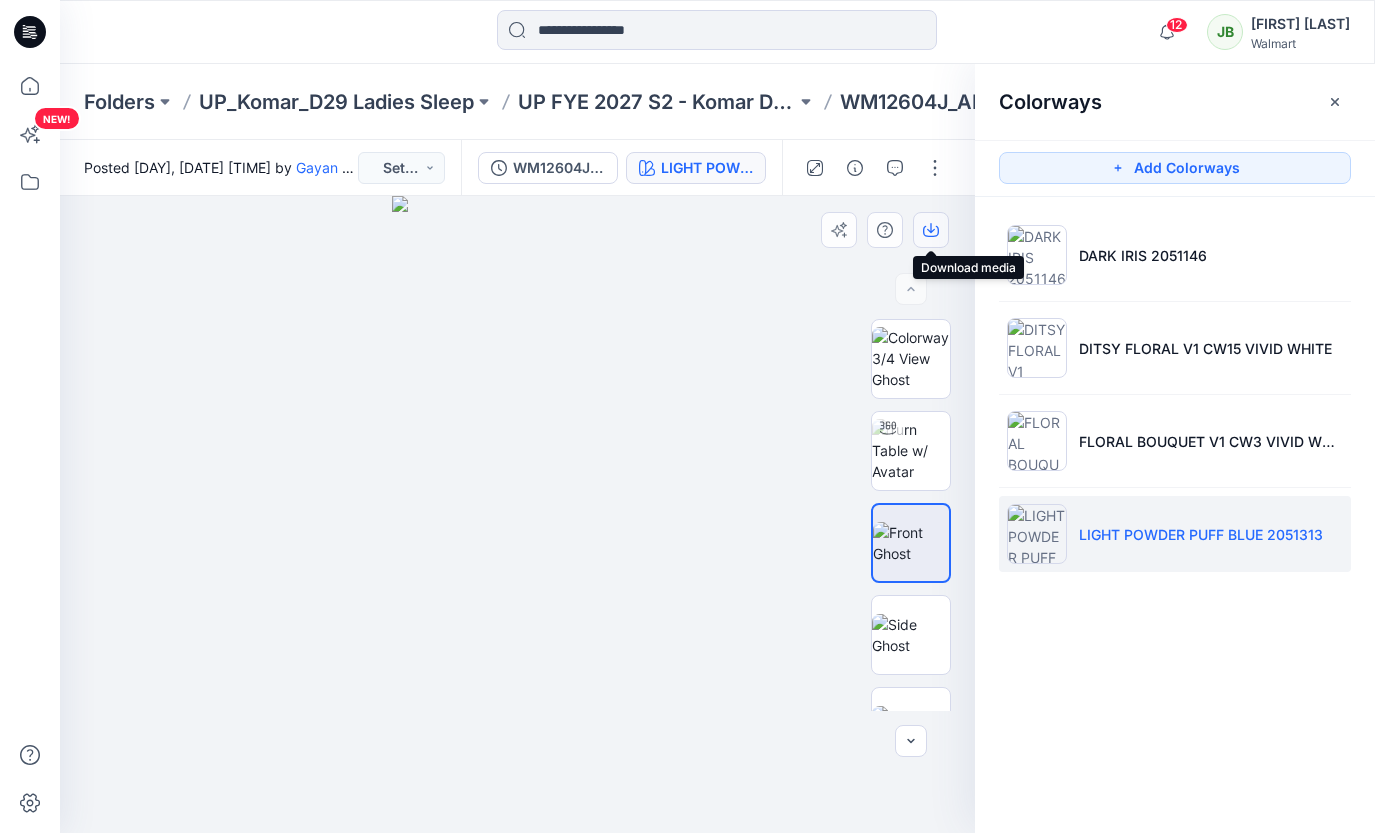 click at bounding box center [931, 230] 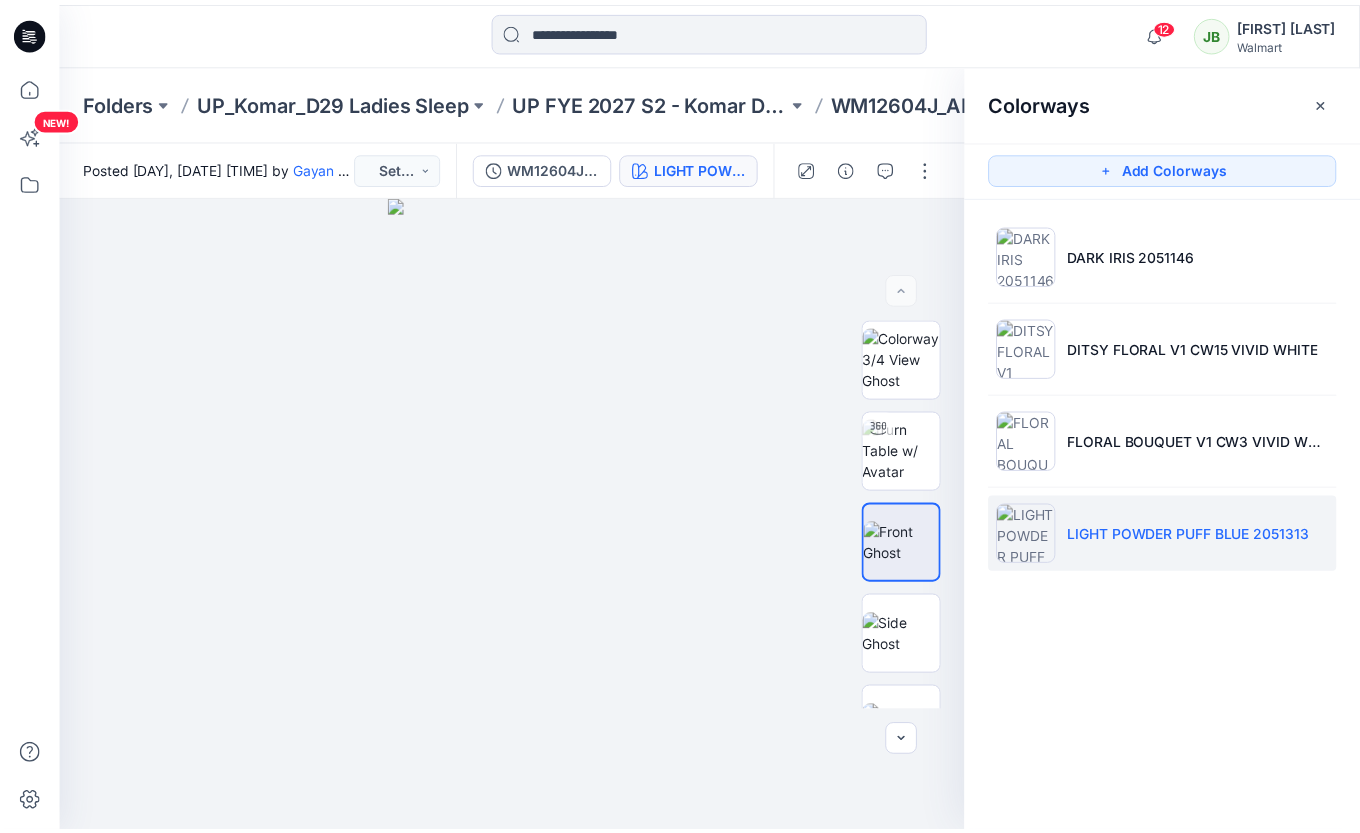 scroll, scrollTop: 229, scrollLeft: 0, axis: vertical 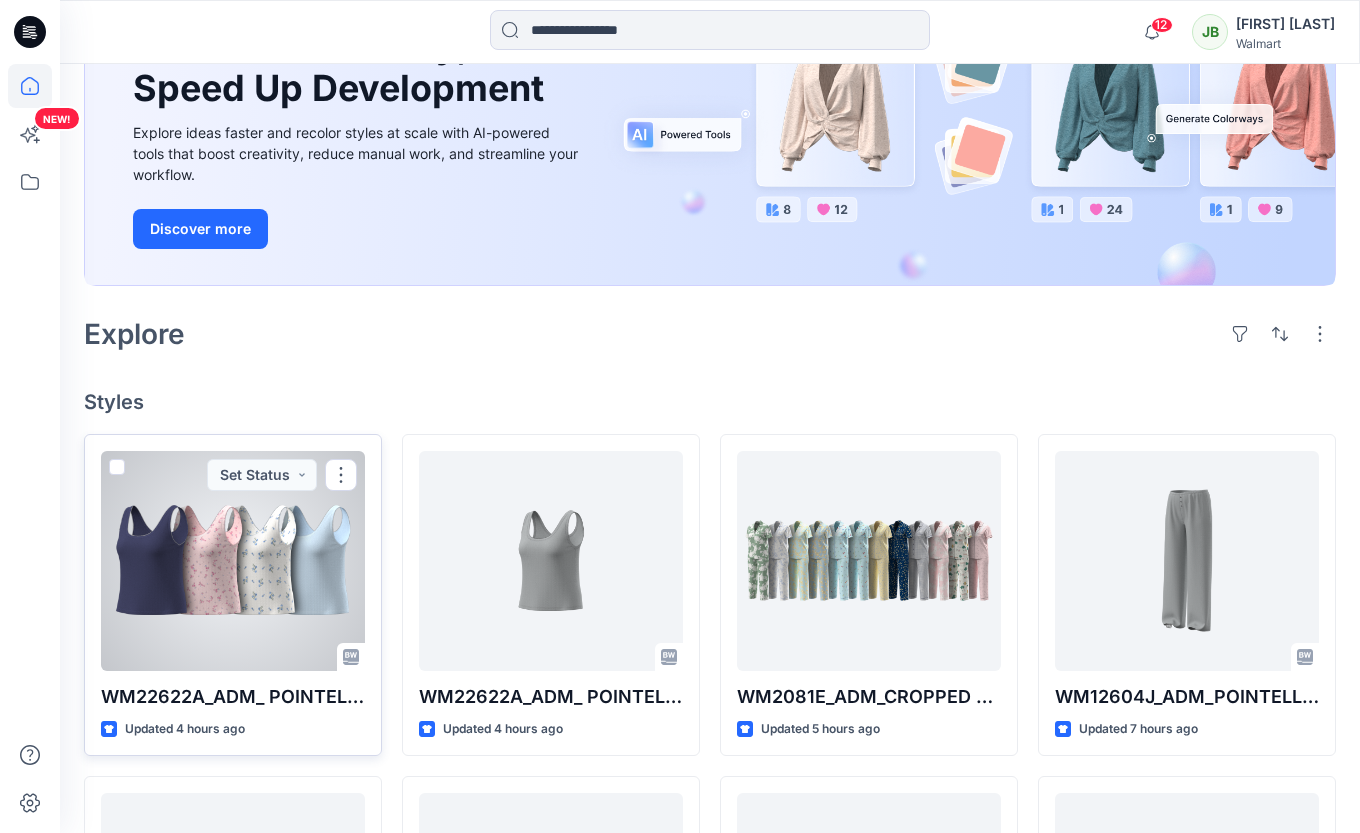 click at bounding box center (233, 561) 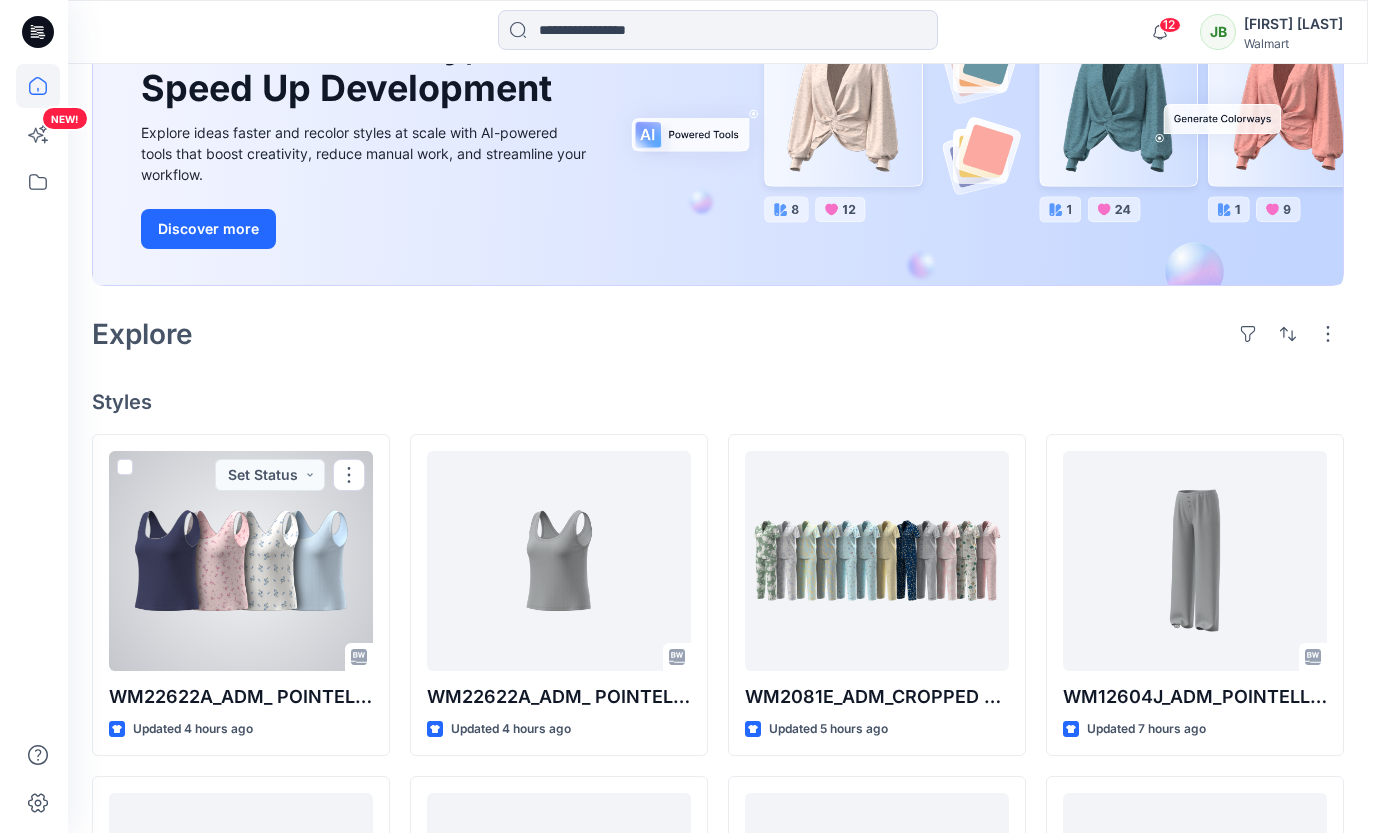 scroll, scrollTop: 0, scrollLeft: 0, axis: both 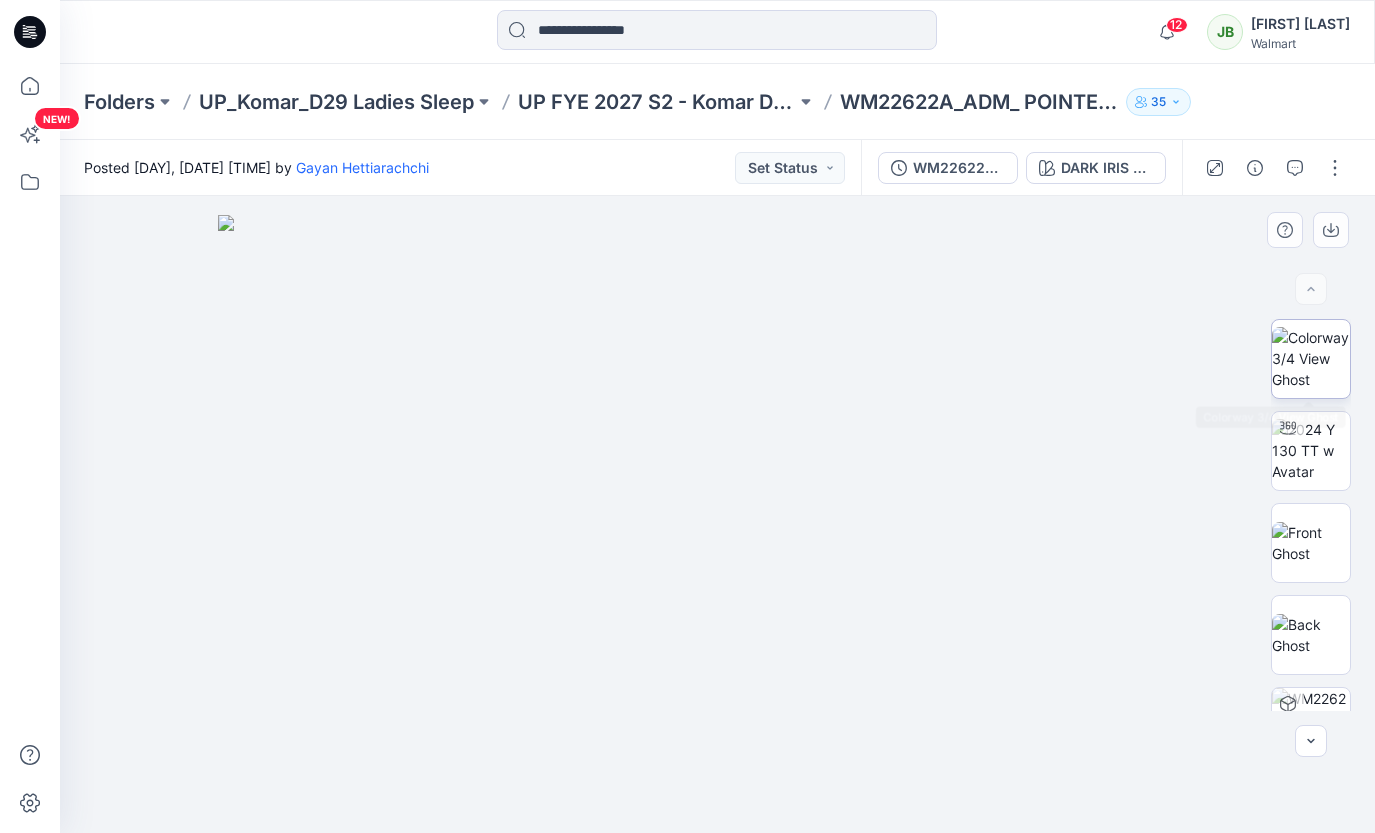 click at bounding box center [1311, 358] 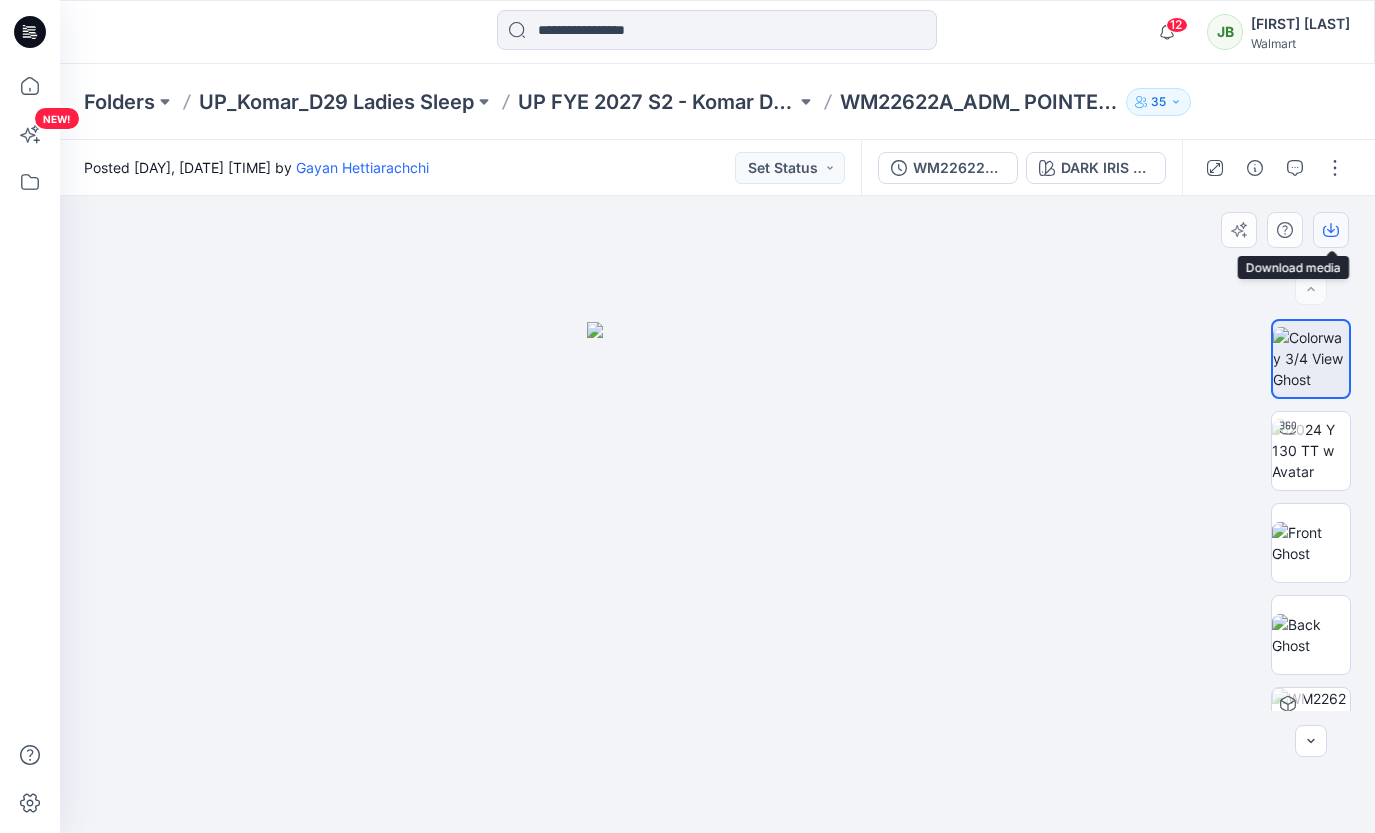 click at bounding box center (1331, 230) 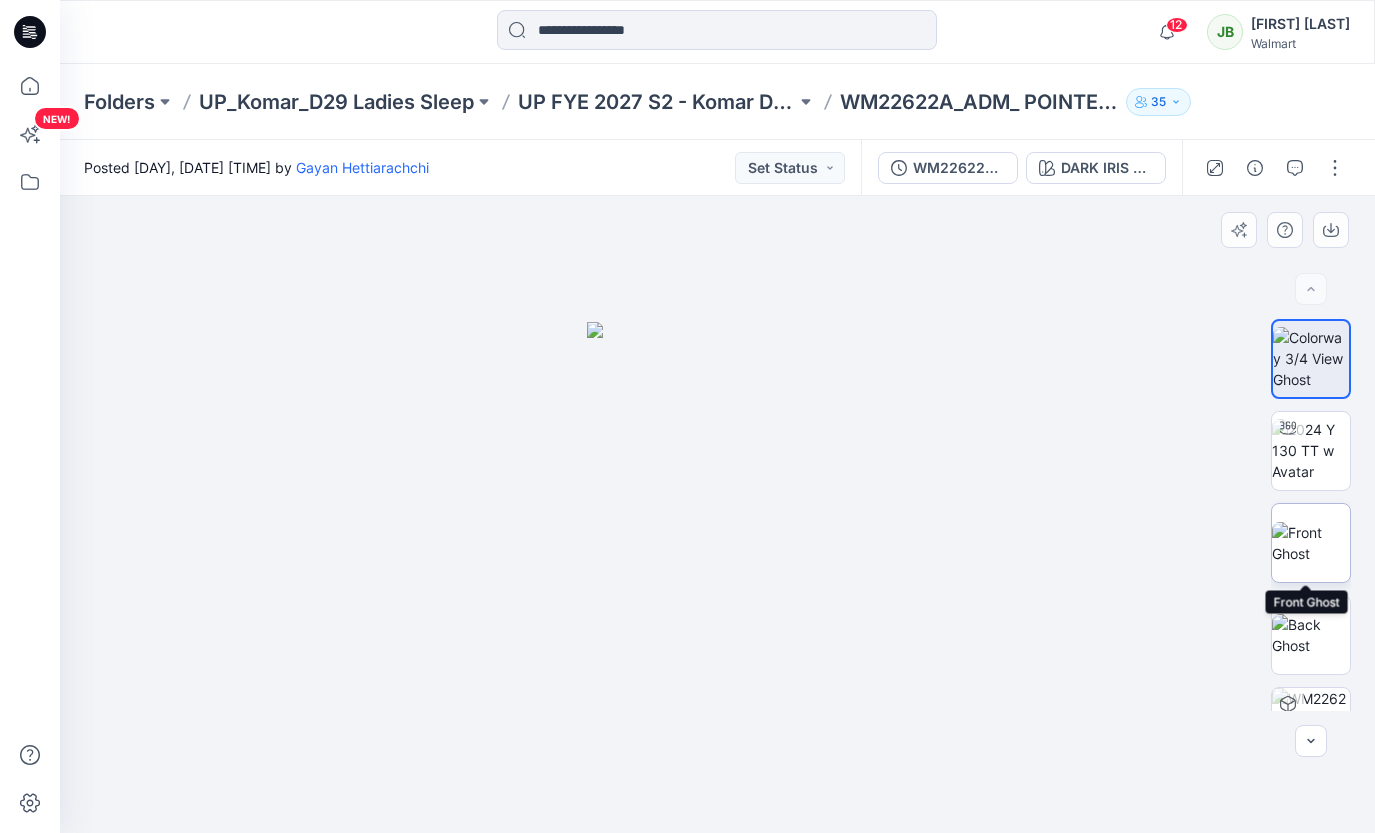 click at bounding box center (1311, 543) 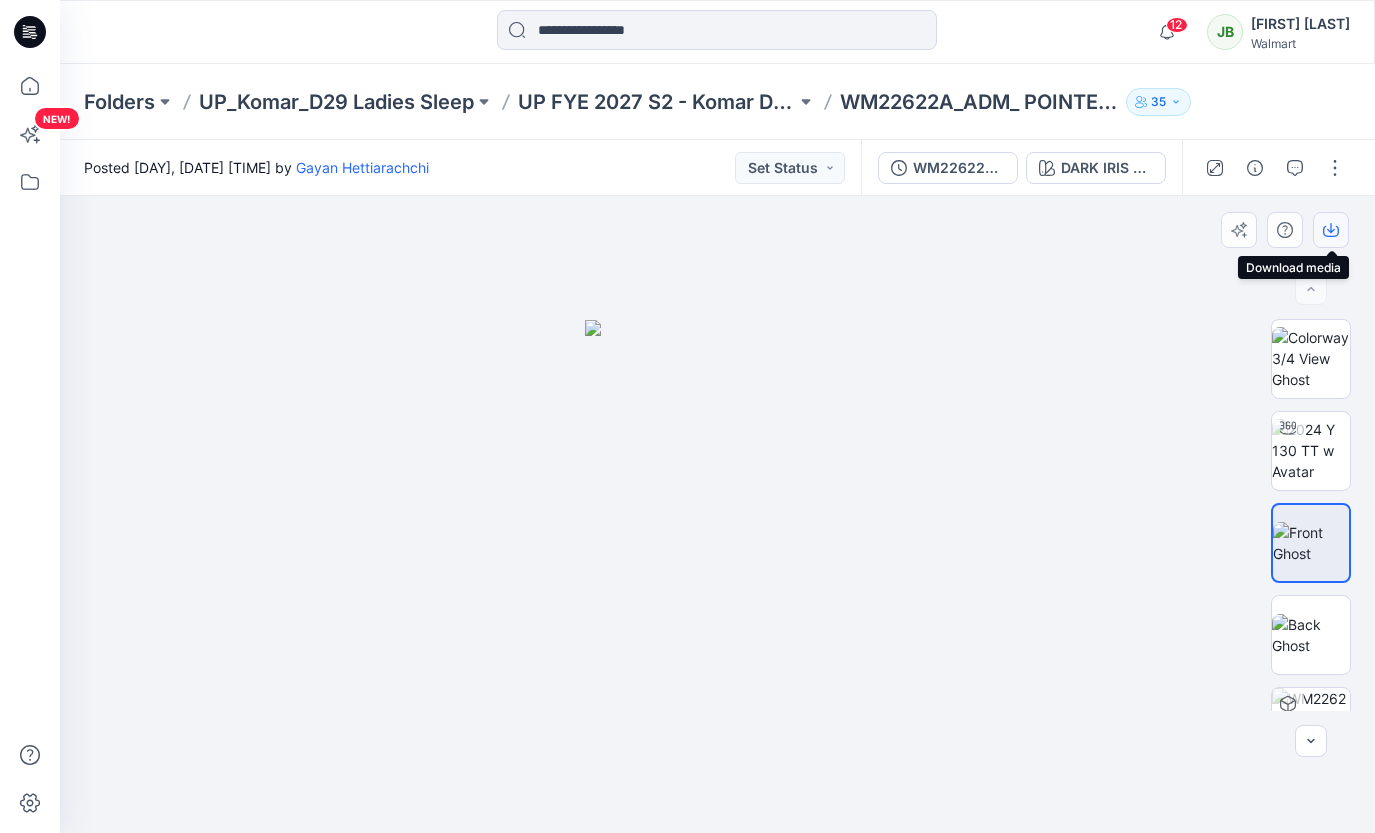 click 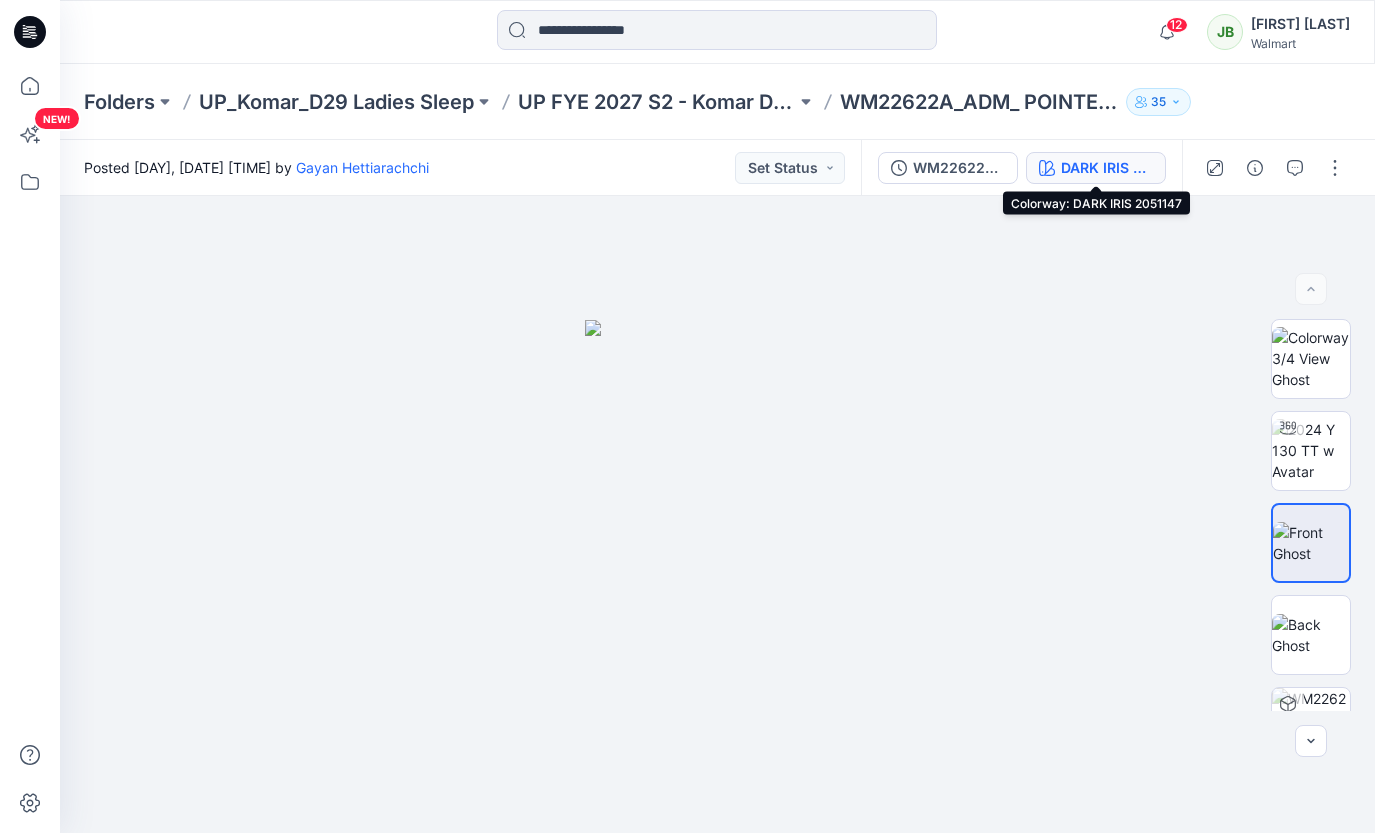 click on "DARK IRIS 2051147" at bounding box center (1096, 168) 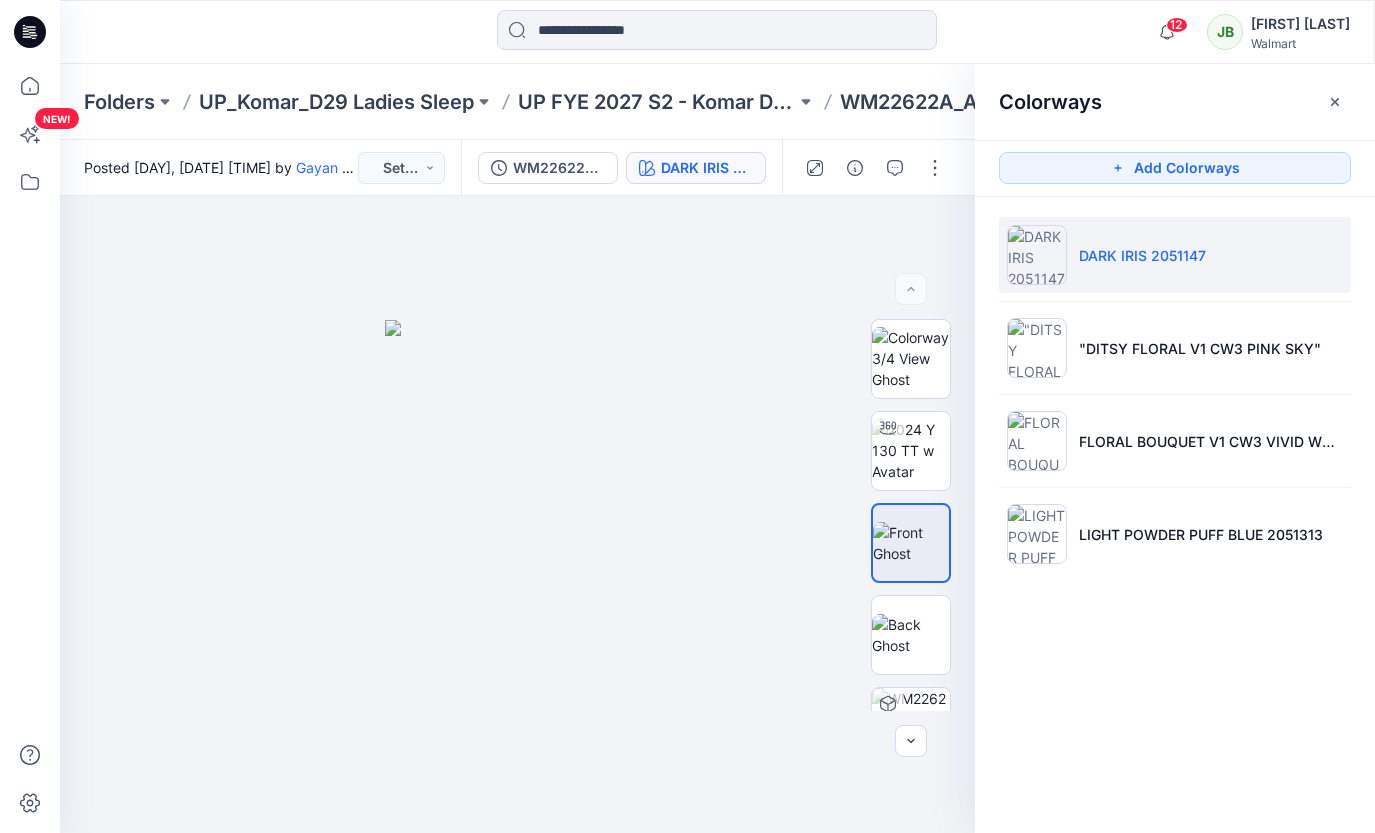 click on "DARK IRIS 2051147 "DITSY FLORAL V1 CW3 PINK SKY" FLORAL BOUQUET V1 CW3 VIVID WHITE LIGHT POWDER PUFF  BLUE 2051313" at bounding box center [1175, 394] 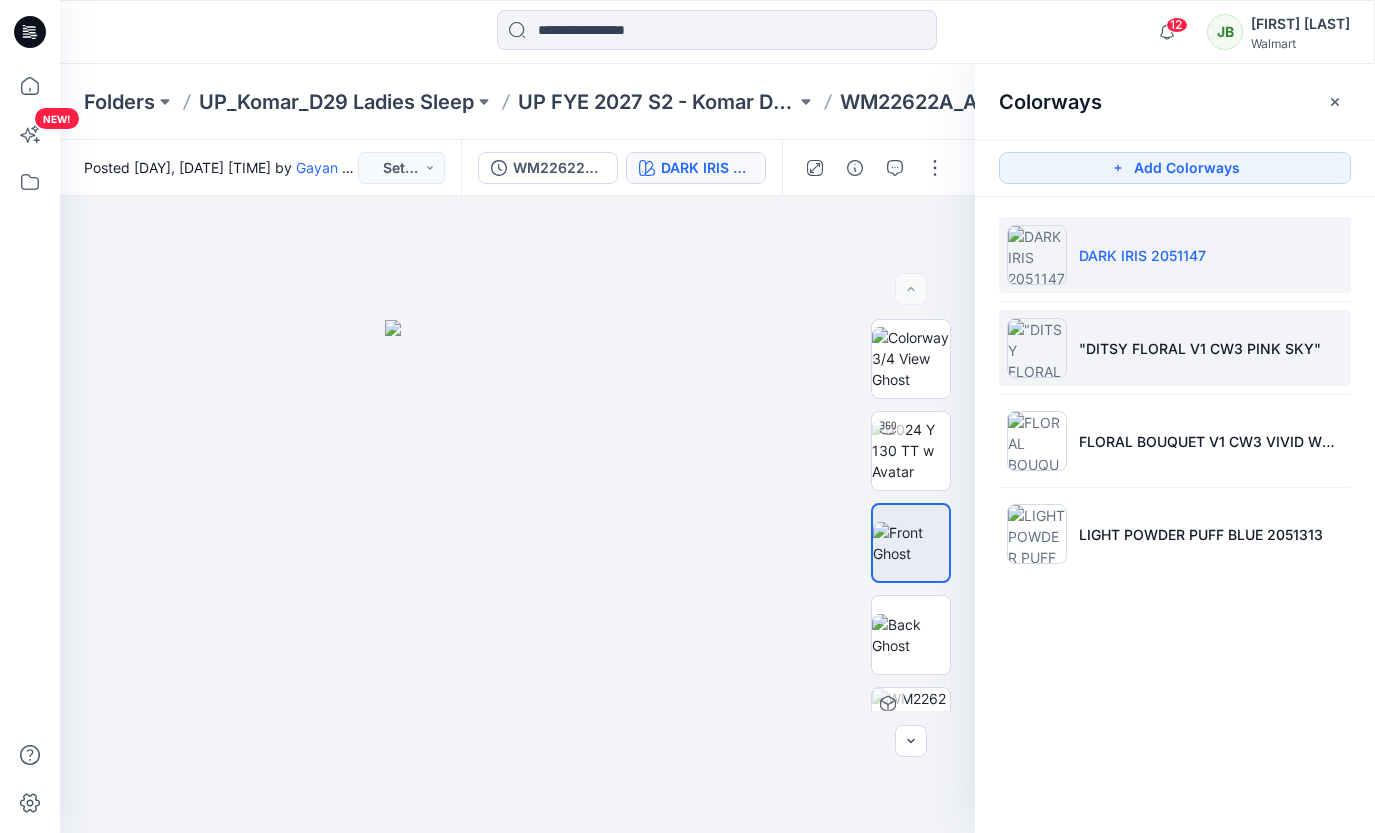 click on ""DITSY FLORAL V1 CW3 PINK SKY"" at bounding box center [1175, 348] 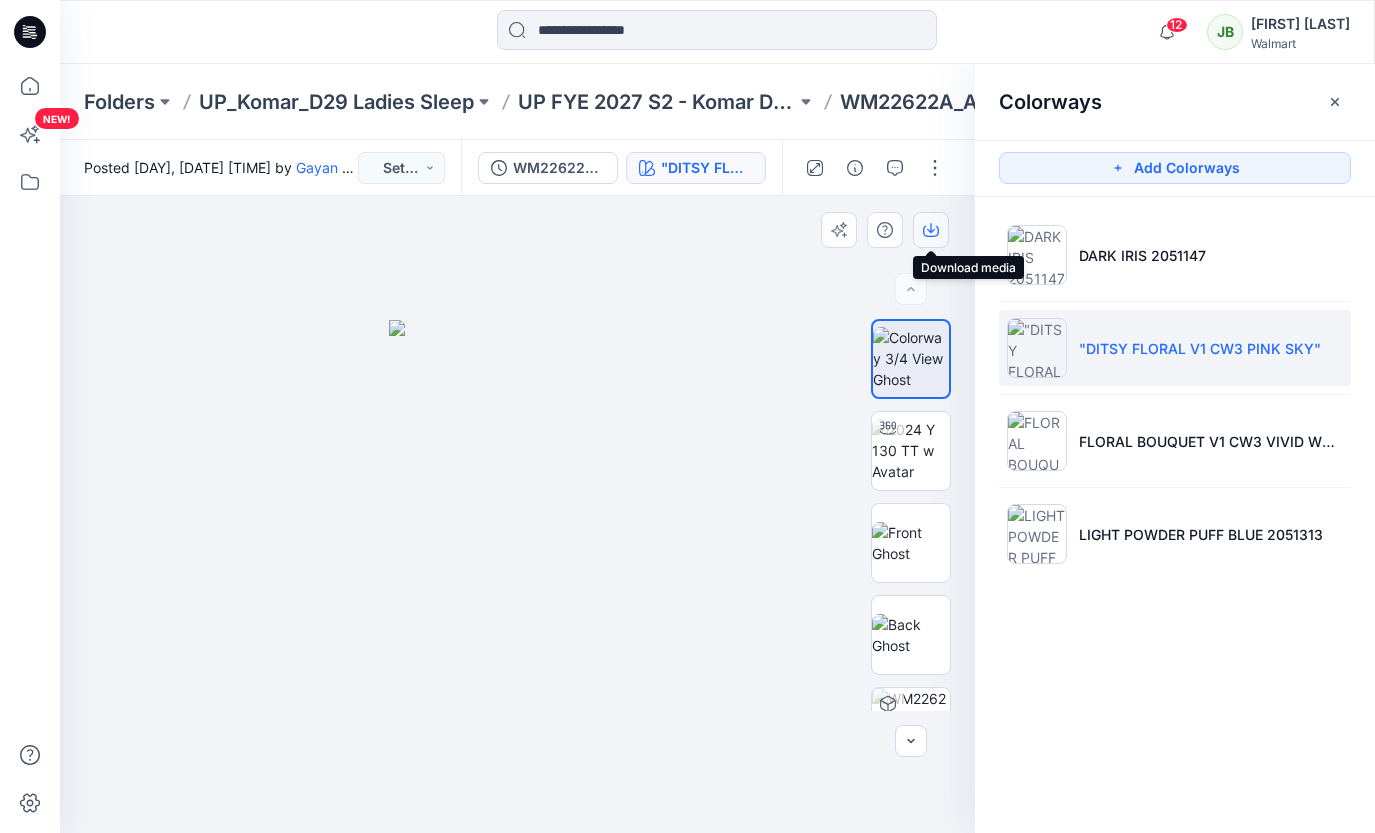 drag, startPoint x: 938, startPoint y: 218, endPoint x: 930, endPoint y: 244, distance: 27.202942 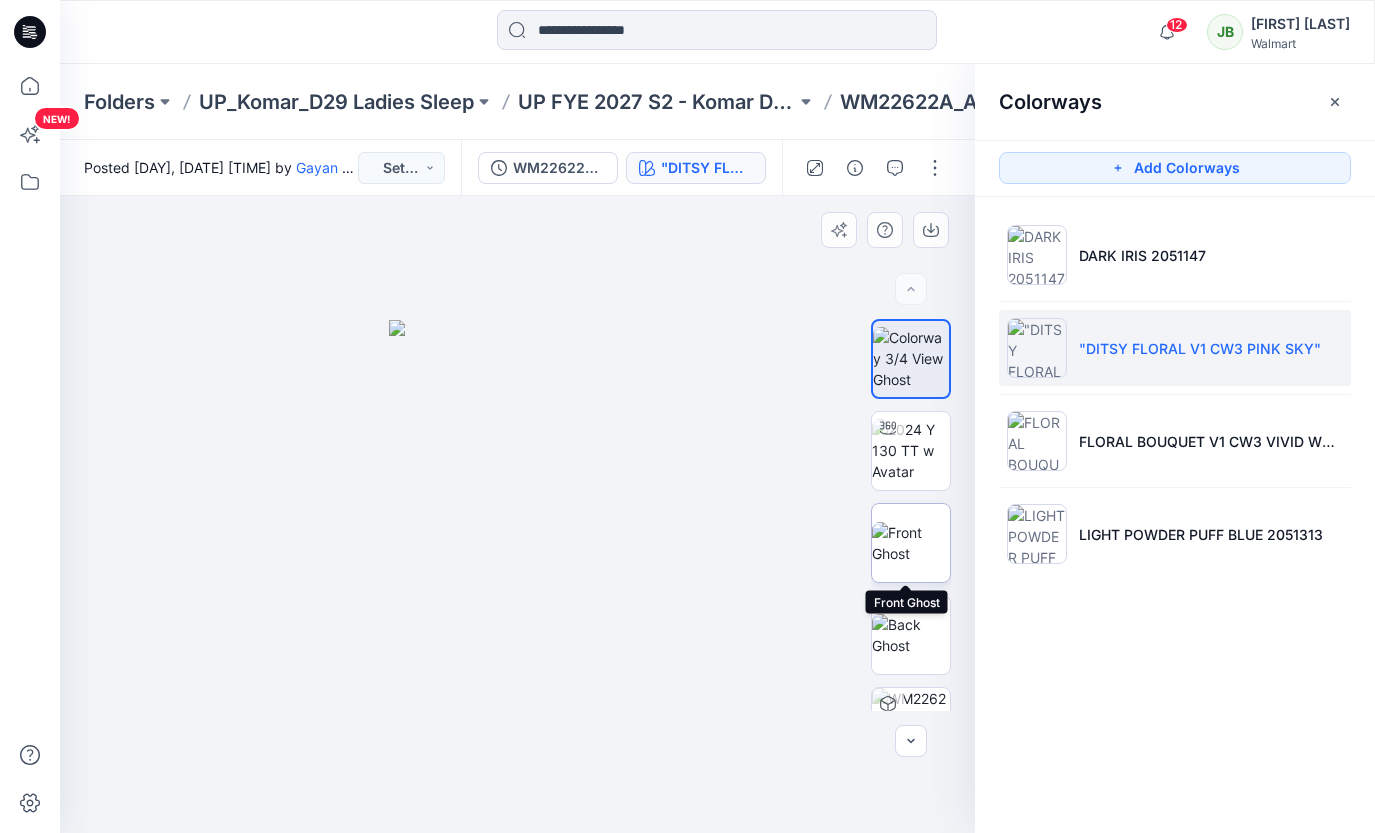 click at bounding box center [911, 543] 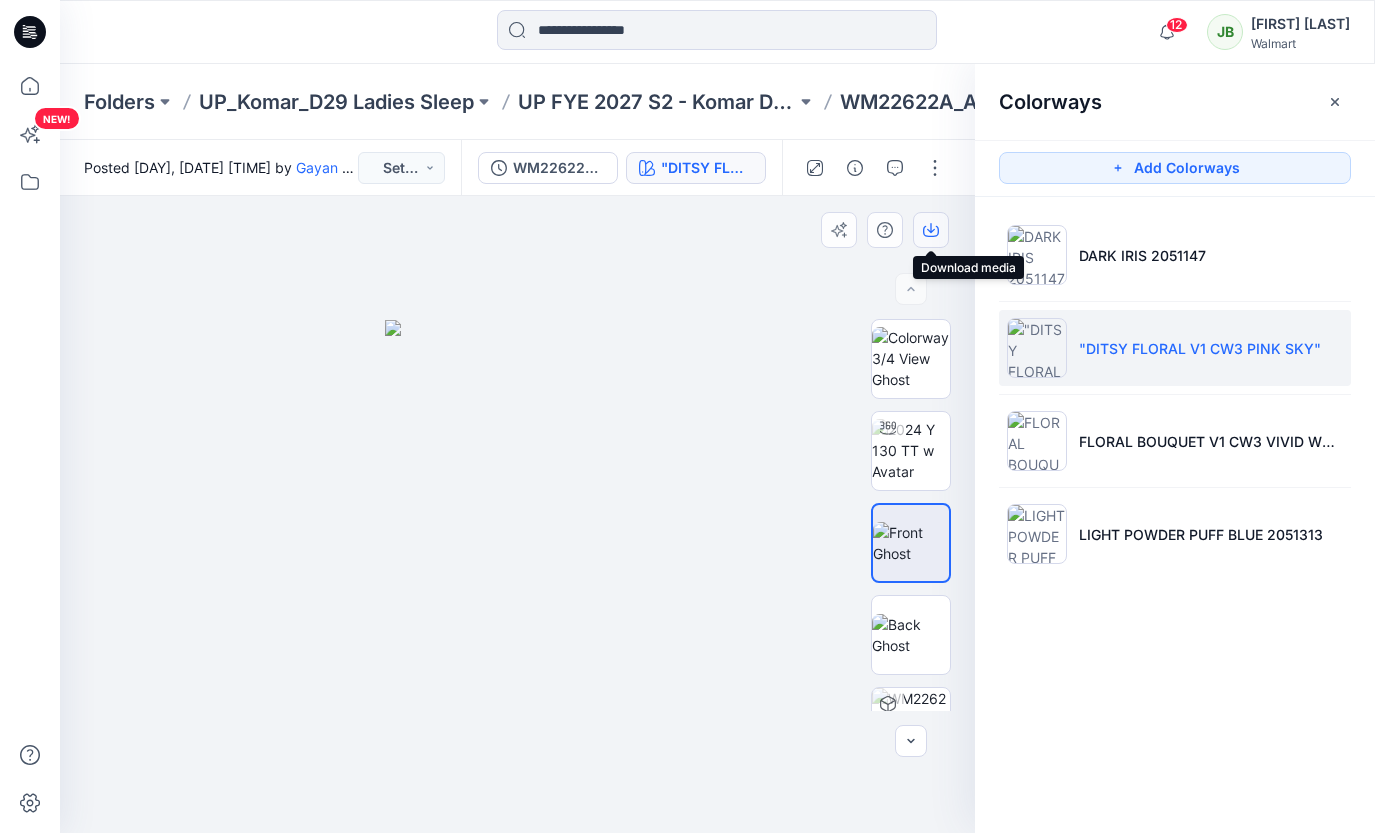 click 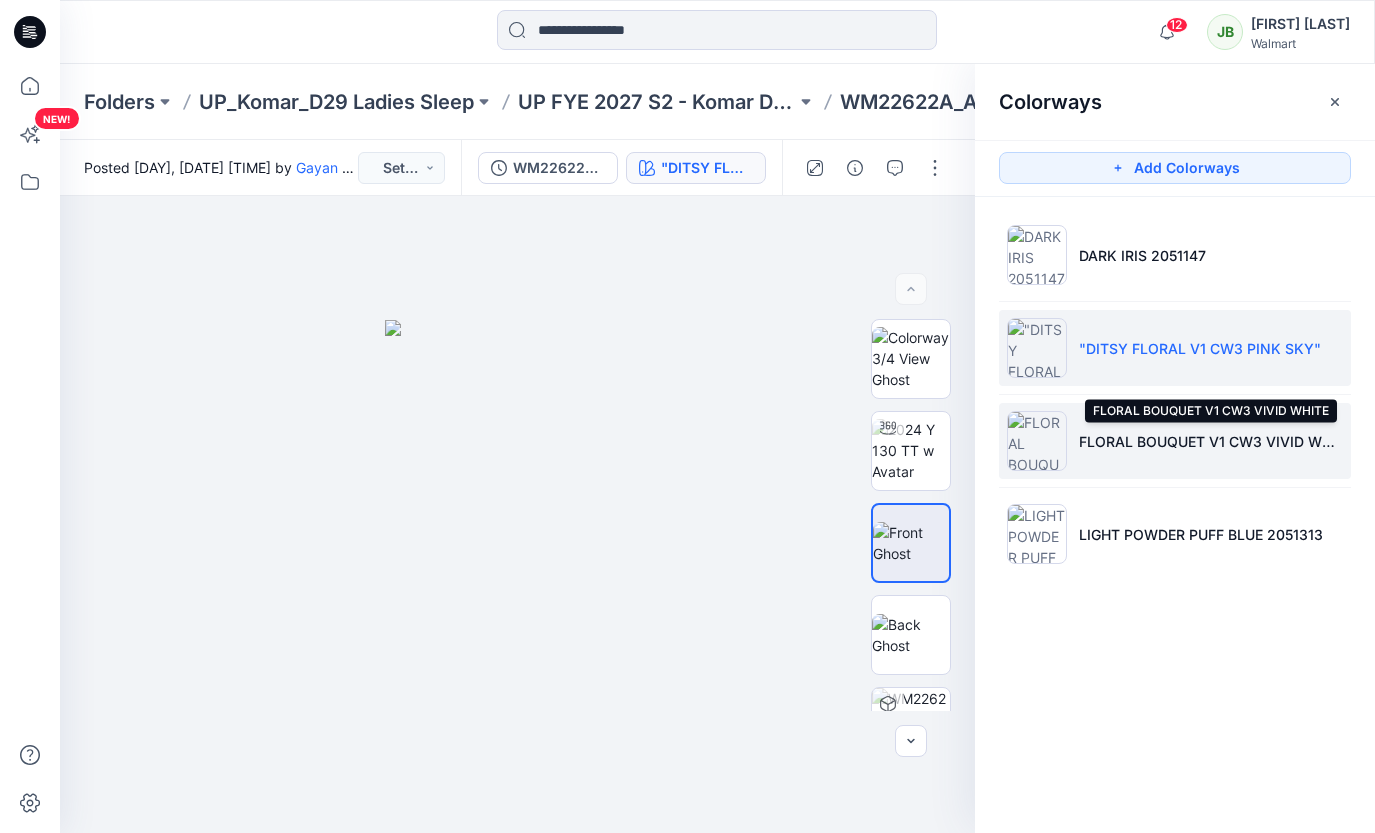 click on "FLORAL BOUQUET V1 CW3 VIVID WHITE" at bounding box center (1211, 441) 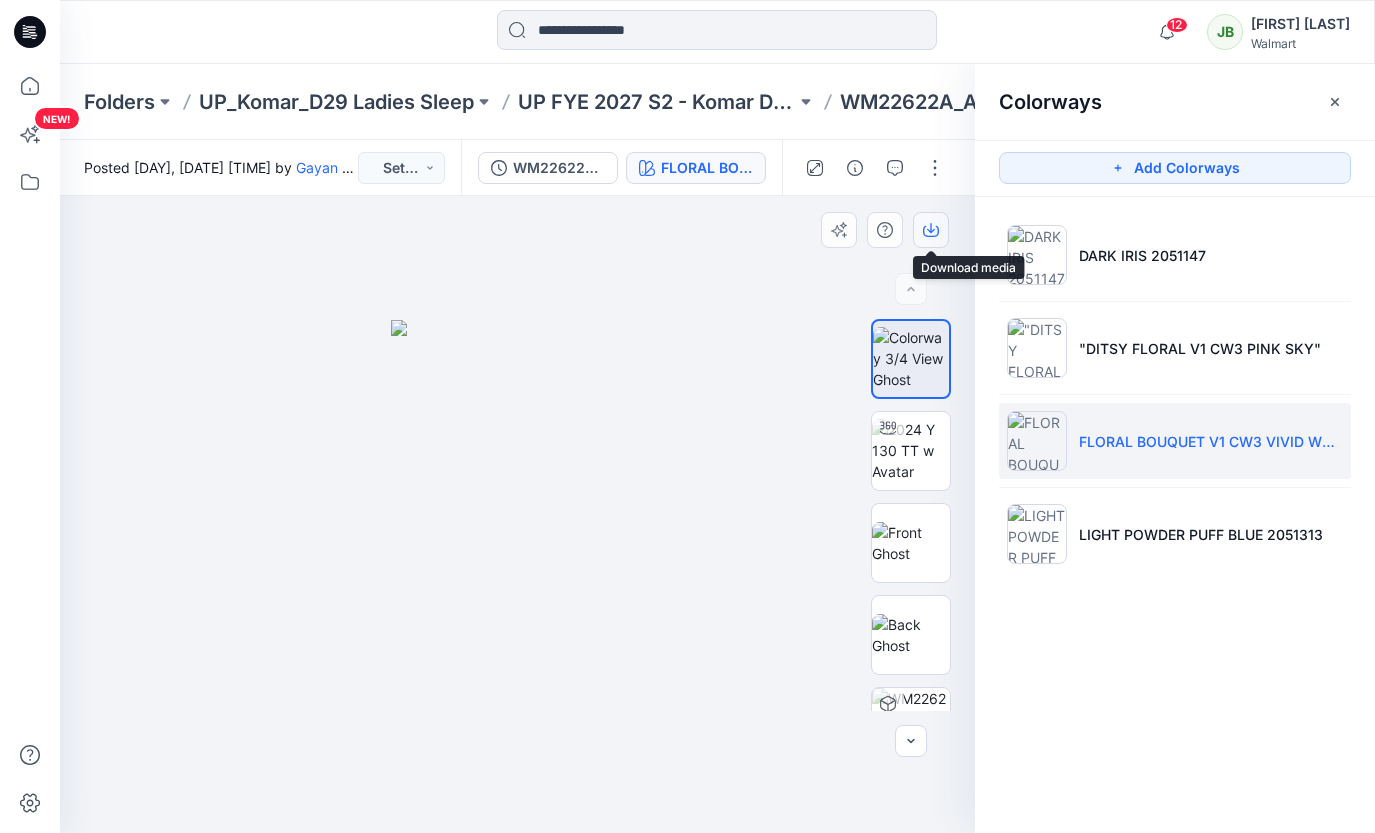 click 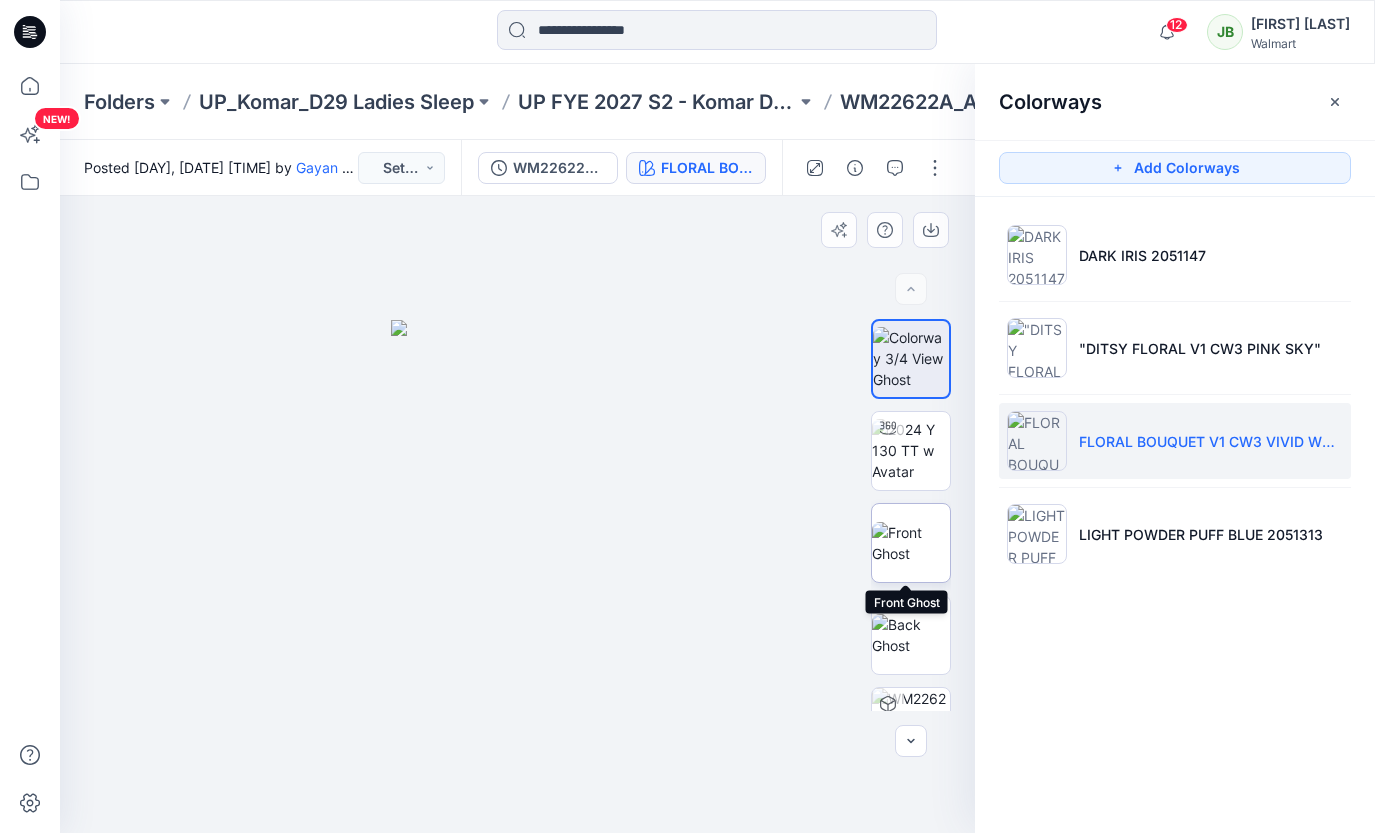 click at bounding box center (911, 543) 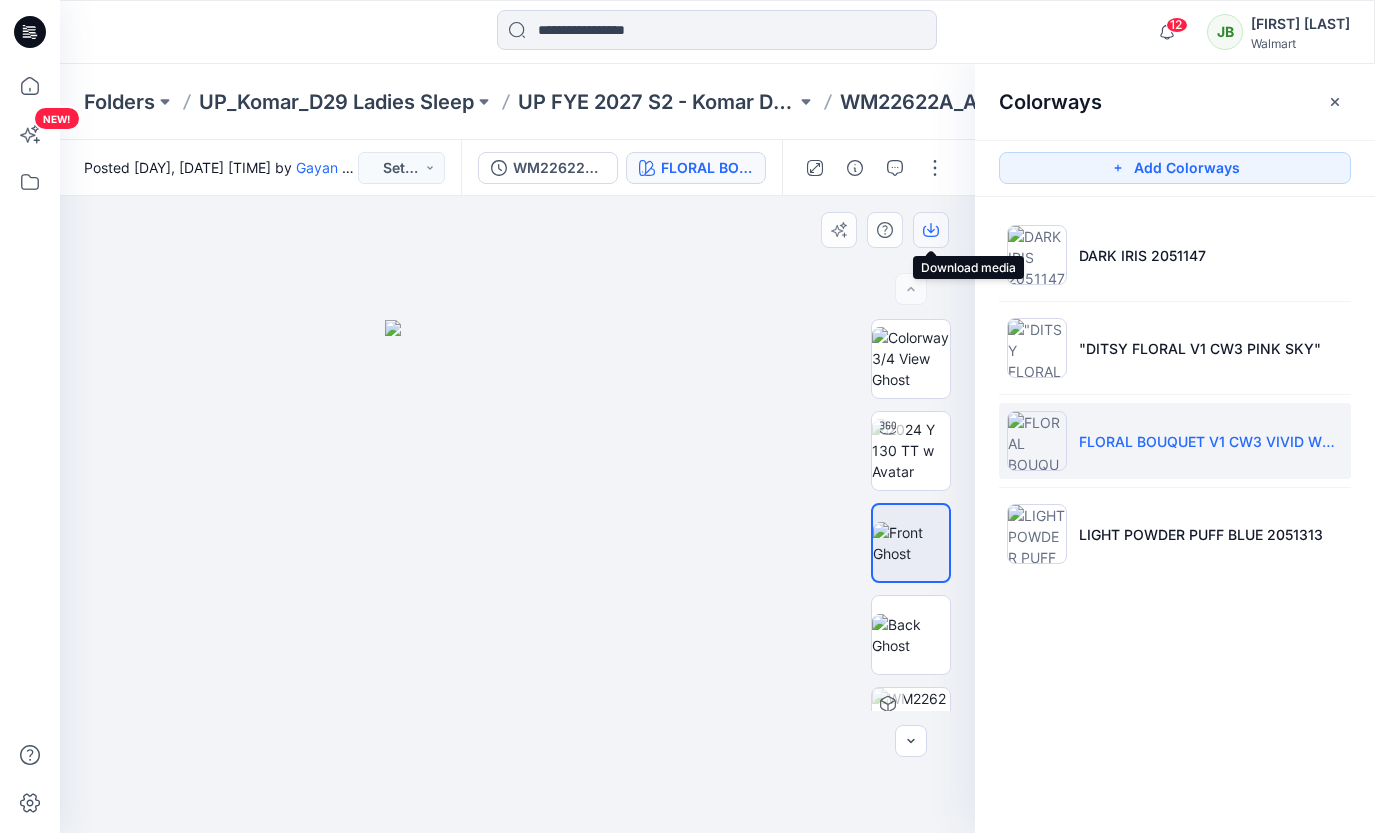click at bounding box center [931, 230] 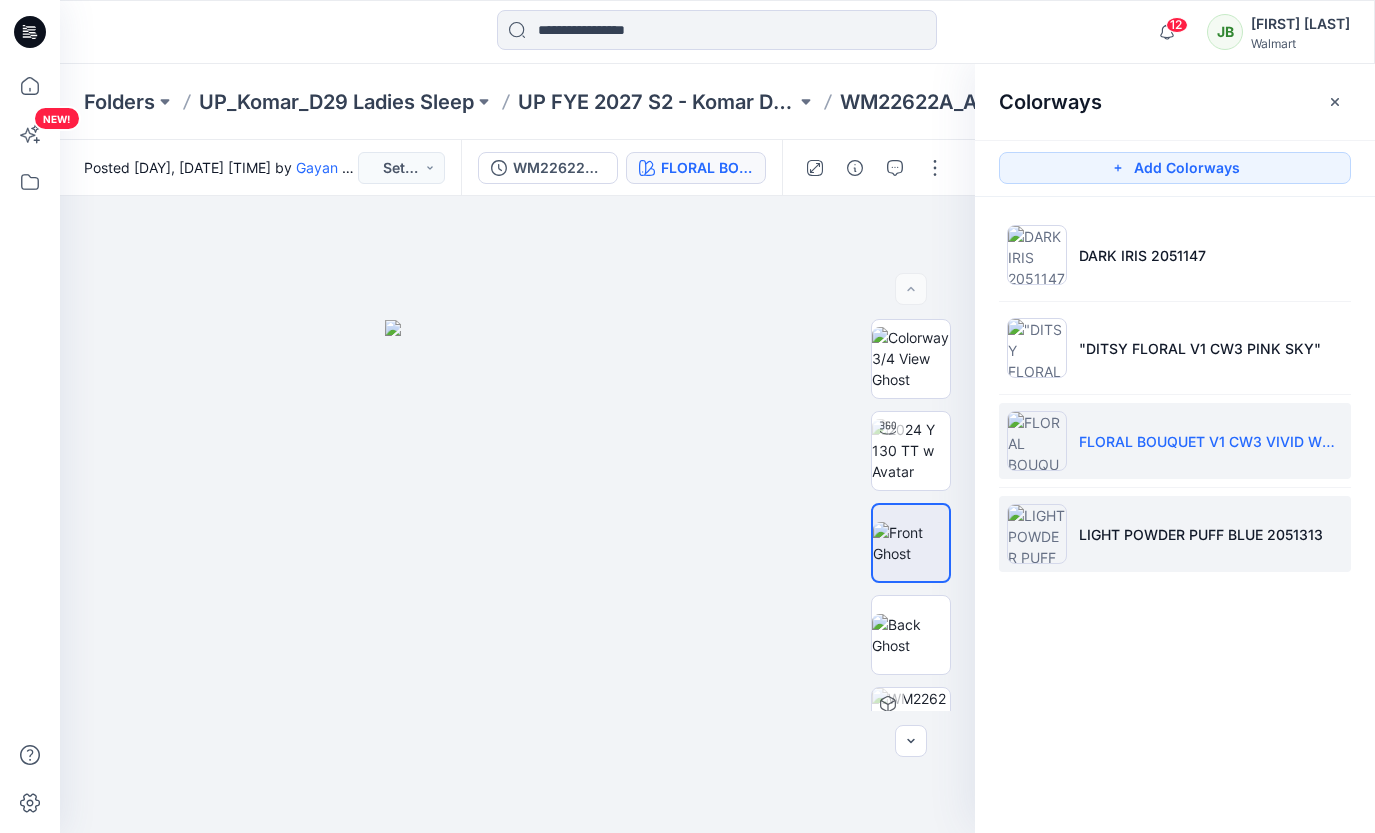click on "LIGHT POWDER PUFF  BLUE 2051313" at bounding box center (1201, 534) 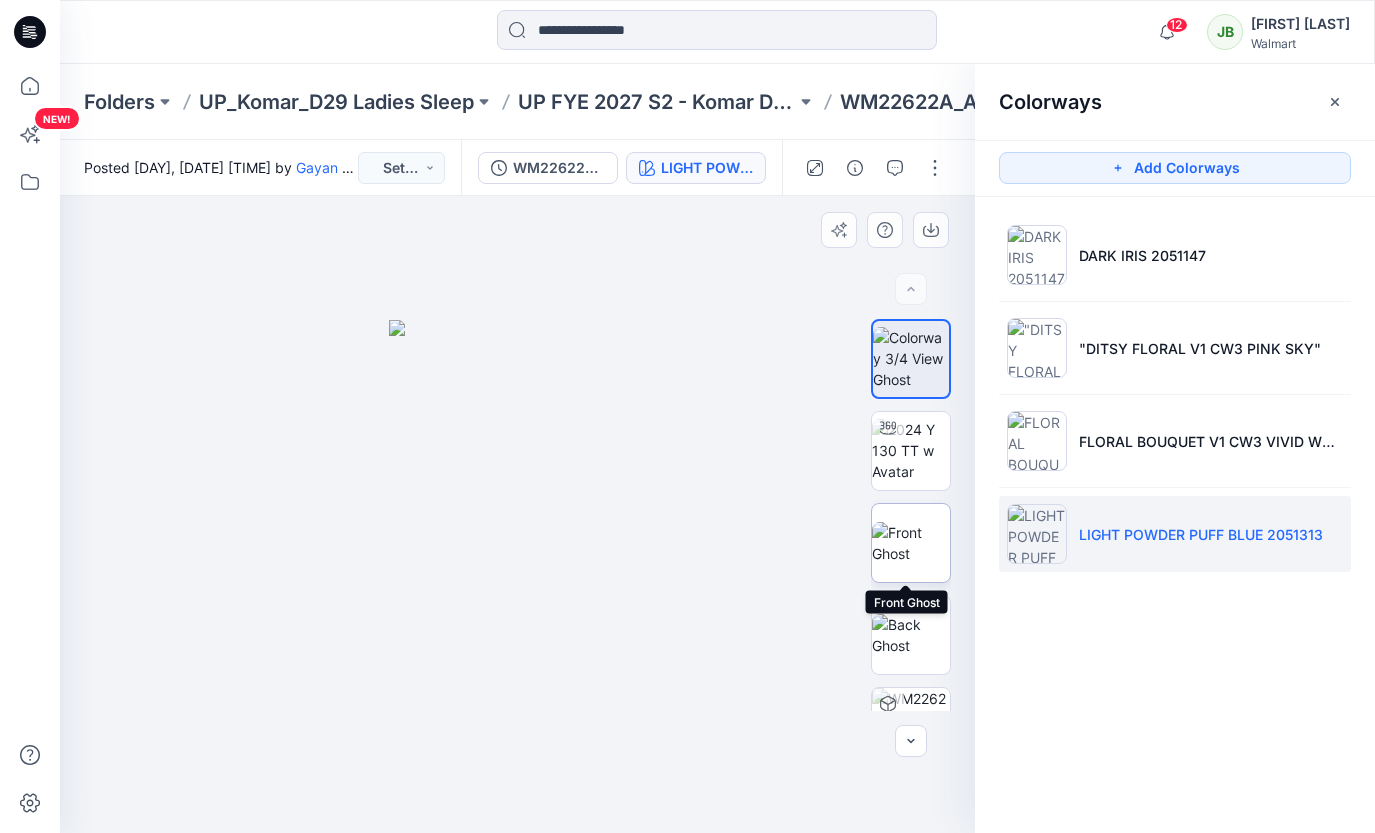 drag, startPoint x: 904, startPoint y: 554, endPoint x: 904, endPoint y: 507, distance: 47 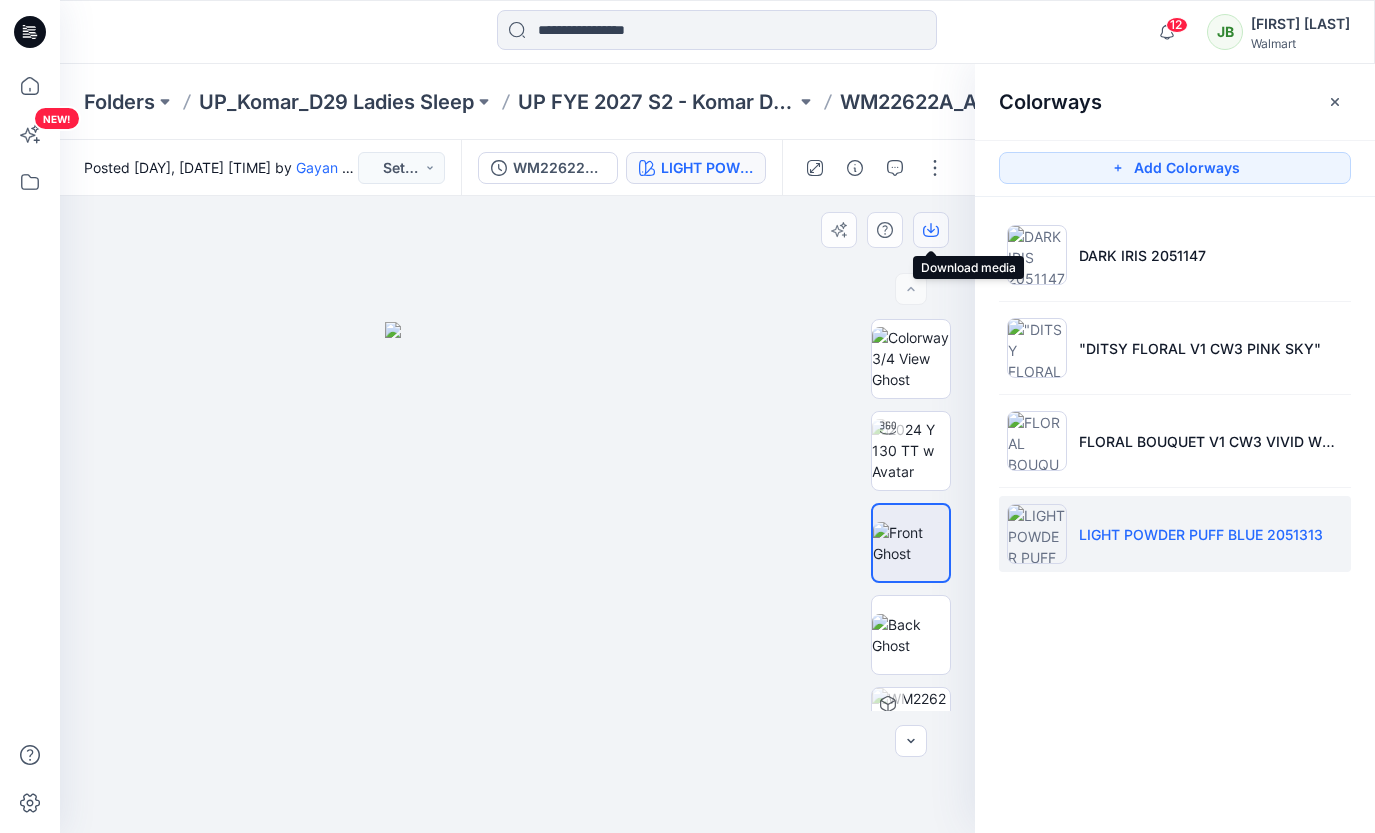 click 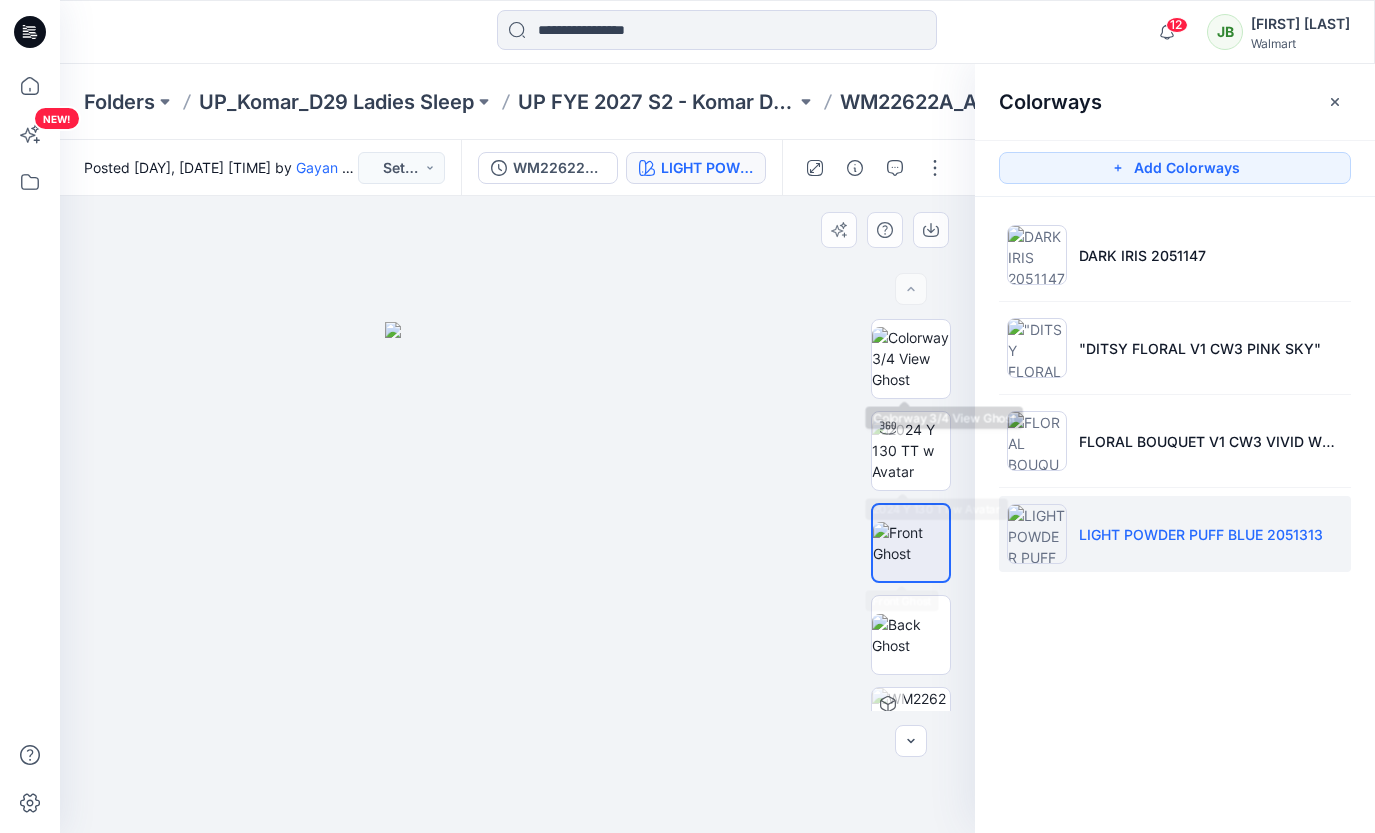click at bounding box center [517, 514] 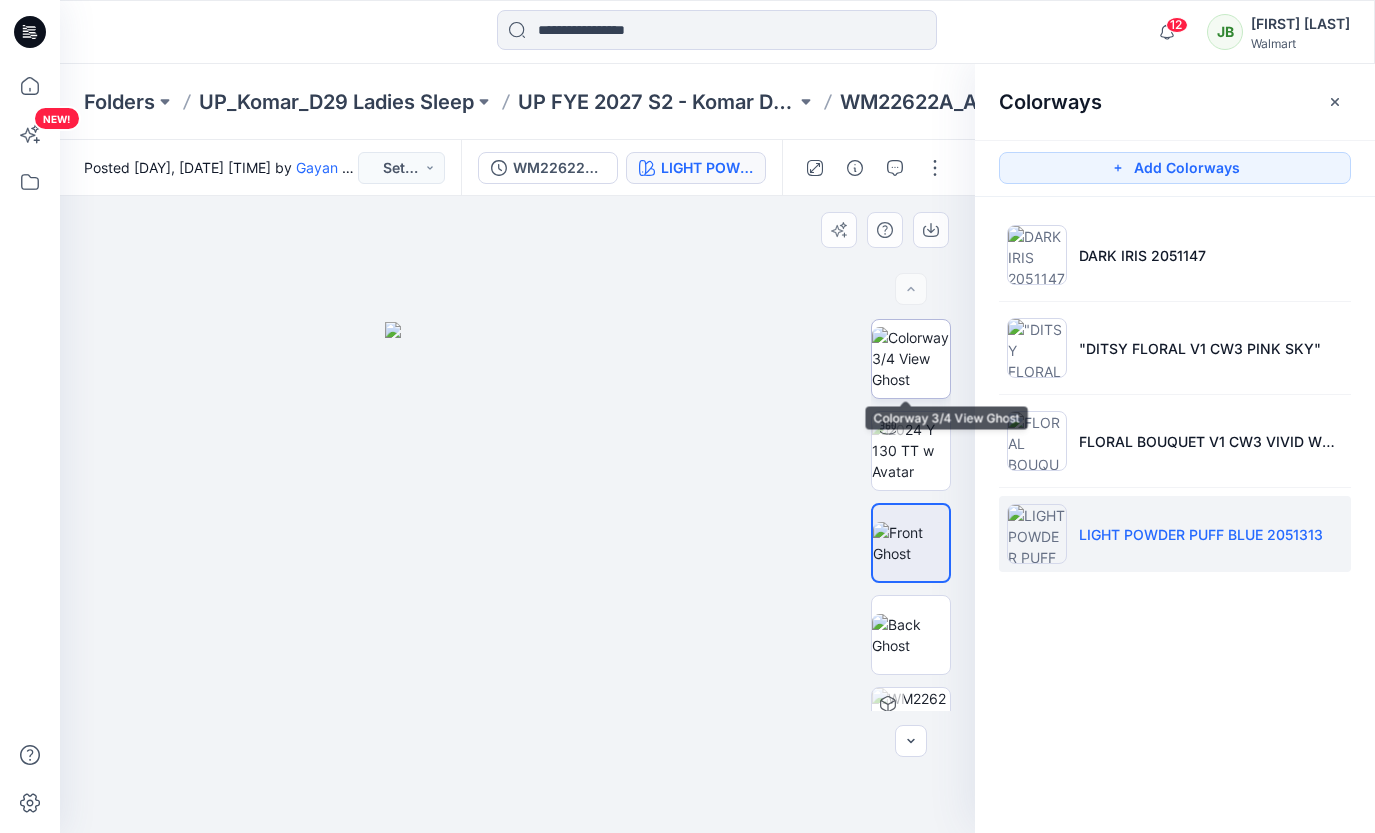 drag, startPoint x: 901, startPoint y: 328, endPoint x: 900, endPoint y: 318, distance: 10.049875 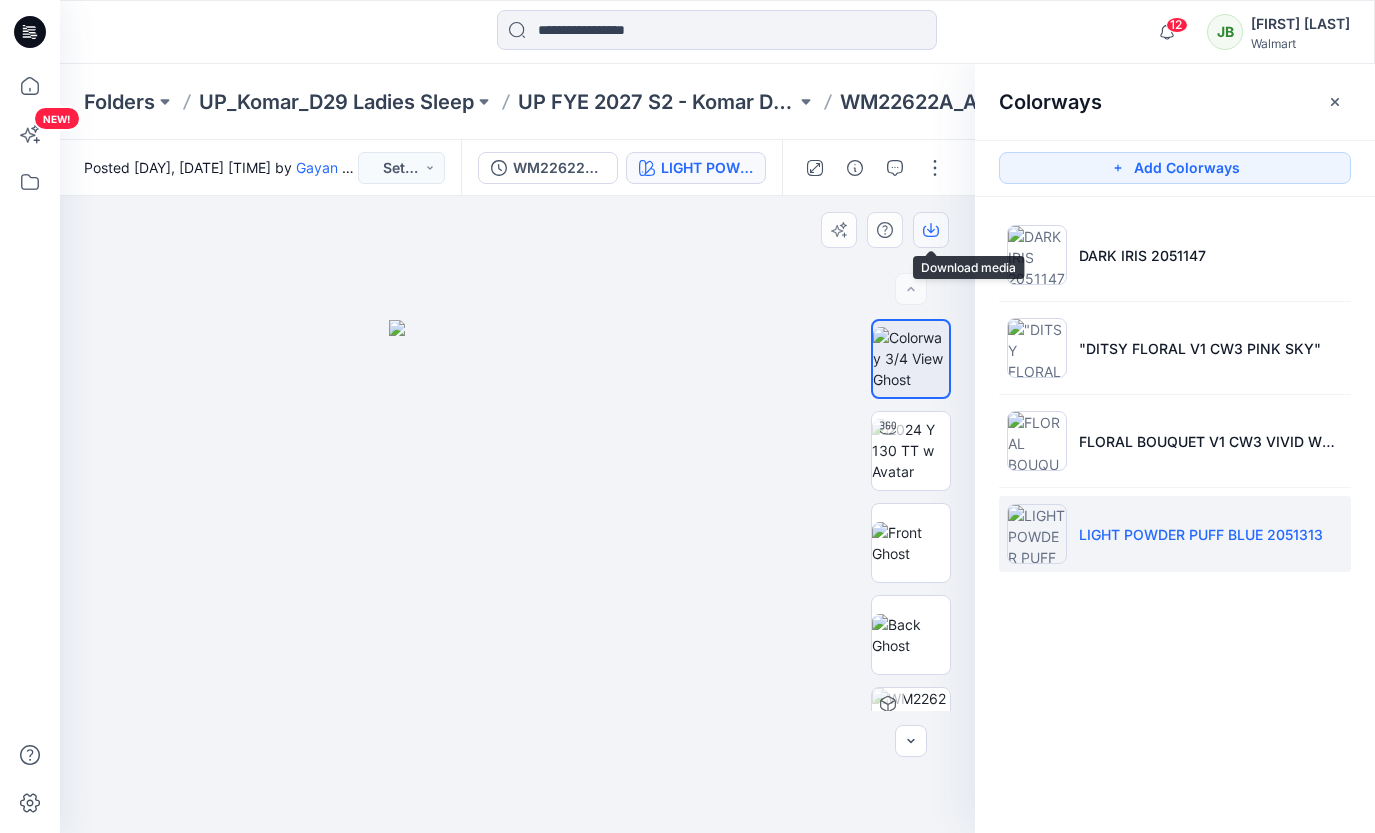click 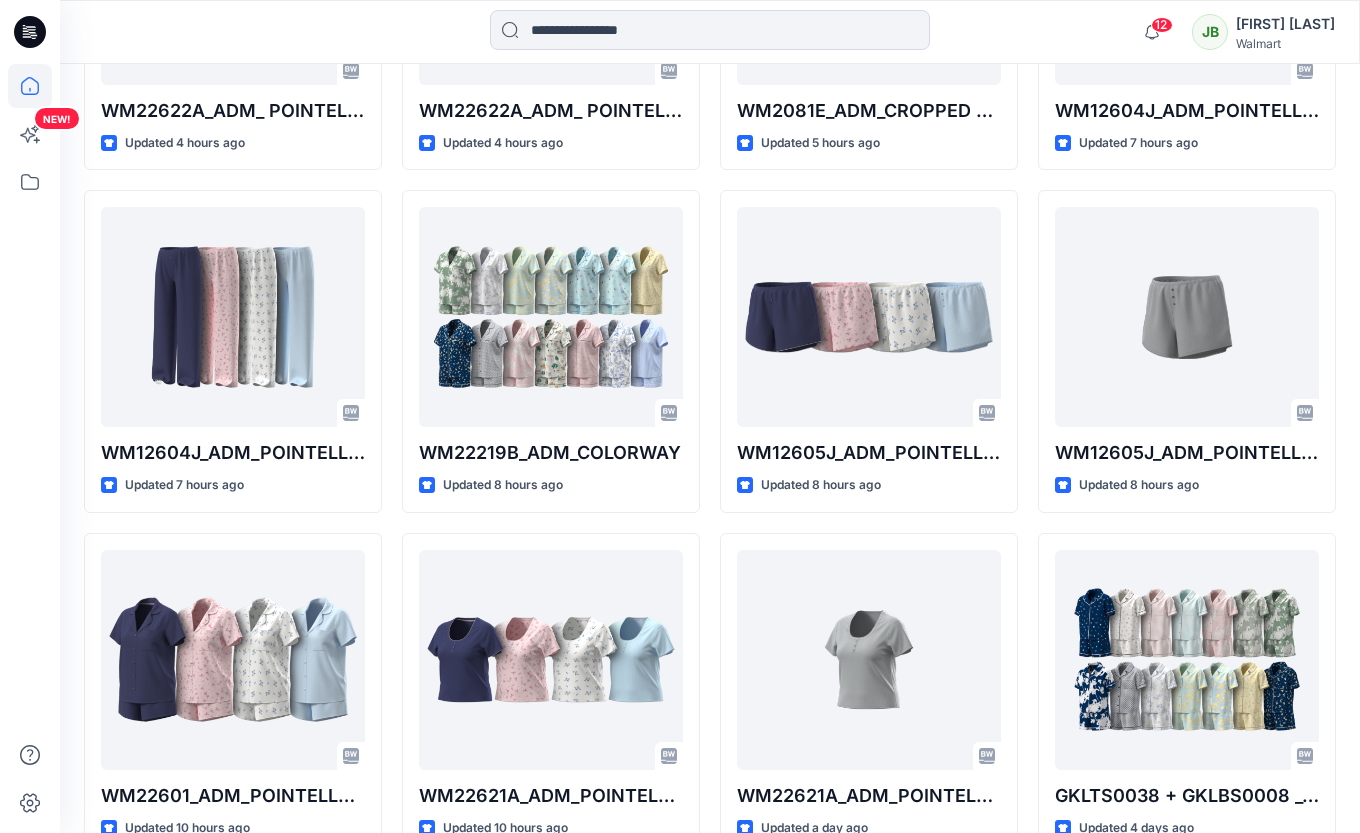scroll, scrollTop: 819, scrollLeft: 0, axis: vertical 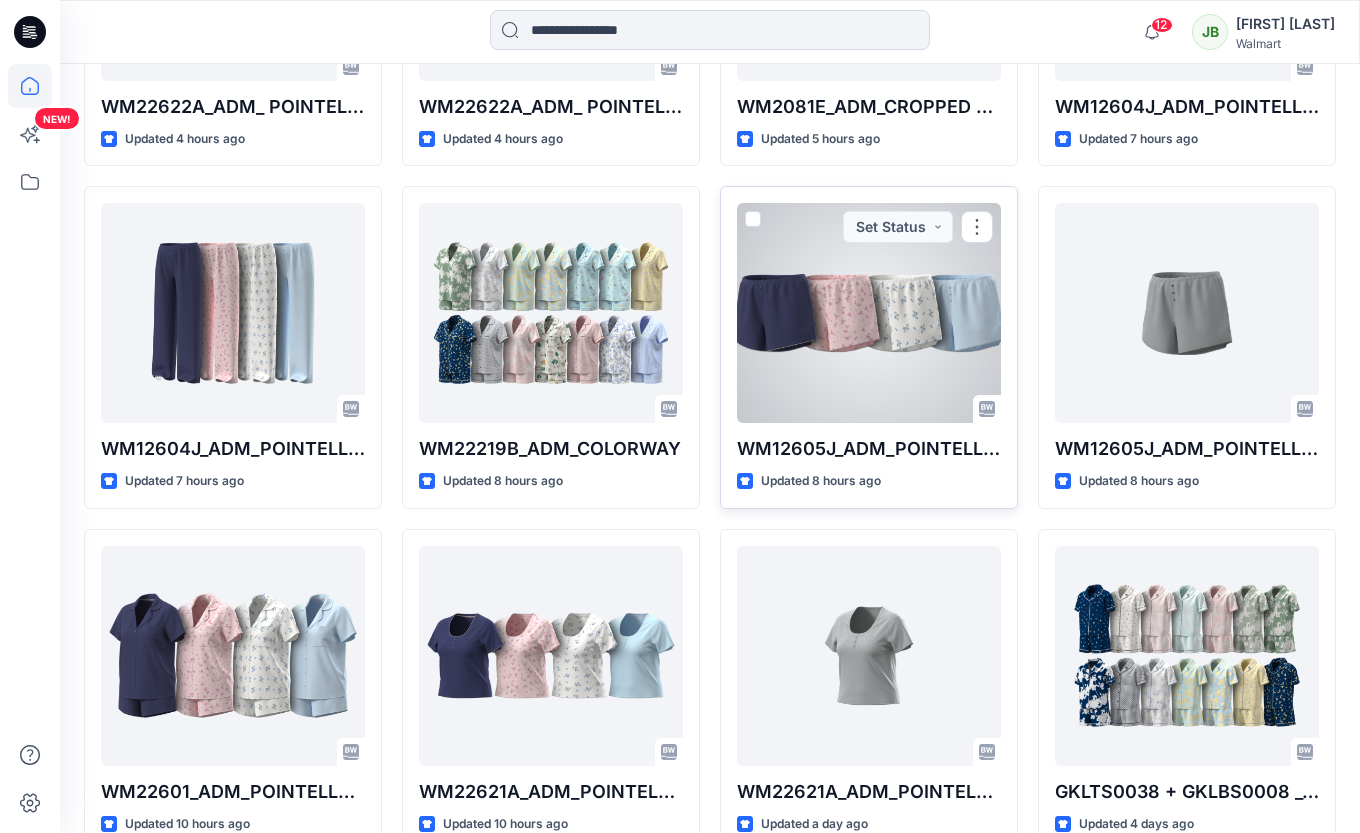click at bounding box center [869, 313] 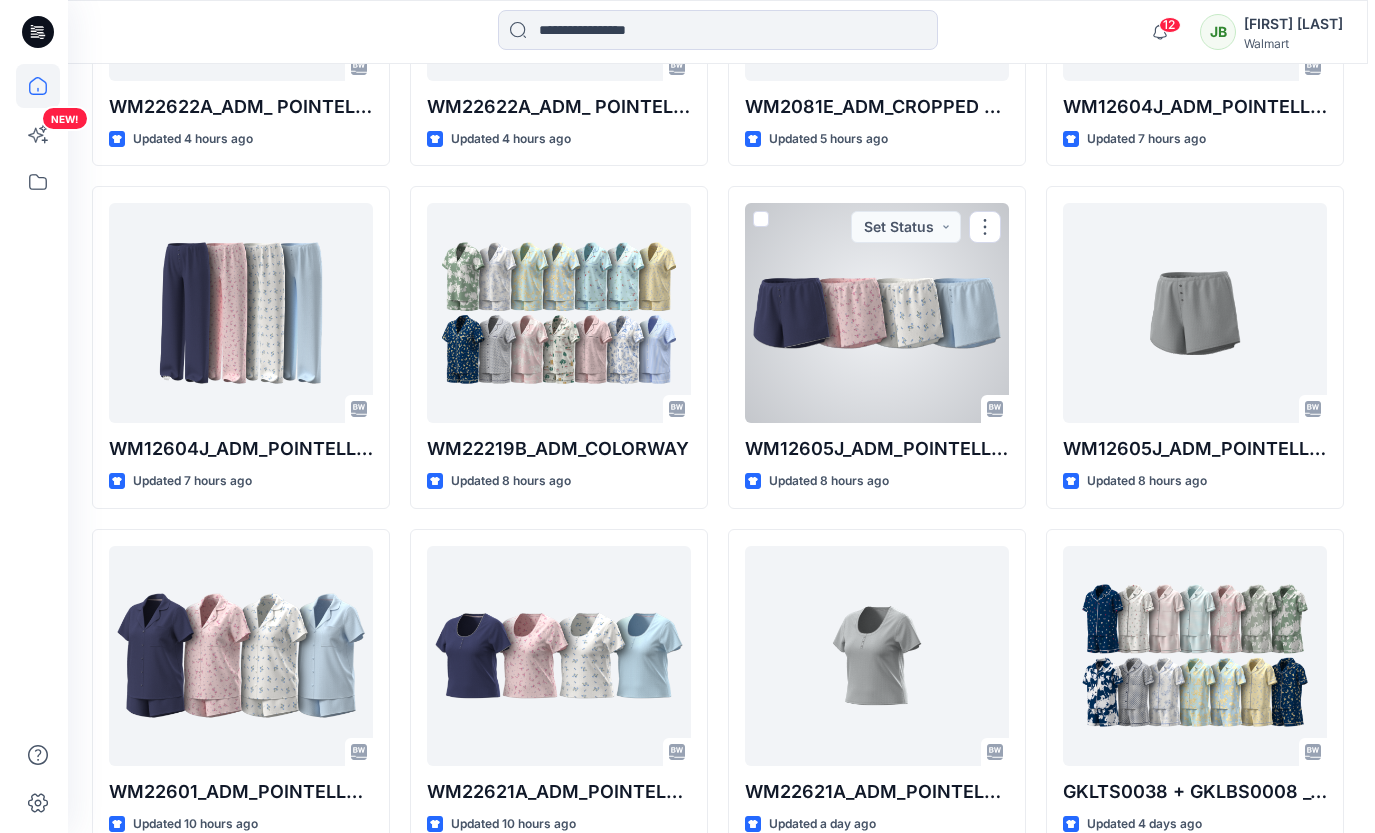 scroll, scrollTop: 0, scrollLeft: 0, axis: both 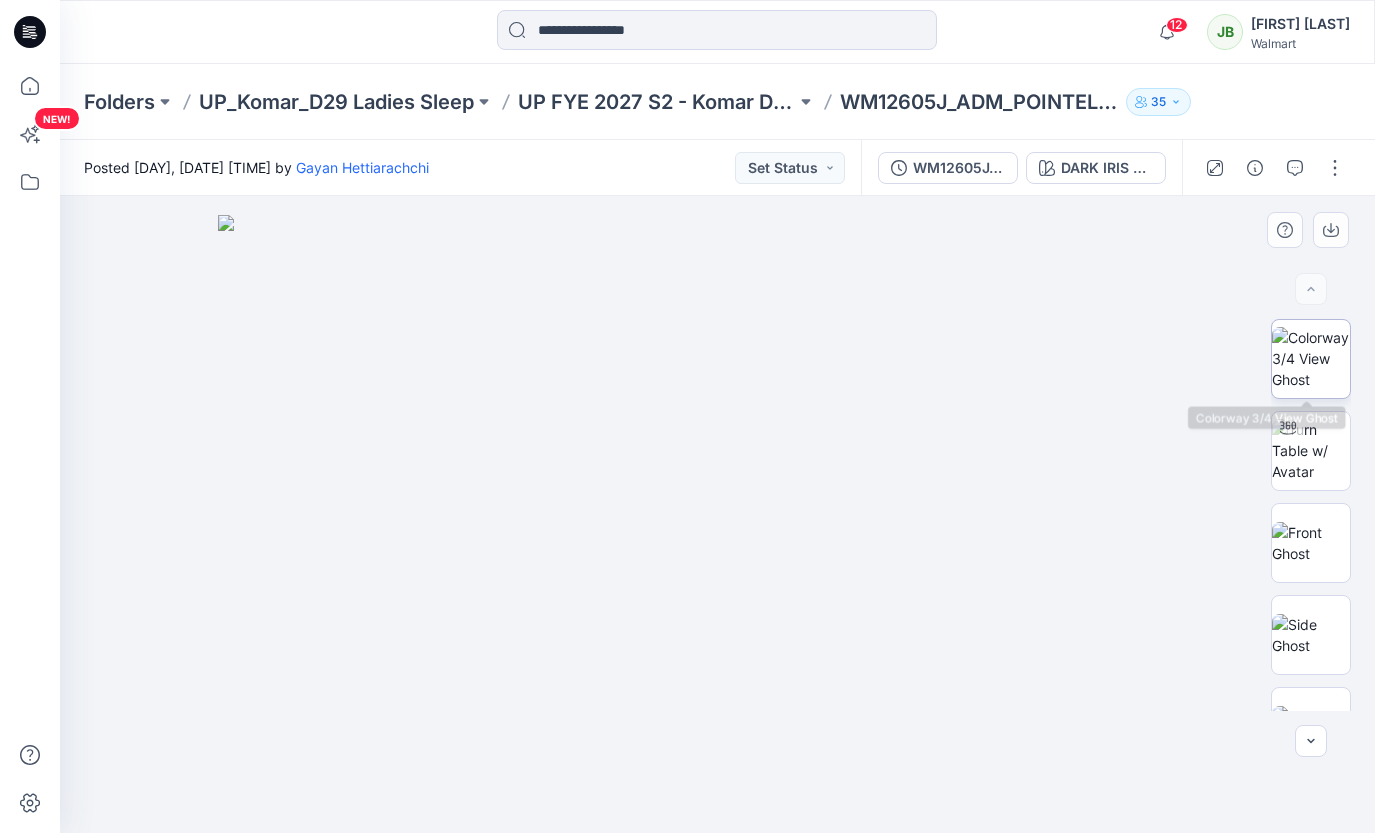 click at bounding box center [1311, 358] 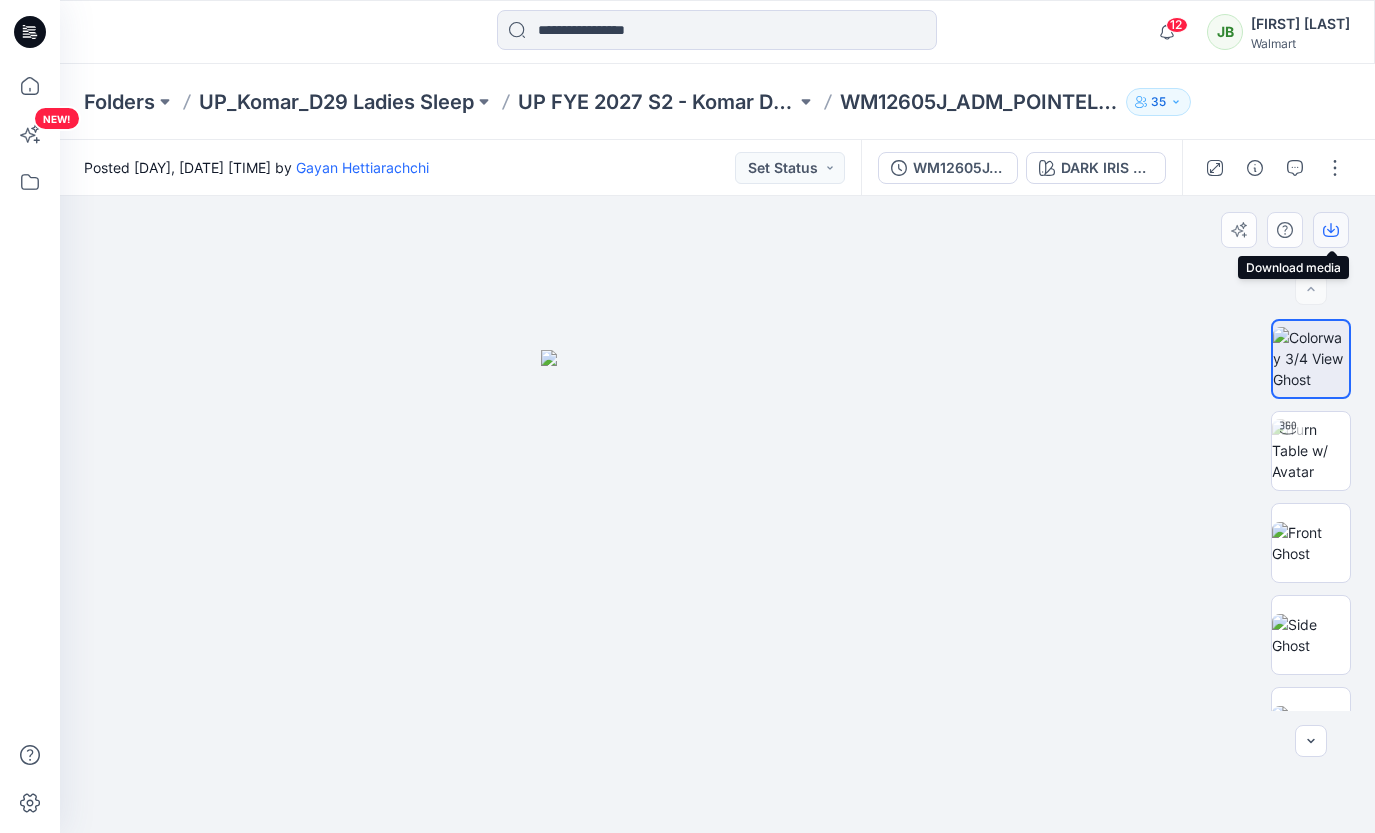 click 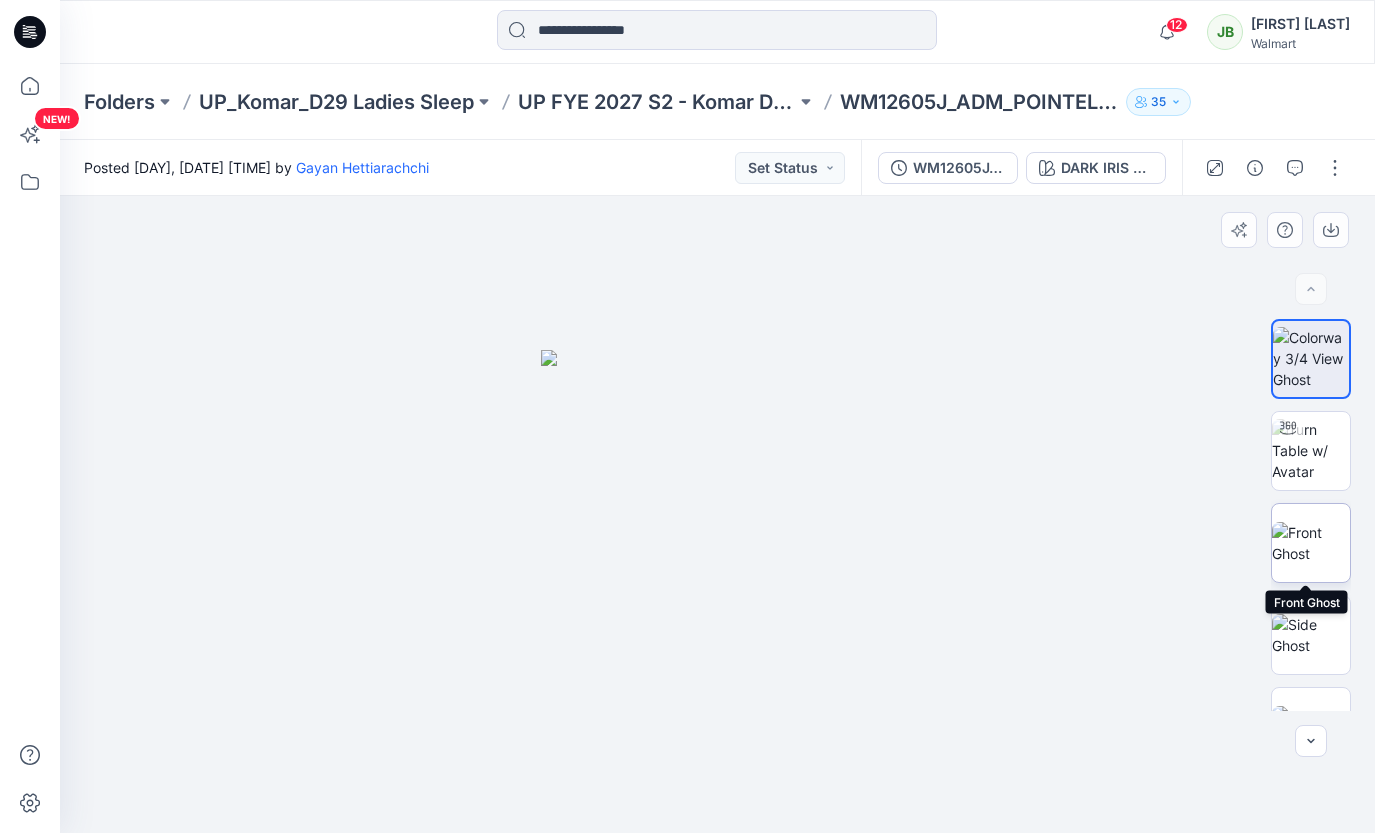 click at bounding box center (1311, 543) 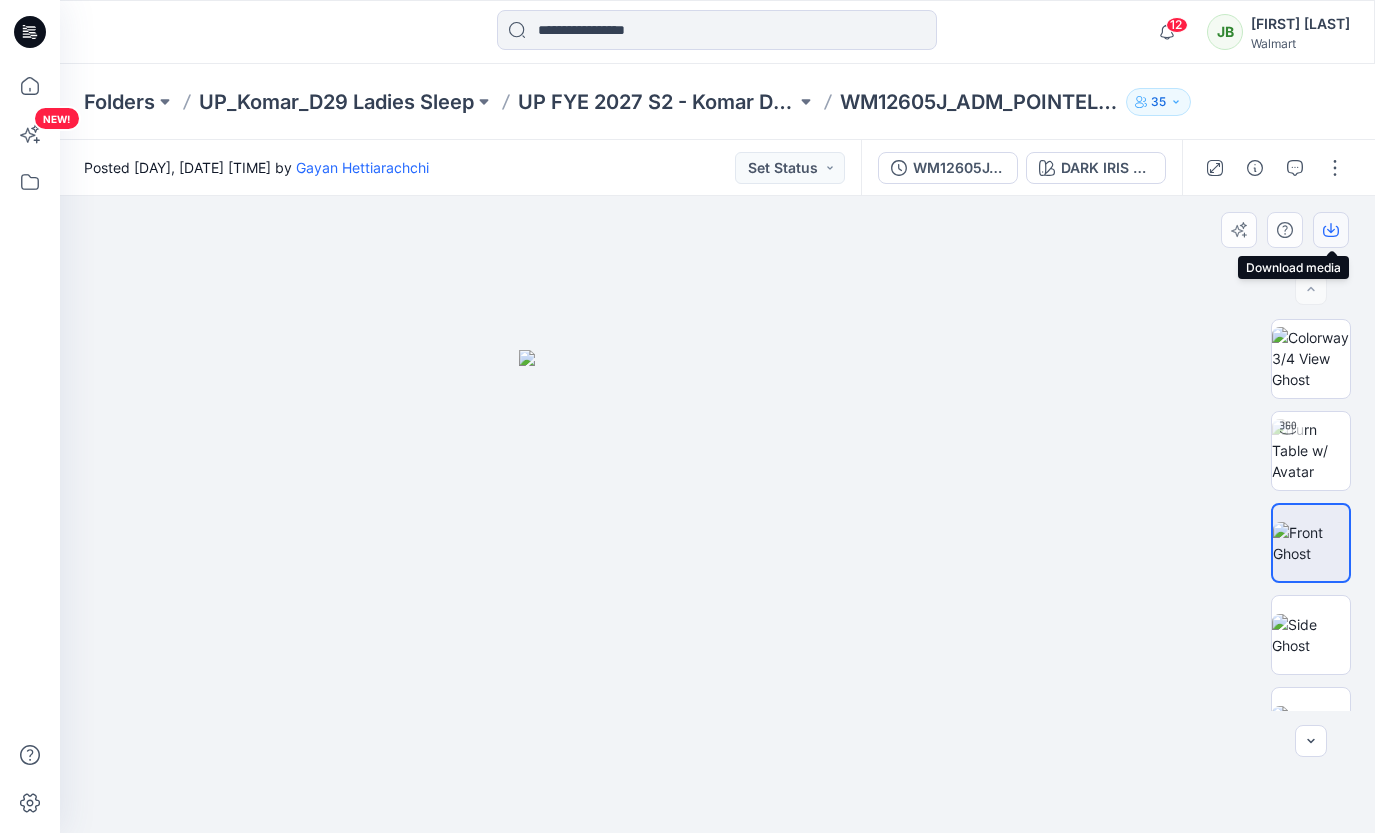 click 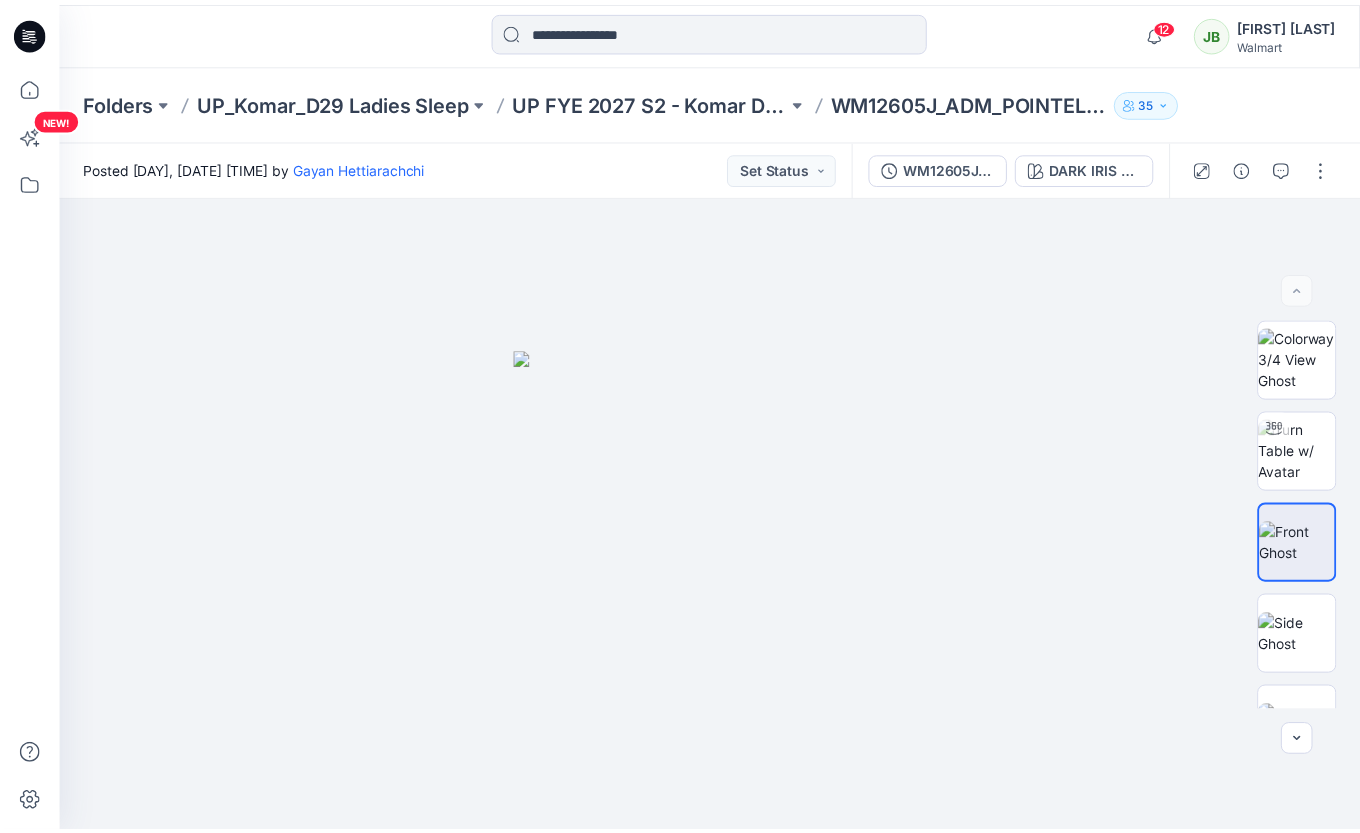 scroll, scrollTop: 819, scrollLeft: 0, axis: vertical 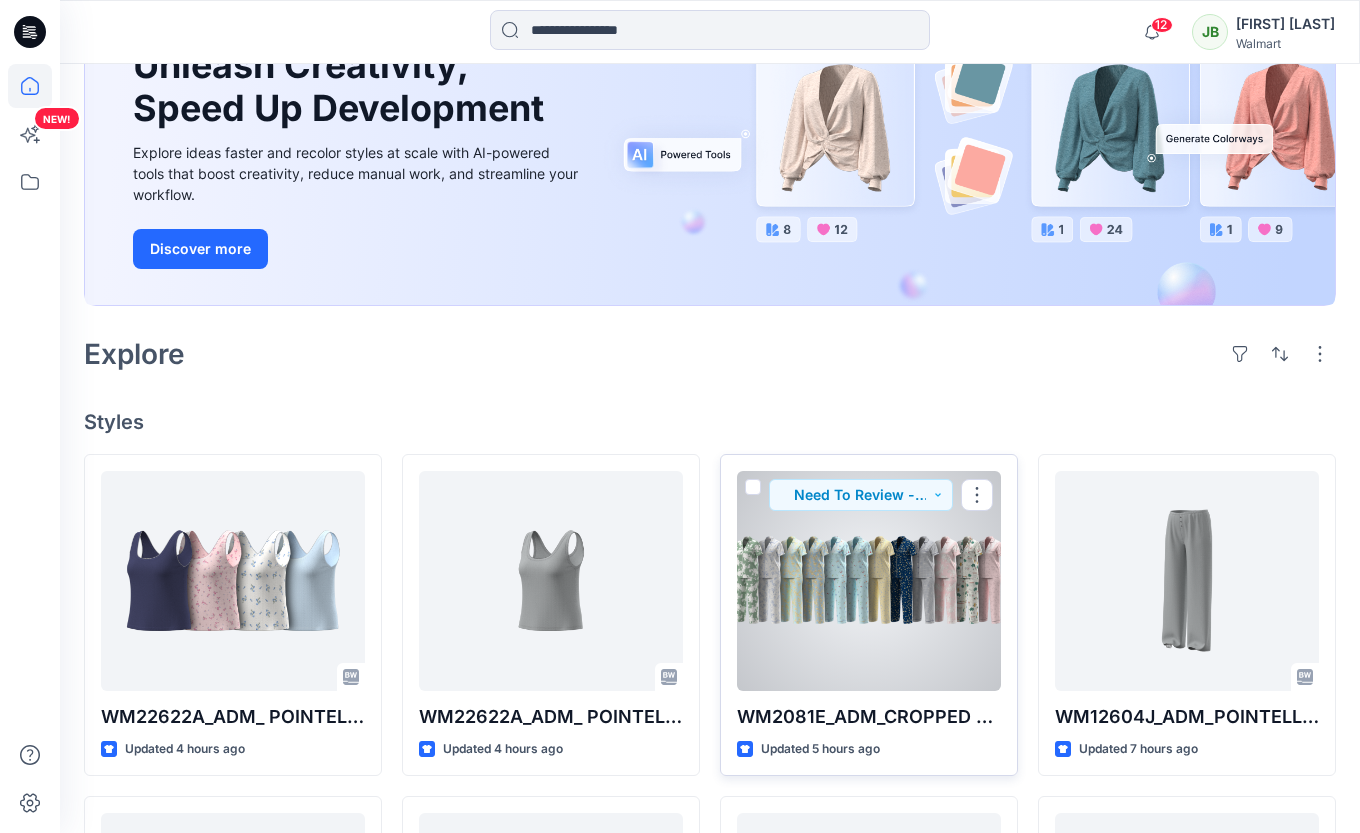 click at bounding box center [869, 581] 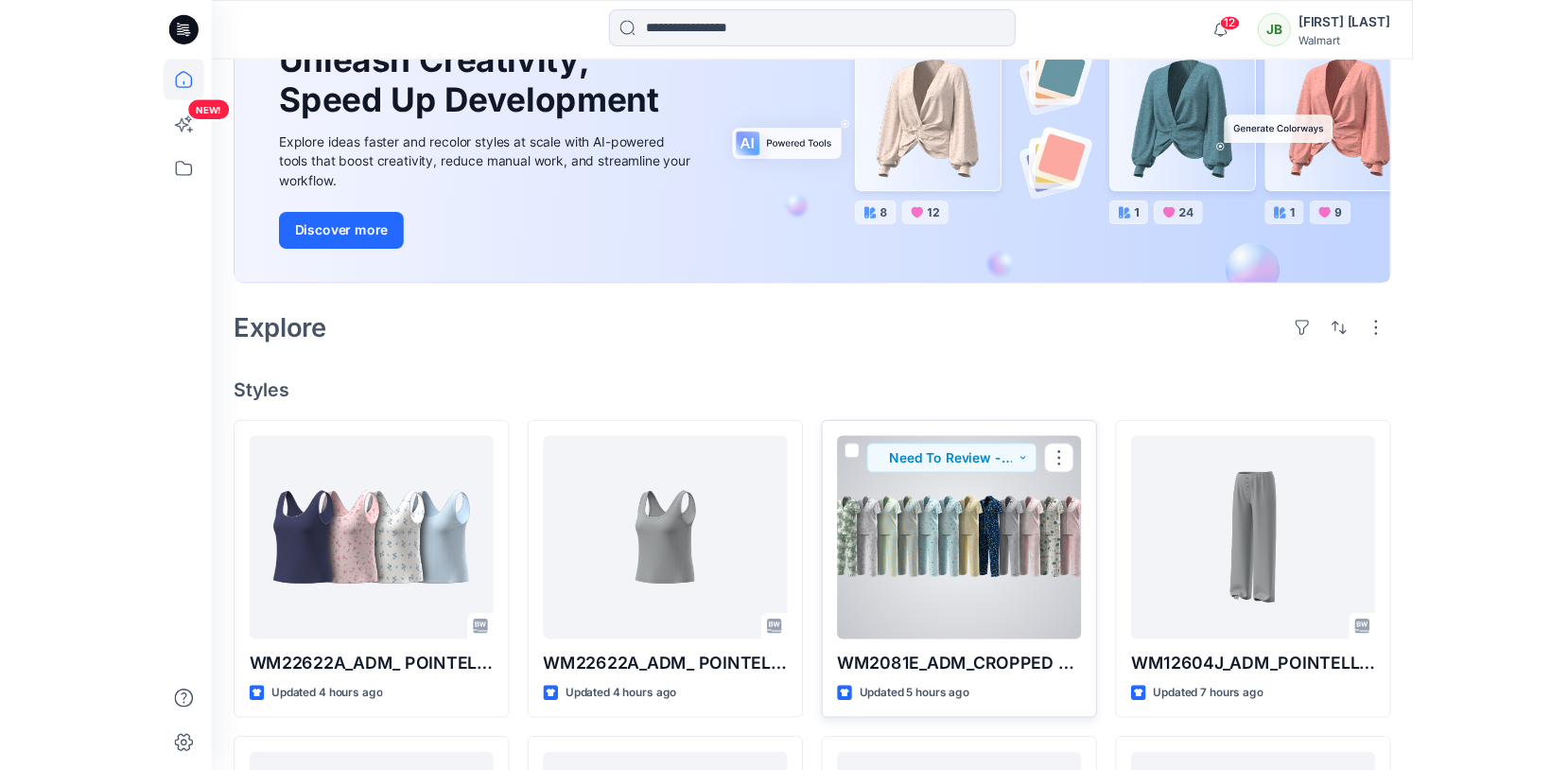scroll, scrollTop: 0, scrollLeft: 0, axis: both 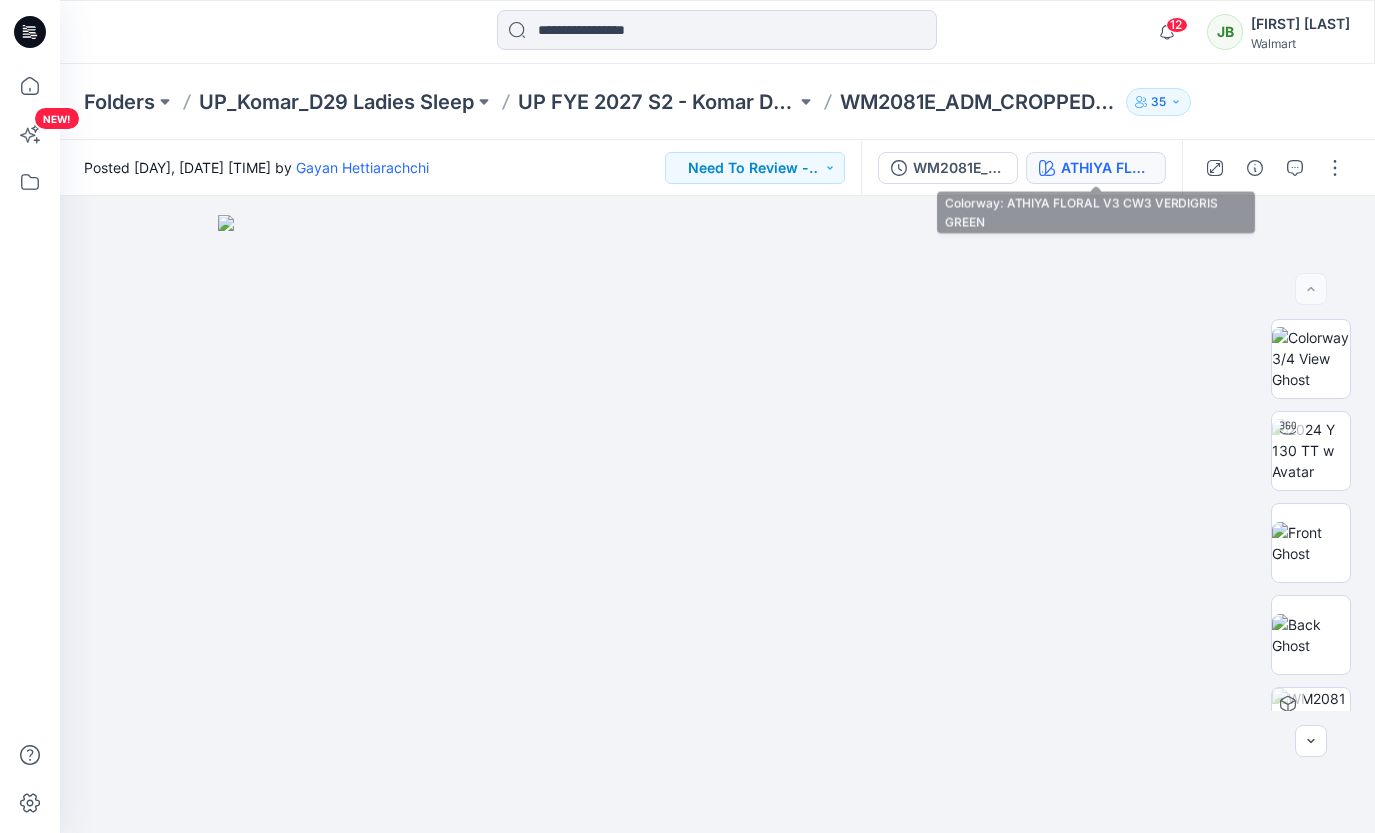 click on "ATHIYA FLORAL V3 CW3 VERDIGRIS GREEN" at bounding box center [1096, 168] 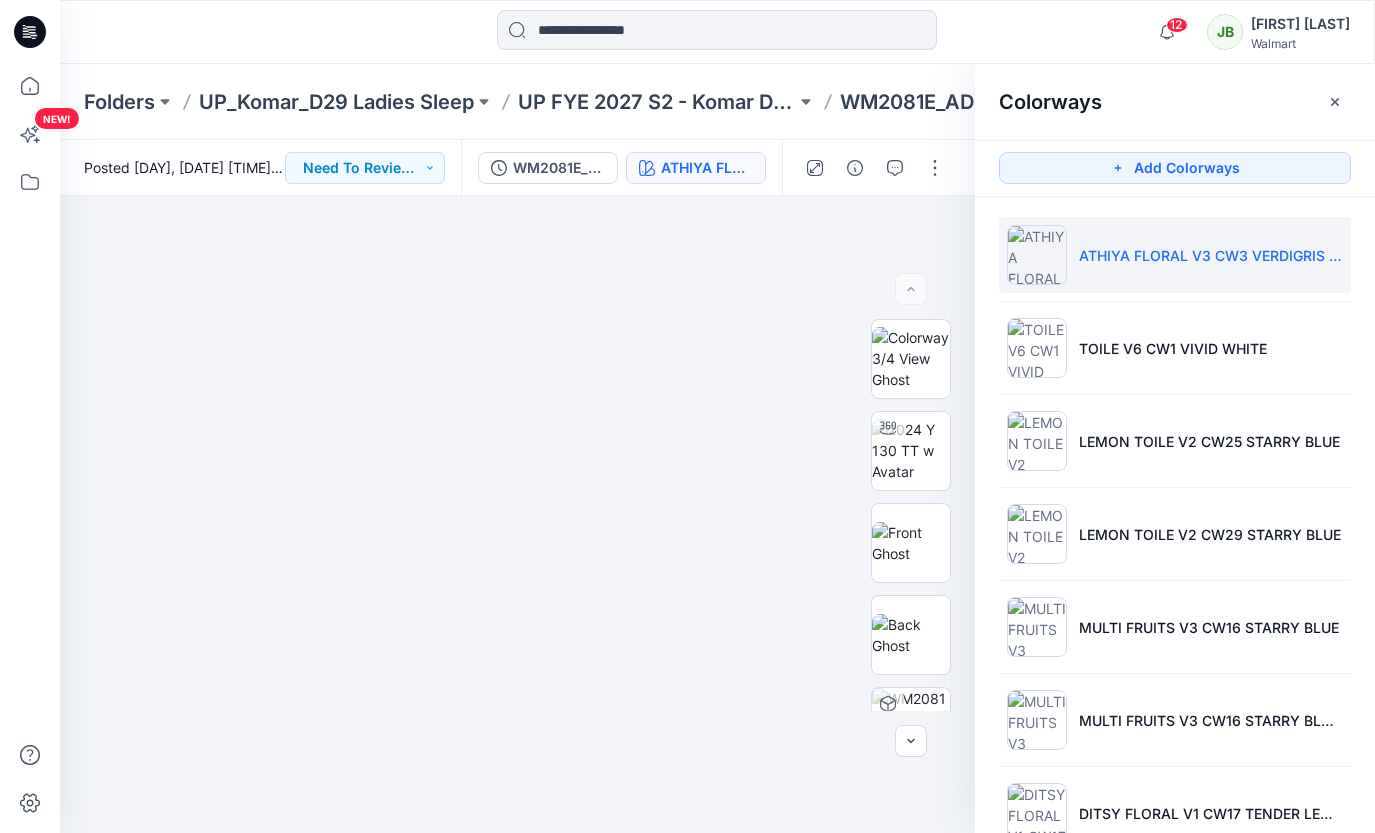 click on "ATHIYA FLORAL V3 CW3 VERDIGRIS GREEN TOILE V6 CW1 VIVID WHITE LEMON TOILE V2 CW25 STARRY BLUE LEMON TOILE V2 CW29 STARRY BLUE MULTI FRUITS V3 CW16 STARRY BLUE MULTI FRUITS V3 CW16 STARRY BLUE 1 DITSY FLORAL V1 CW17 TENDER LEMON DITSY FLORAL V1 CW12 NAVY WATER FOULARD V1 CW1 VIVID WHITE ATHIYA FLORAL V3 CW2 PINK SKY CAFE TOILE V3 CW5 WINTER WHITE BUNNY V1 CW7  PINK SKY" at bounding box center [1175, 766] 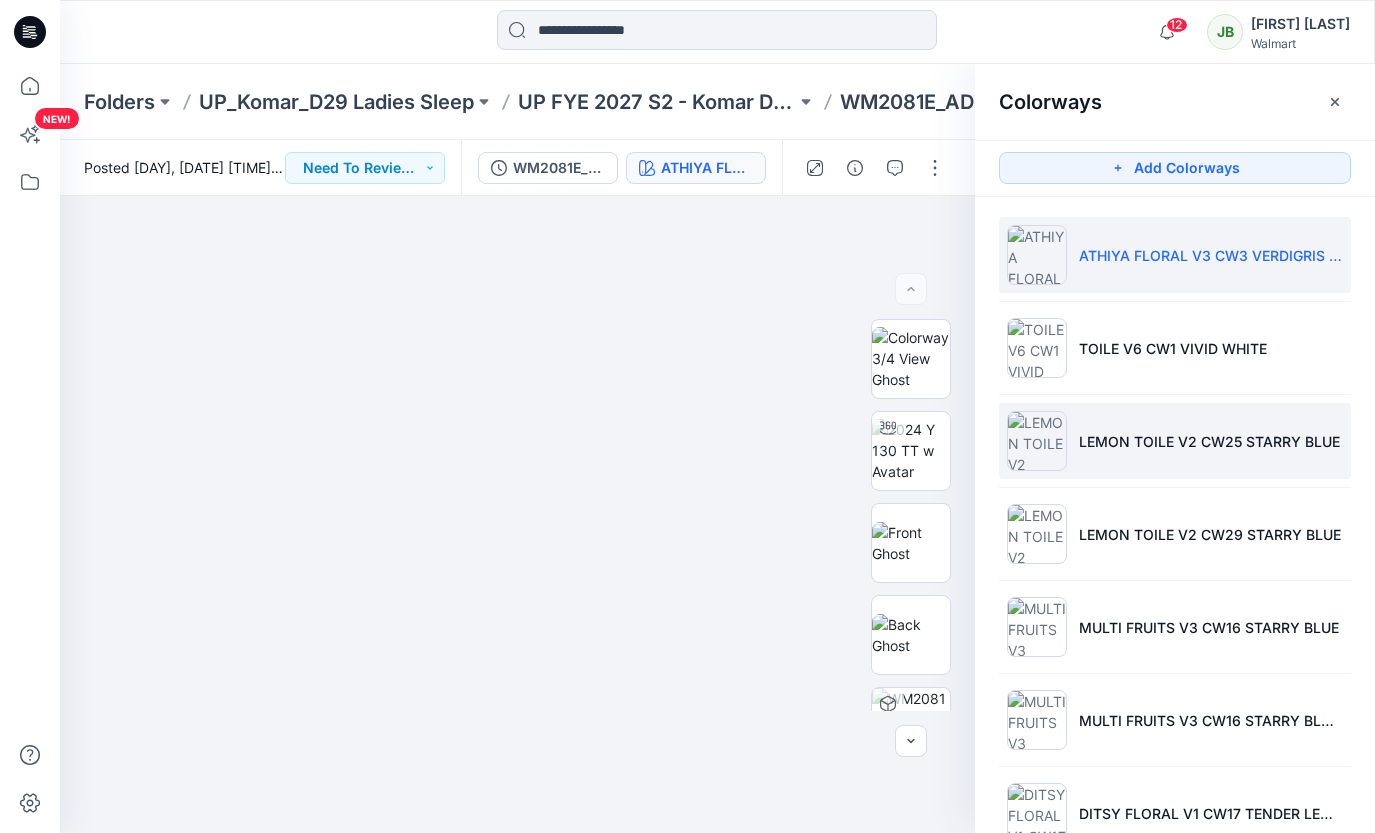 click on "LEMON TOILE V2 CW25 STARRY BLUE" at bounding box center (1175, 441) 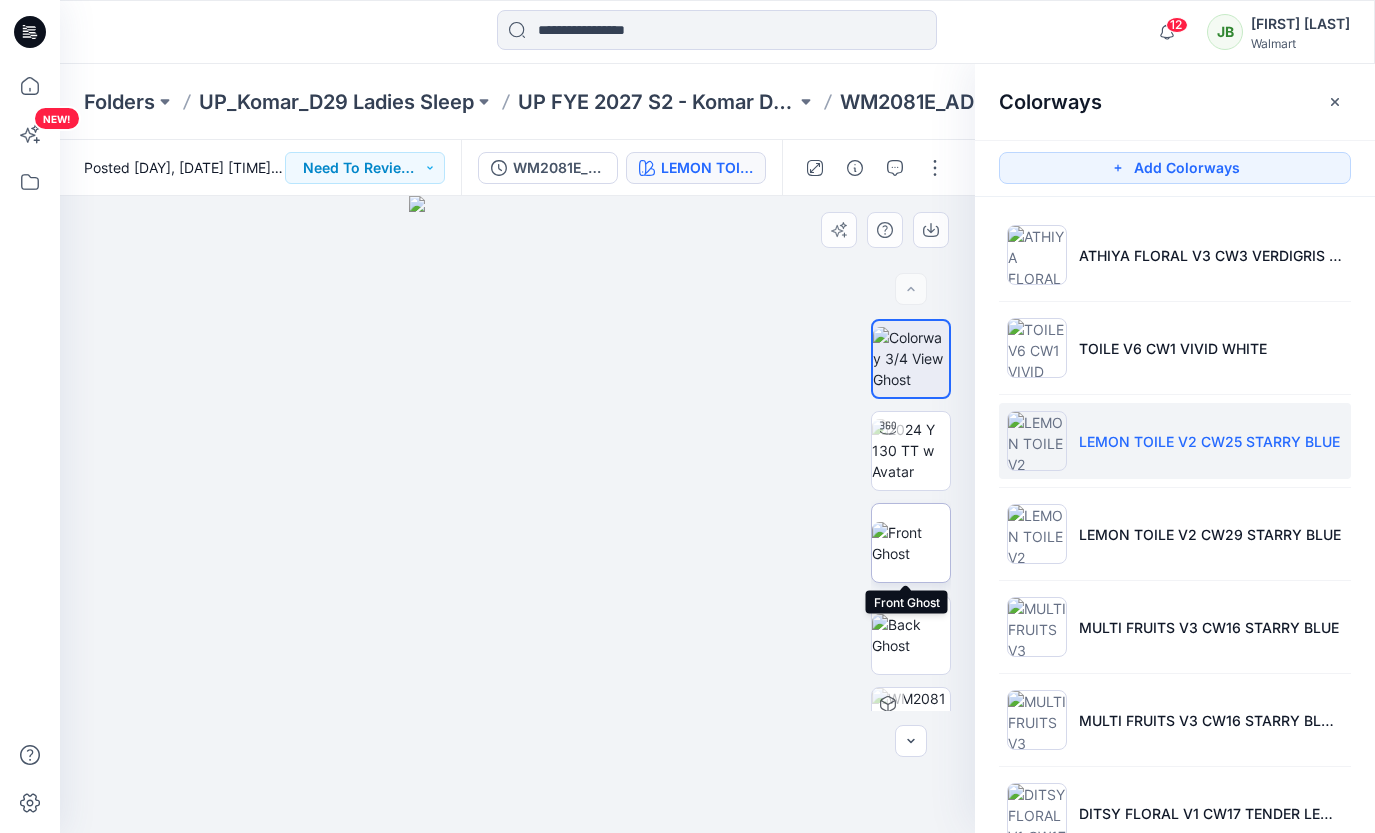 click at bounding box center (911, 543) 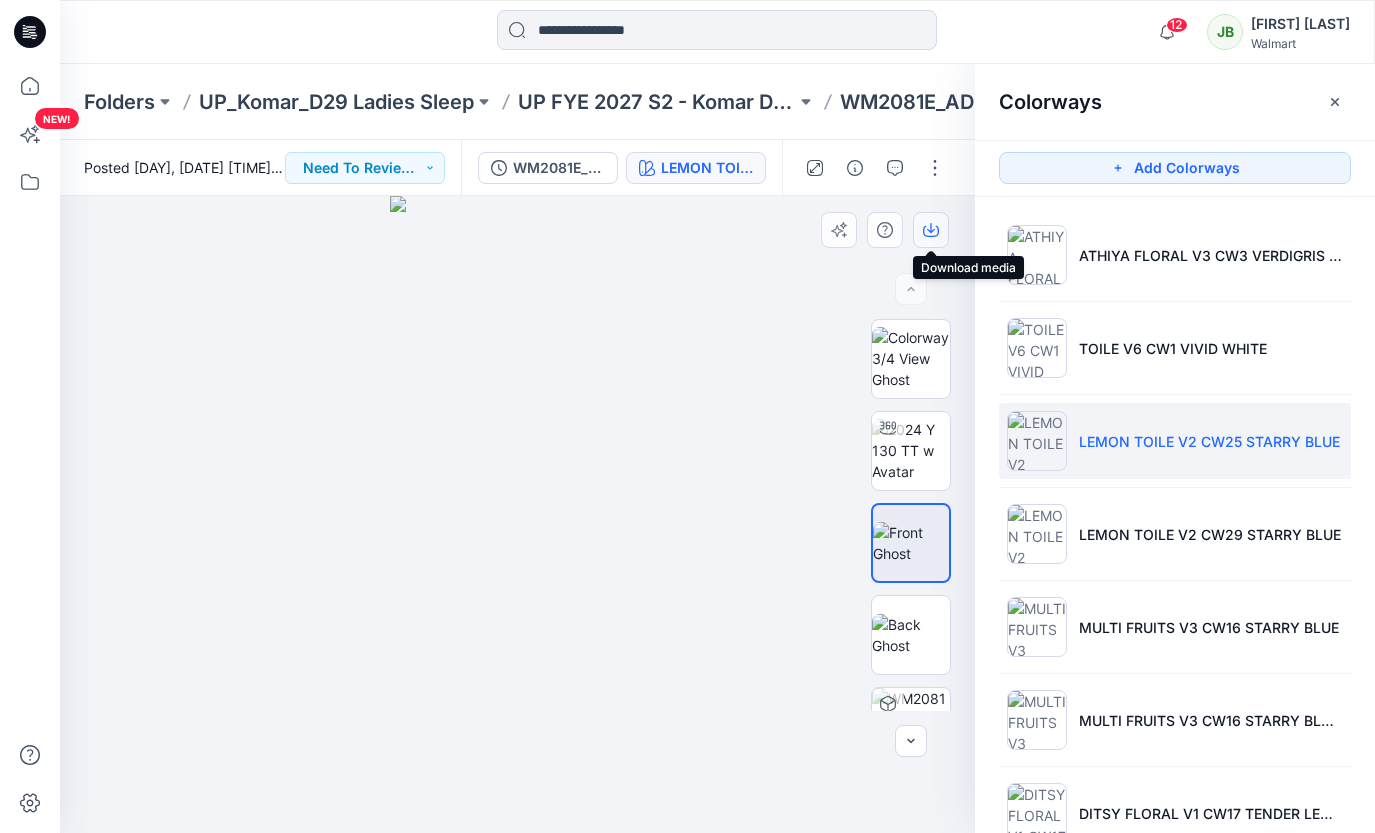 click at bounding box center (931, 230) 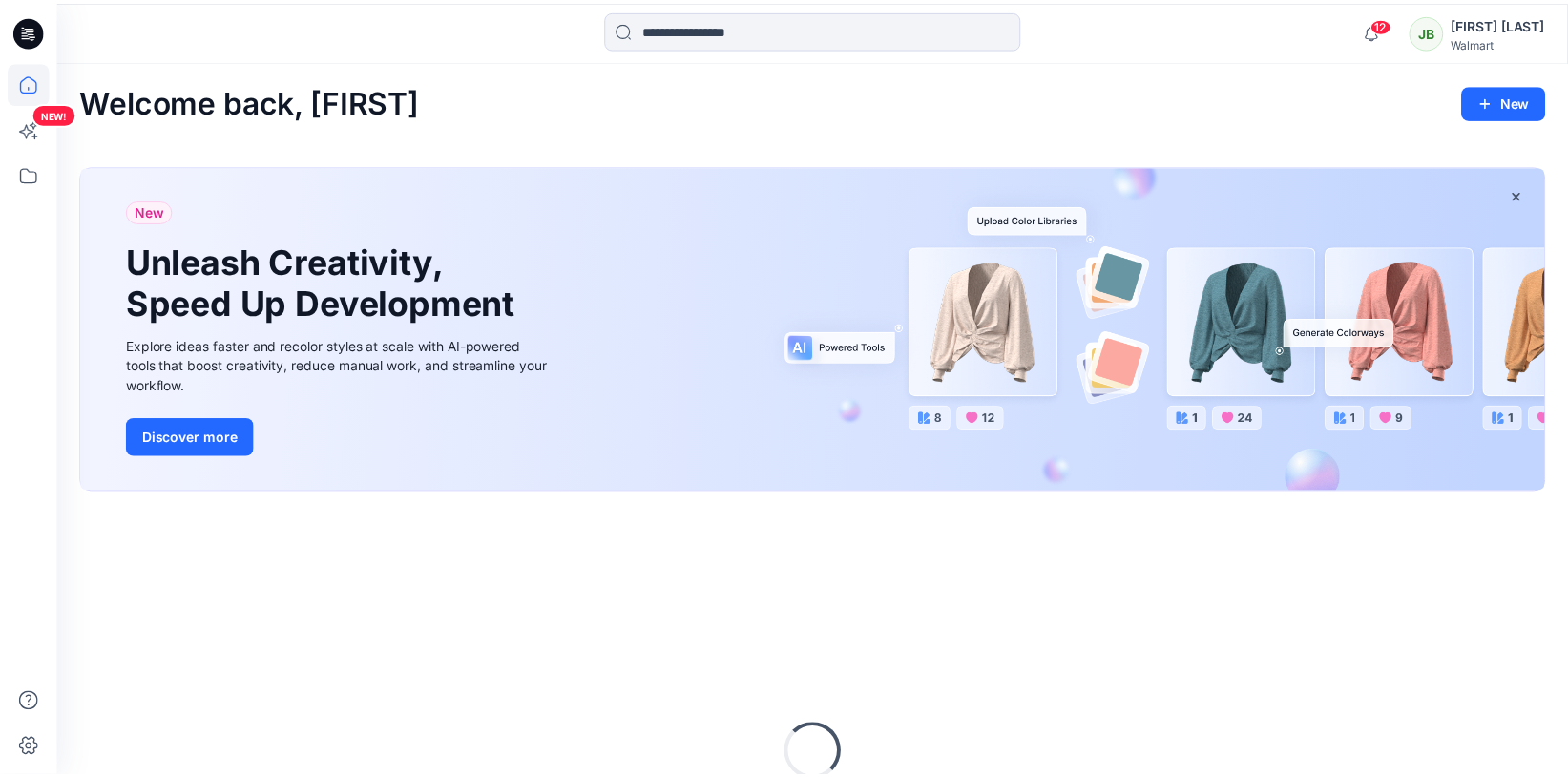 scroll, scrollTop: 200, scrollLeft: 0, axis: vertical 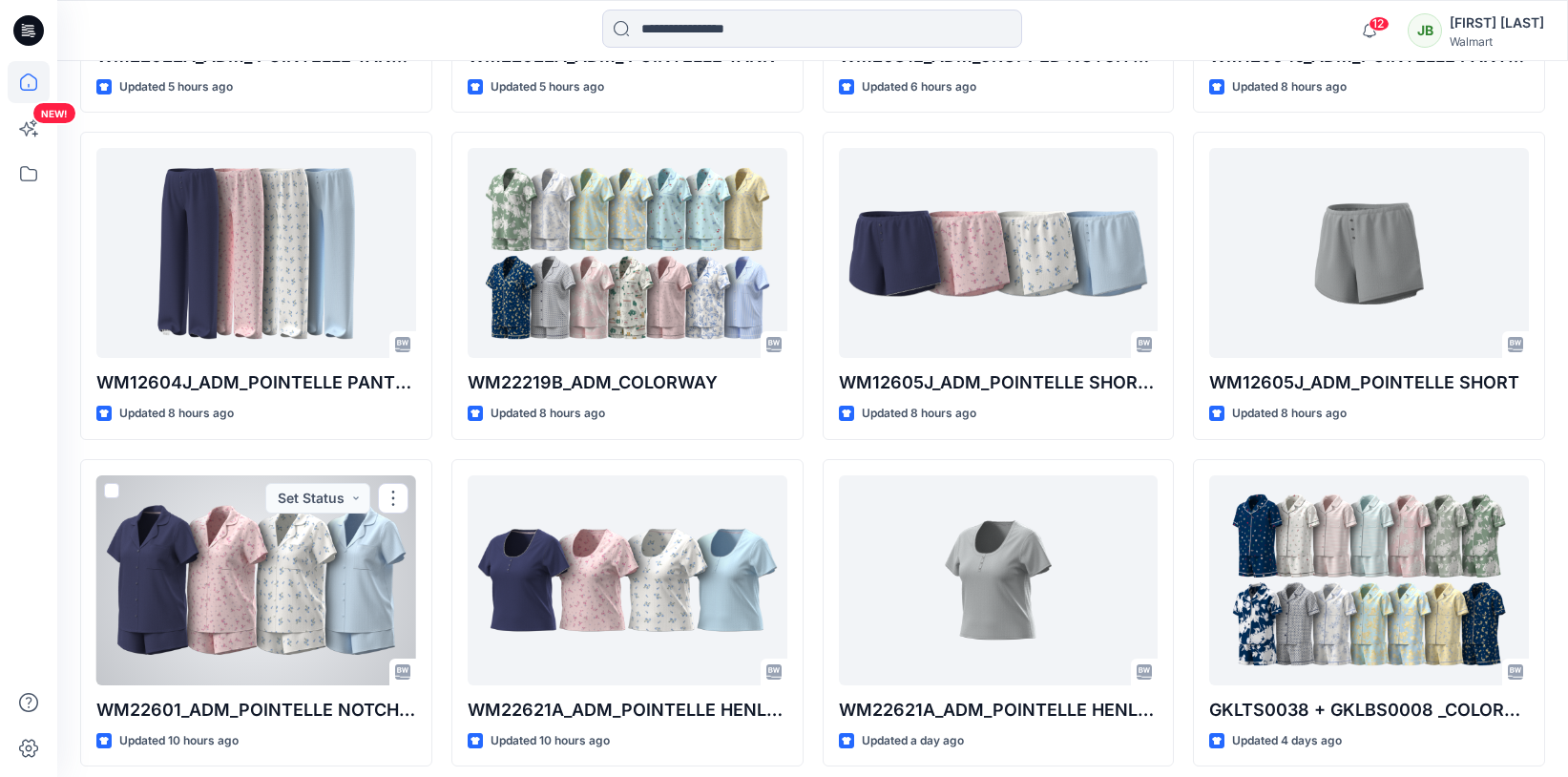 click at bounding box center (256, 580) 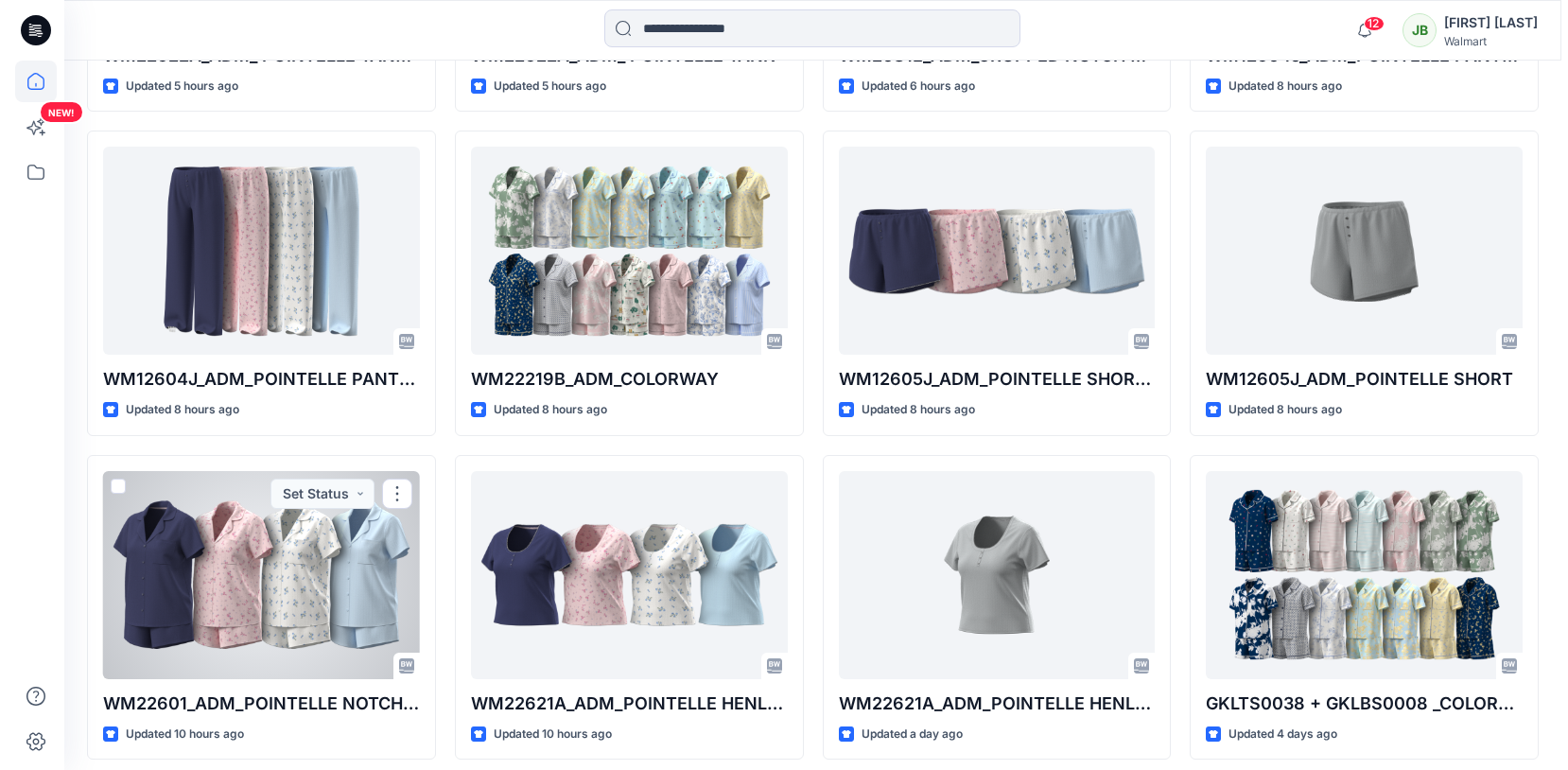 scroll, scrollTop: 0, scrollLeft: 0, axis: both 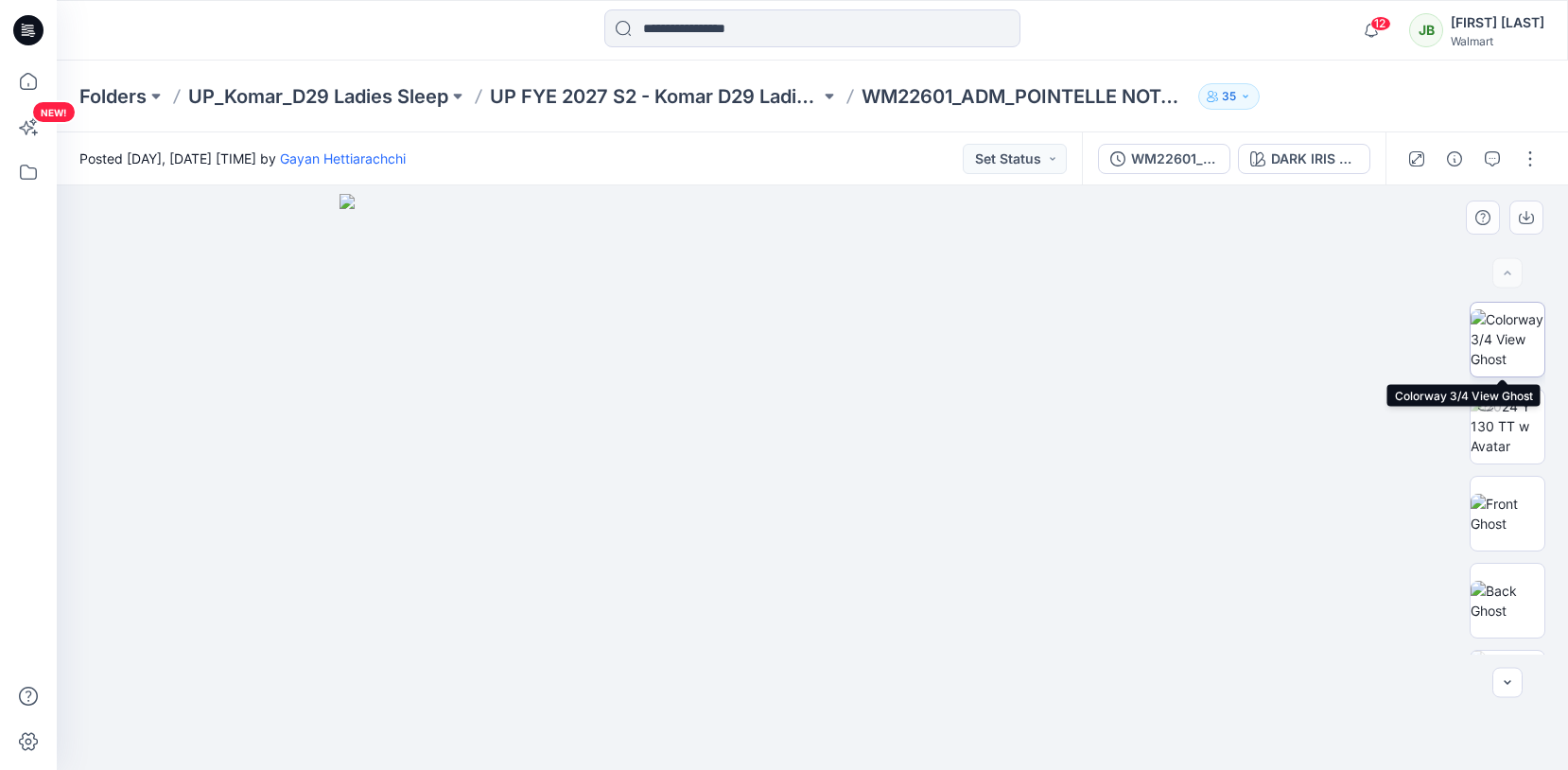 click at bounding box center [1507, 339] 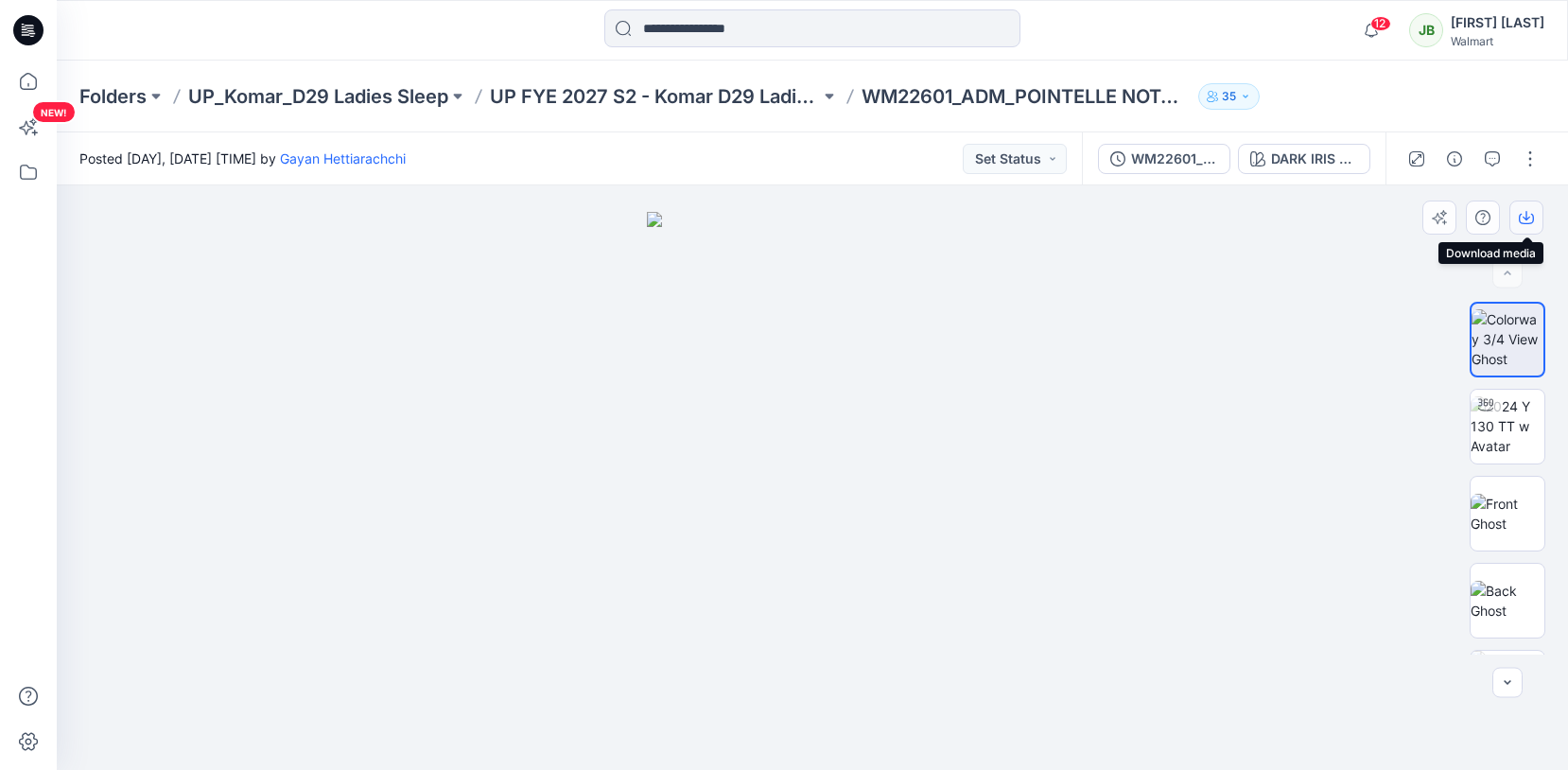 click 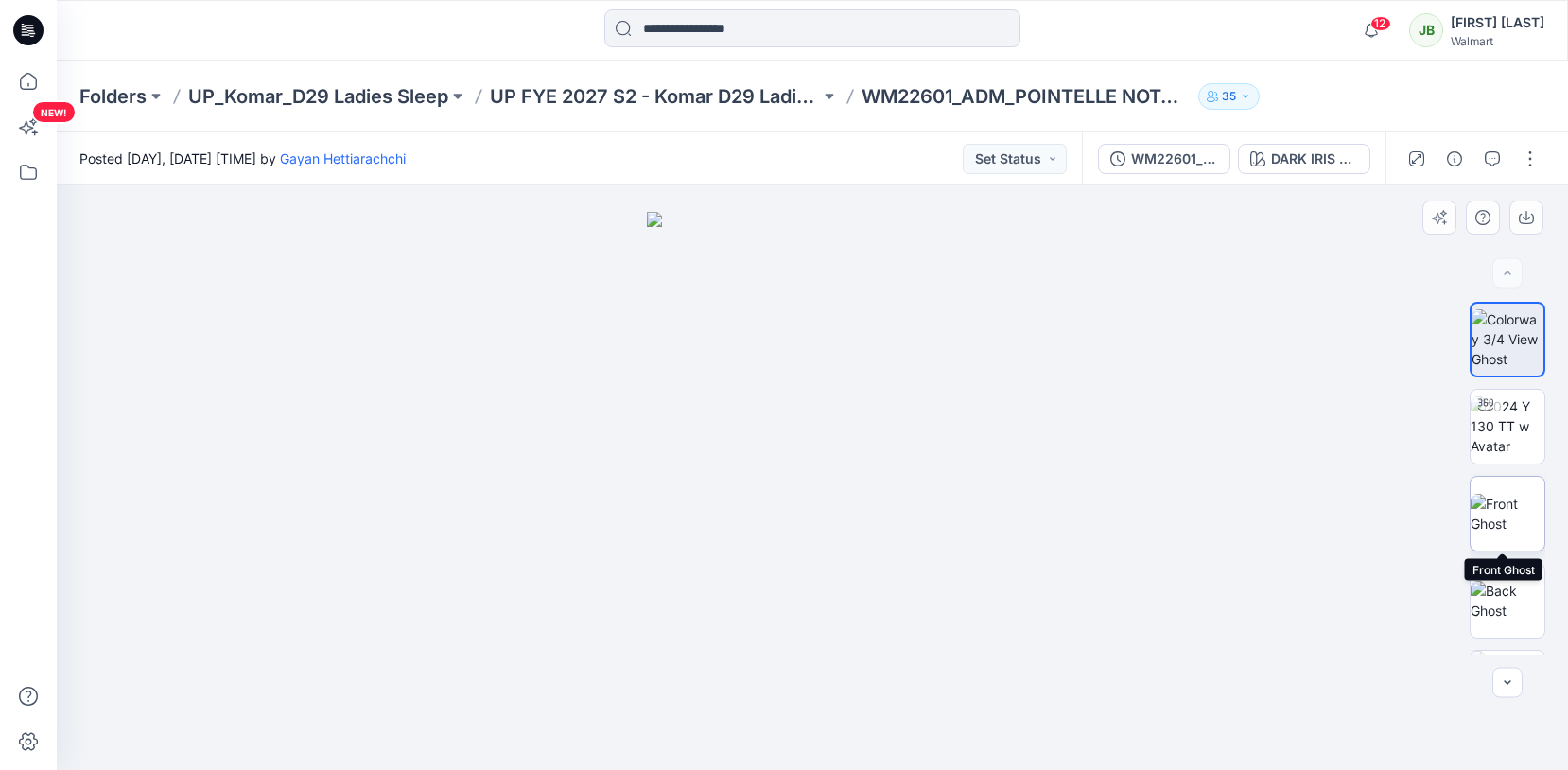 click at bounding box center [1507, 514] 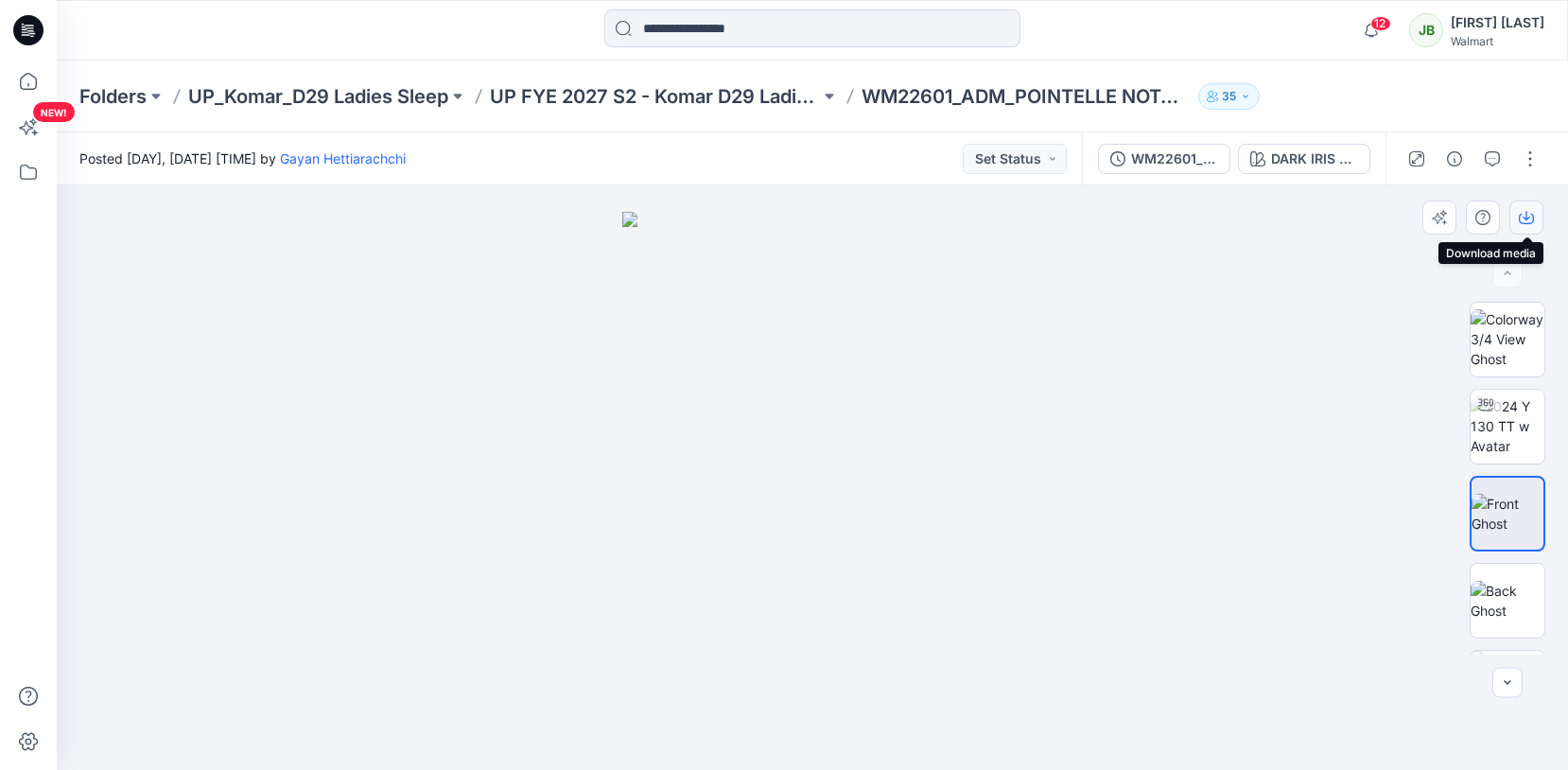 click at bounding box center (1526, 218) 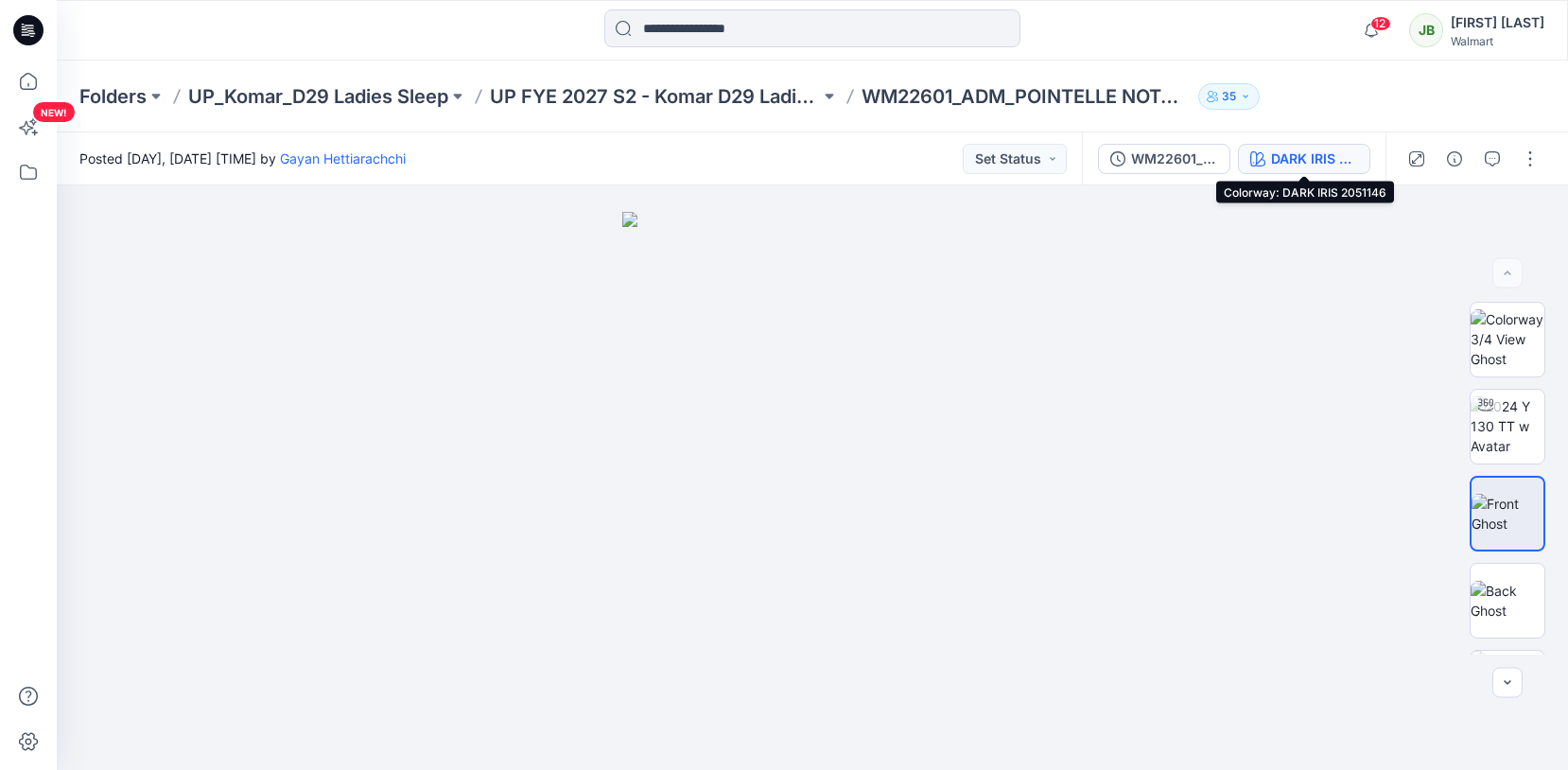 click on "DARK IRIS 2051146" at bounding box center (1315, 159) 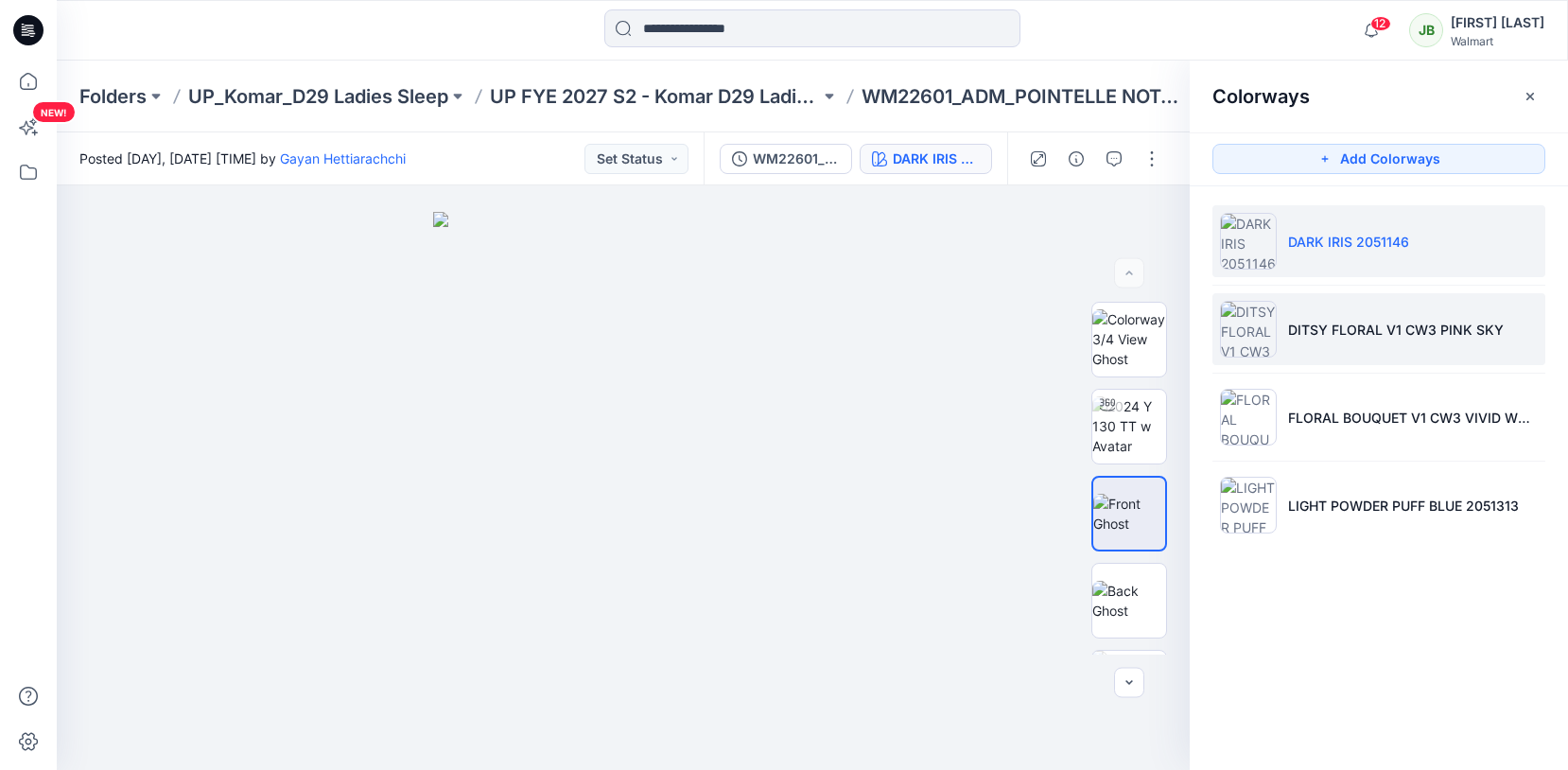 click at bounding box center [1248, 329] 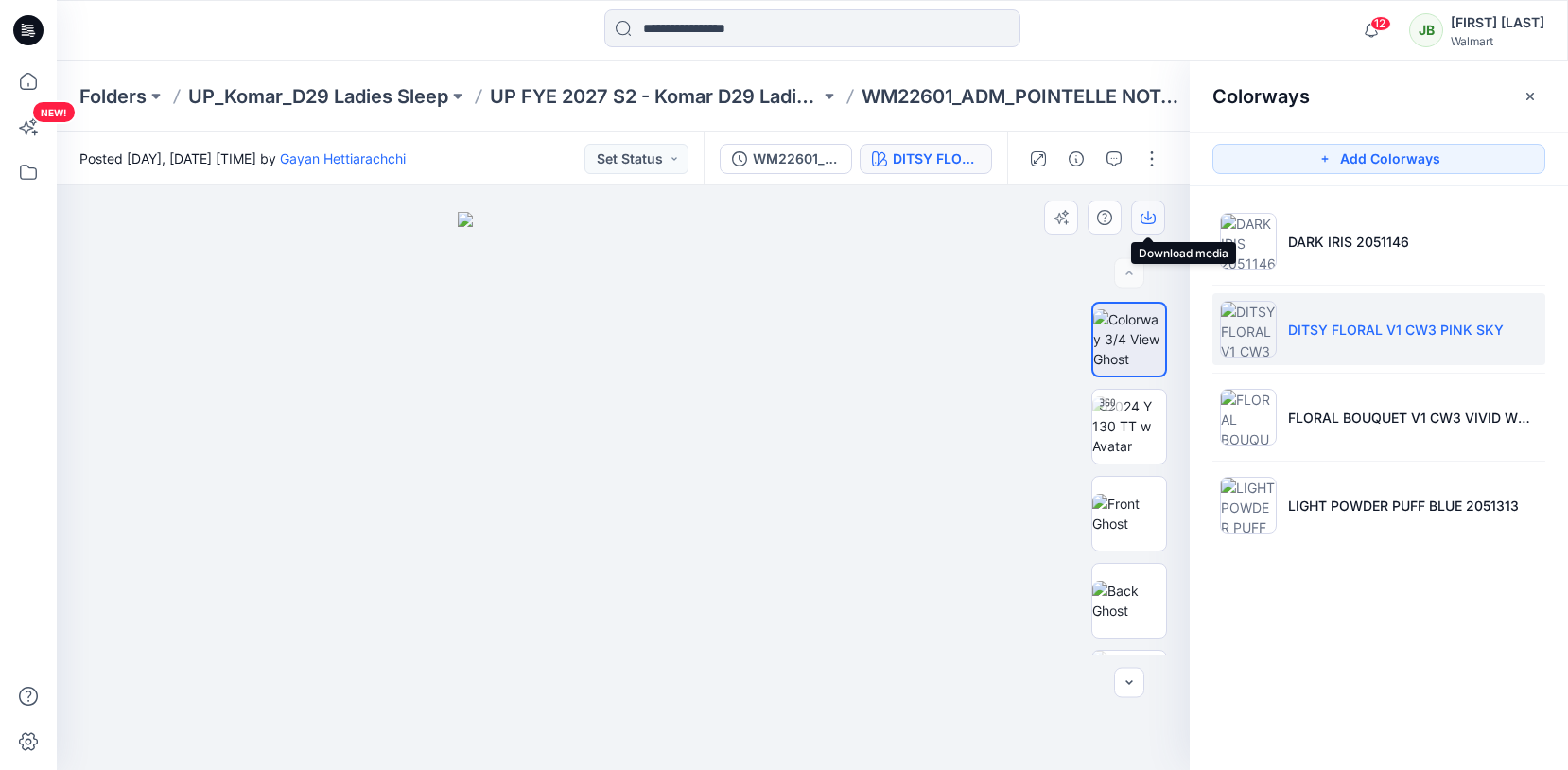 click 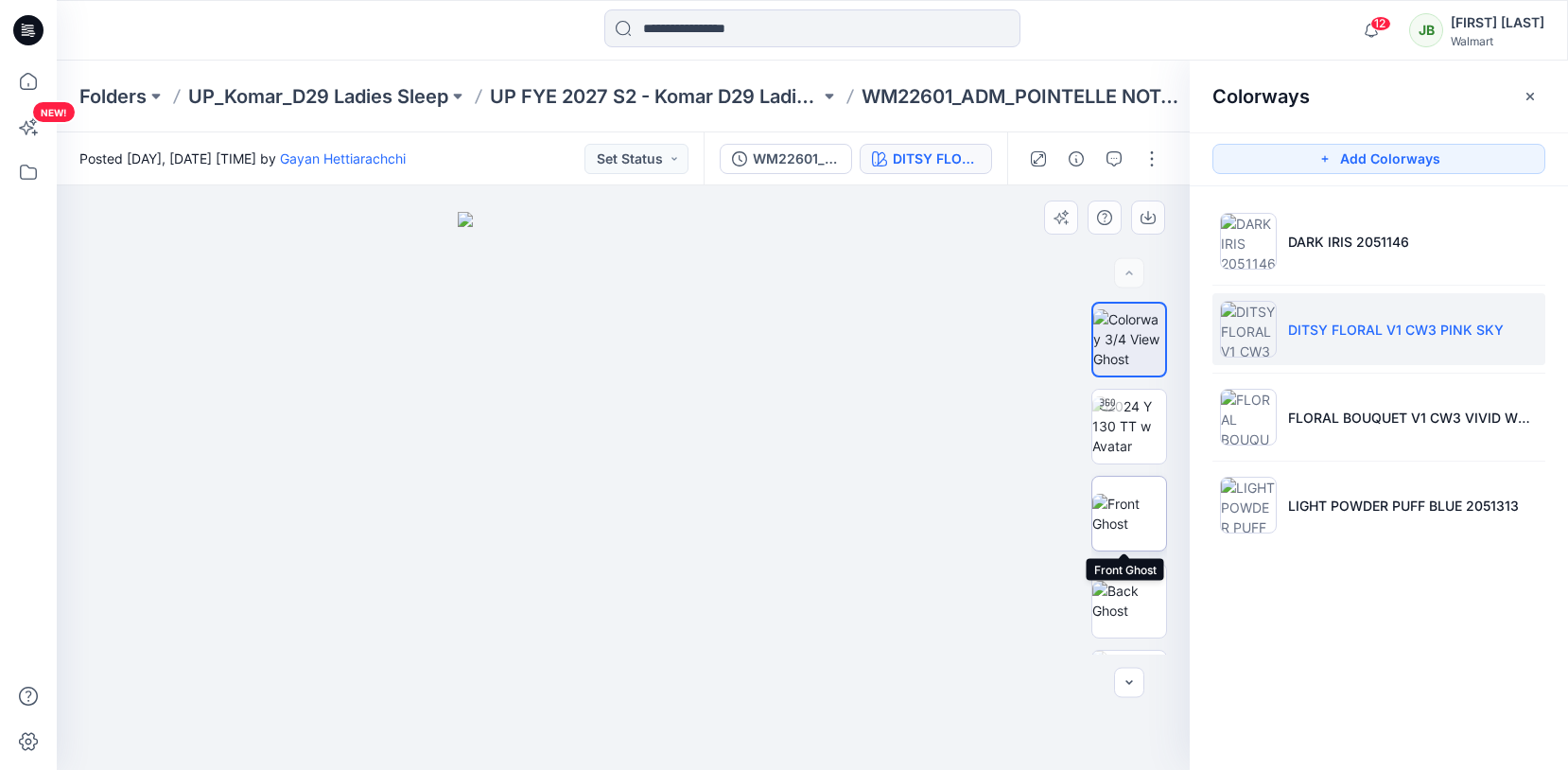 click at bounding box center [1129, 514] 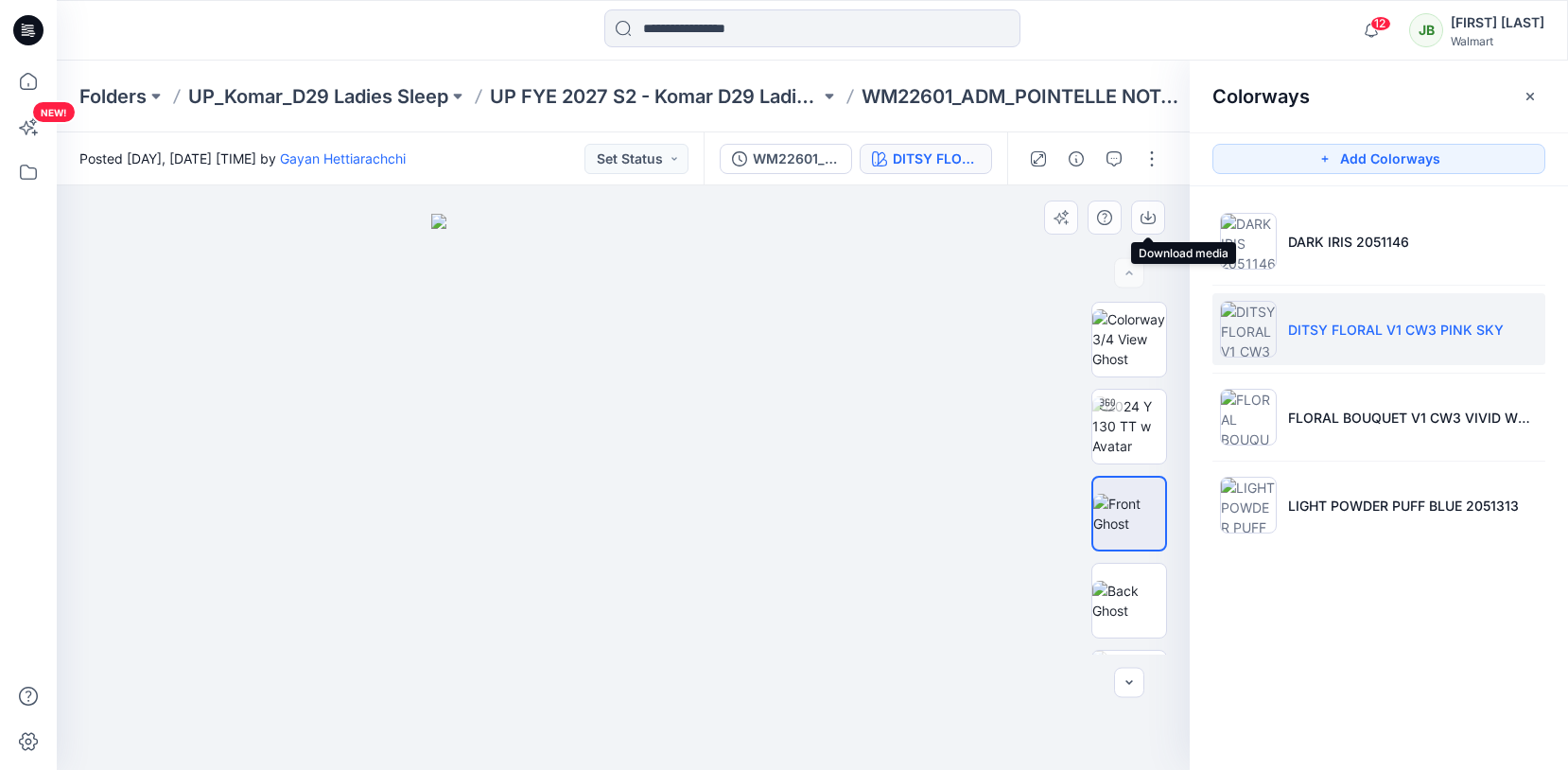 drag, startPoint x: 1159, startPoint y: 210, endPoint x: 1153, endPoint y: 280, distance: 70.25667 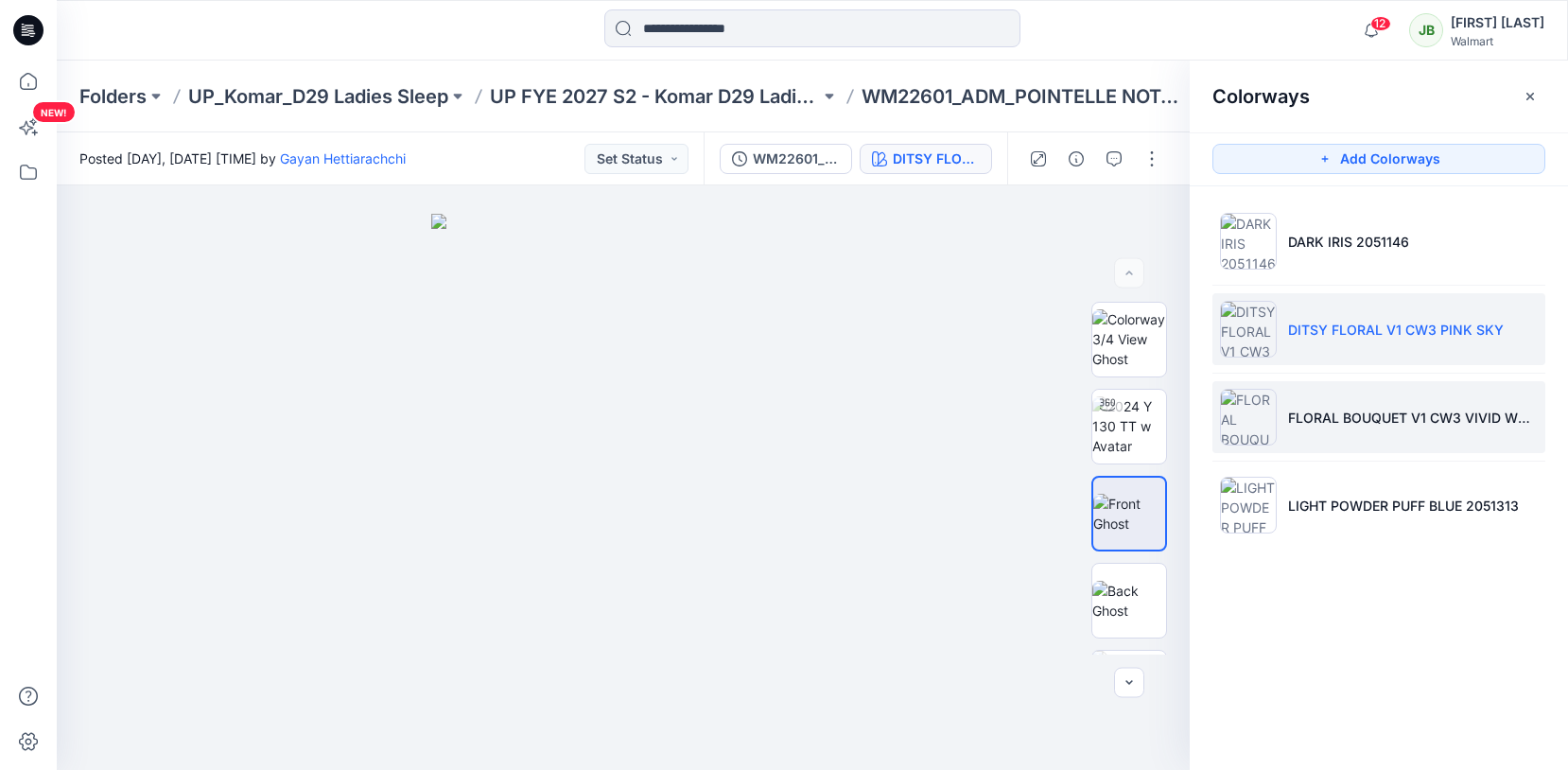 click on "FLORAL BOUQUET V1 CW3 VIVID WHITE" at bounding box center [1379, 417] 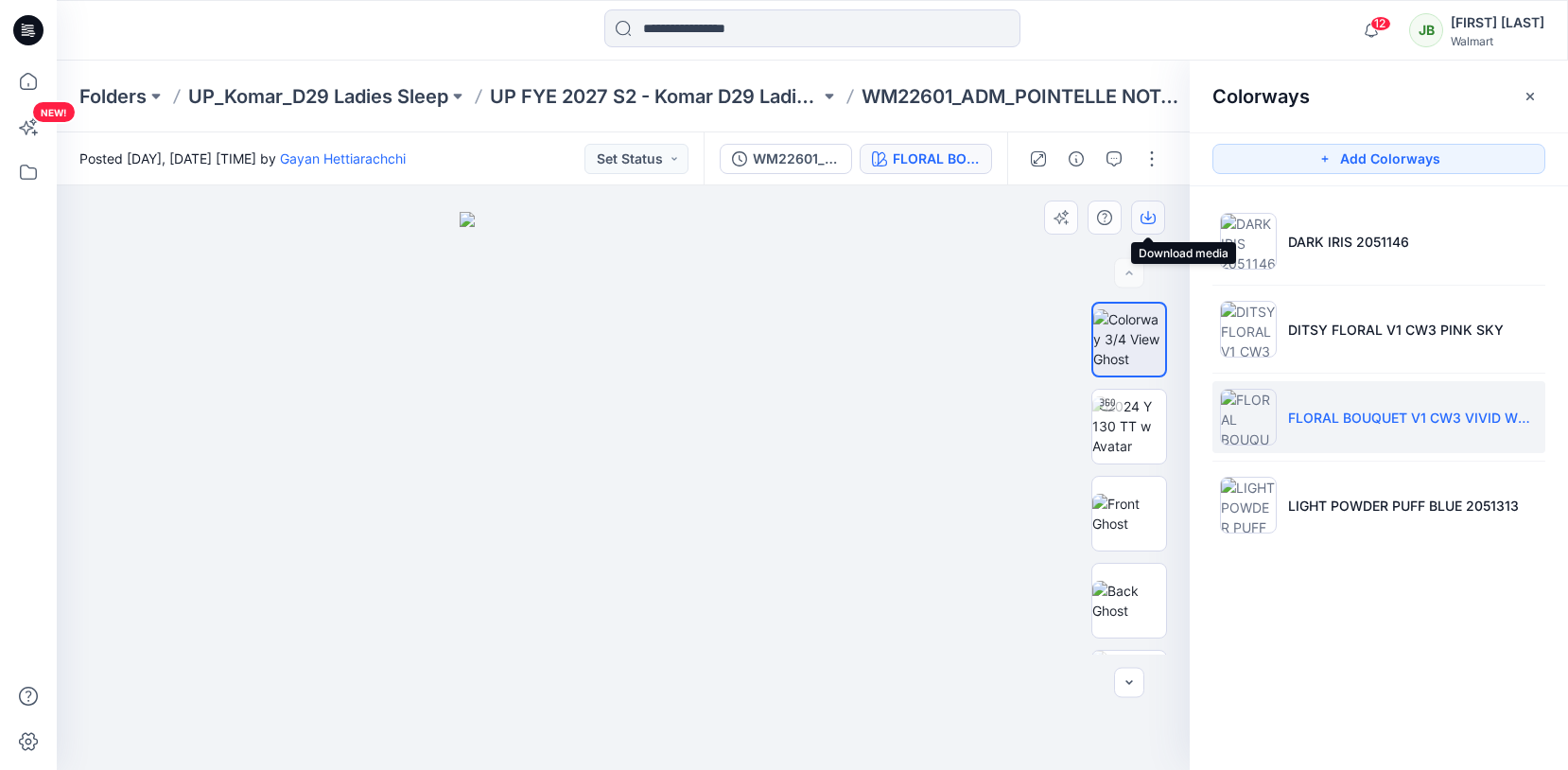 click at bounding box center [1148, 218] 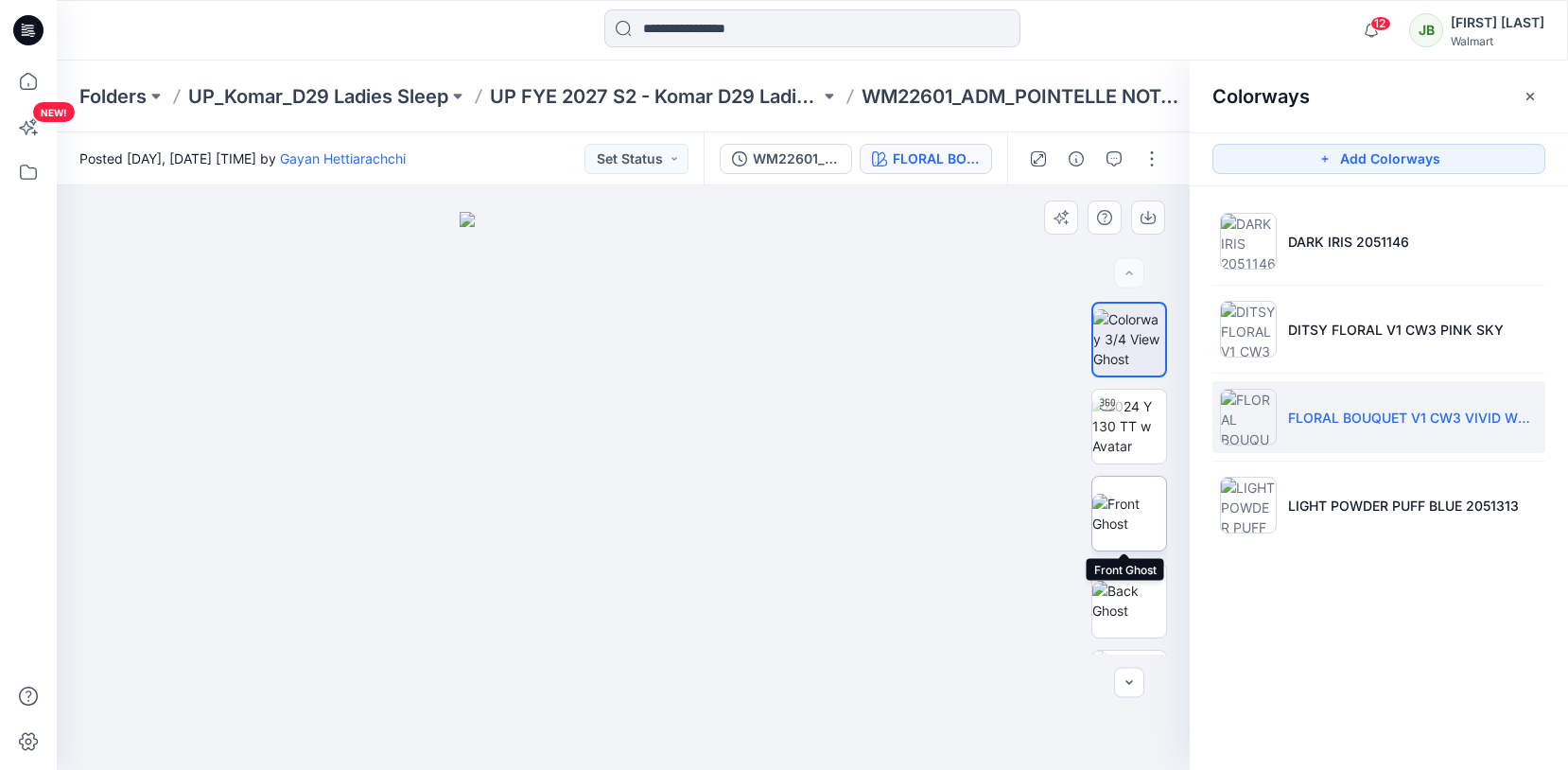 click at bounding box center (1129, 514) 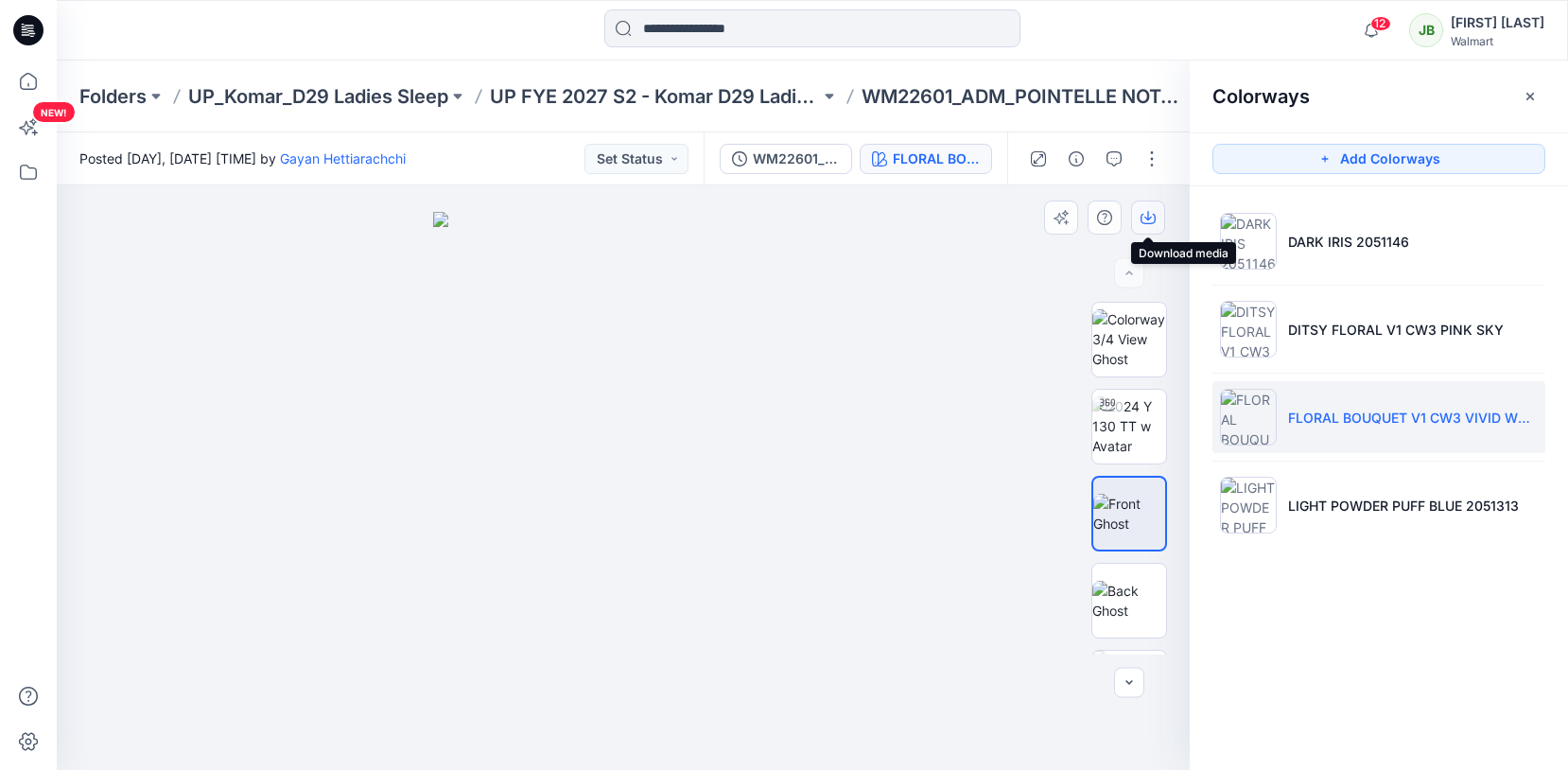 click at bounding box center (1148, 218) 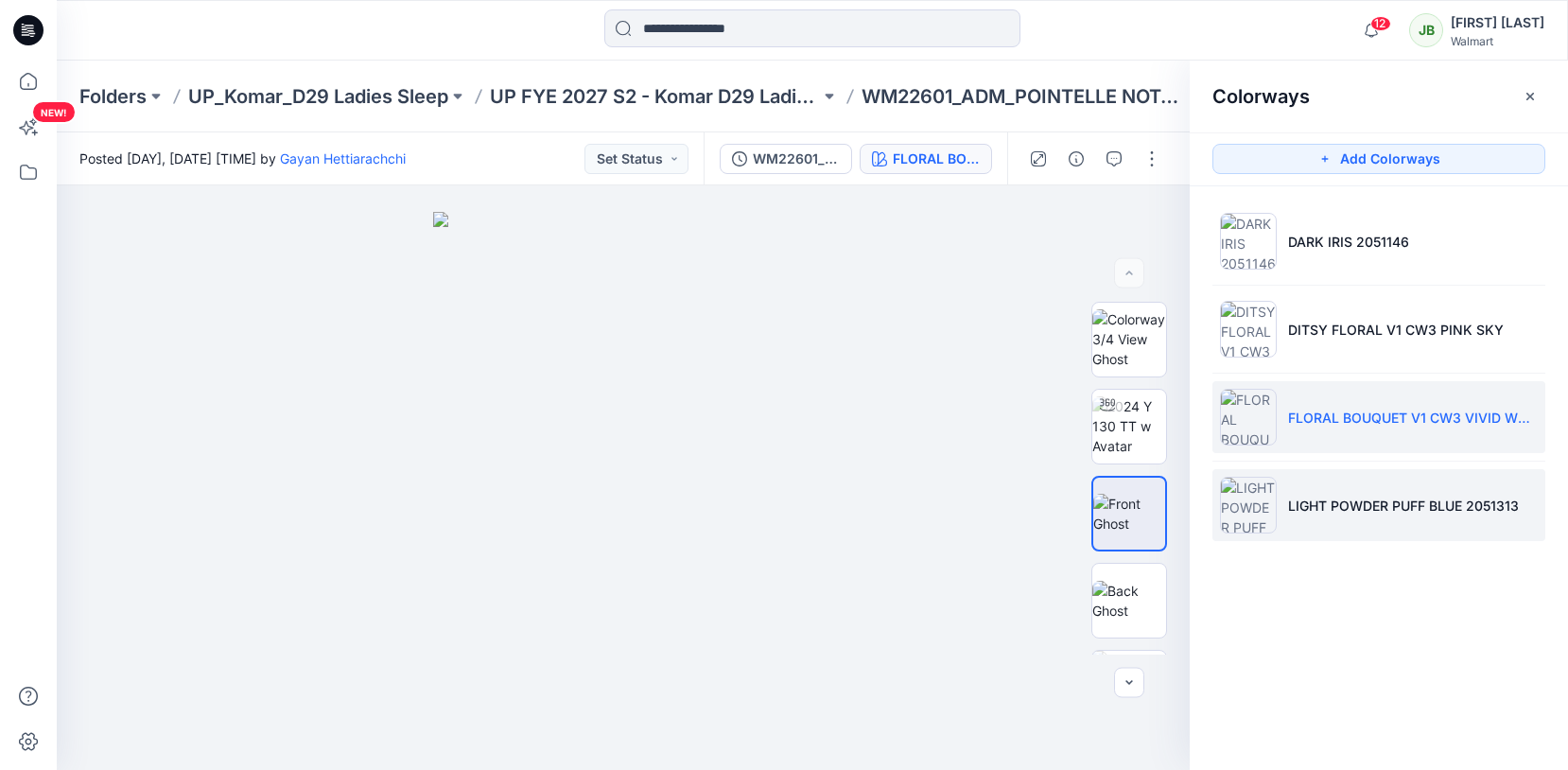 click at bounding box center (1248, 505) 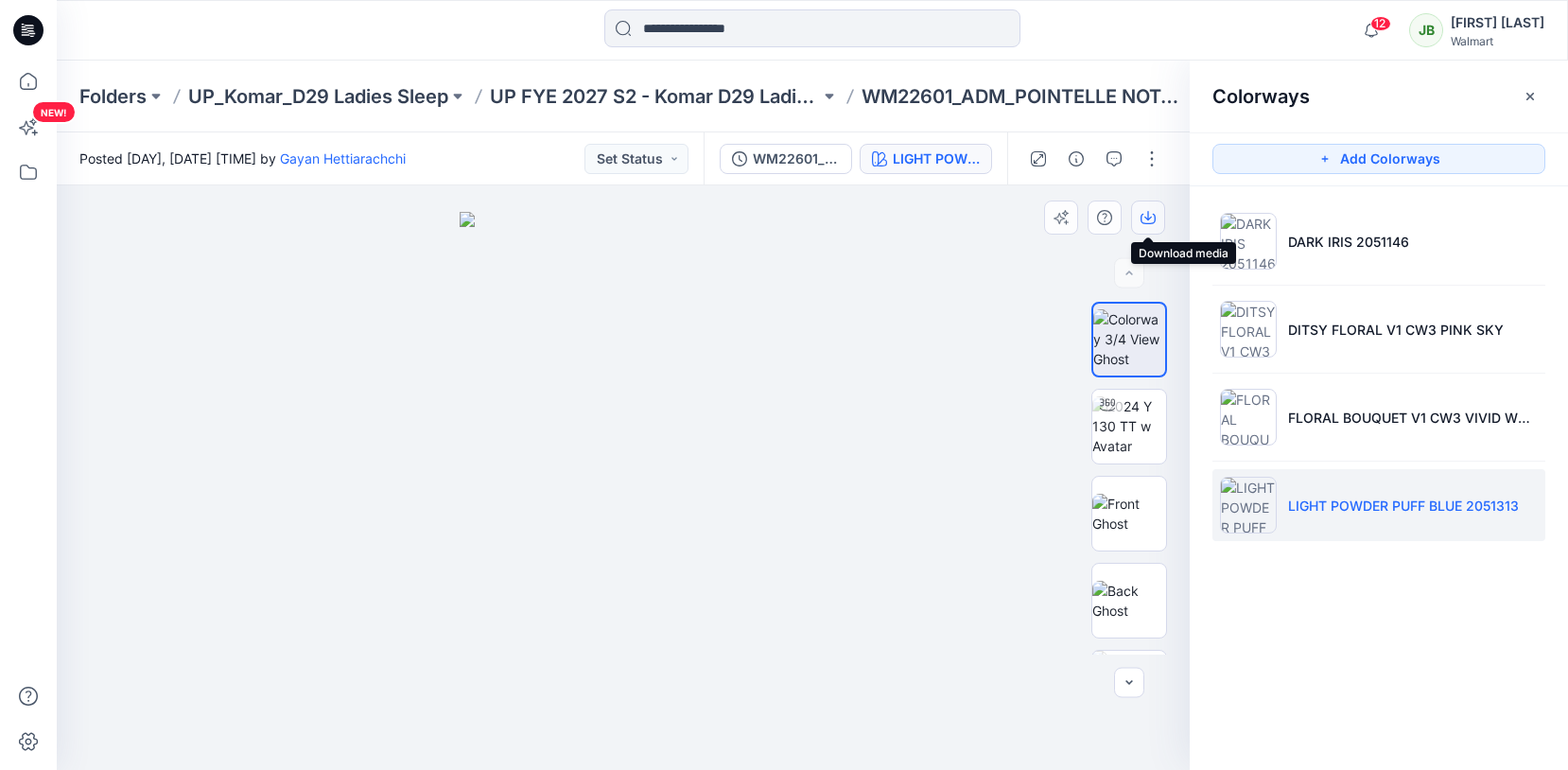 click 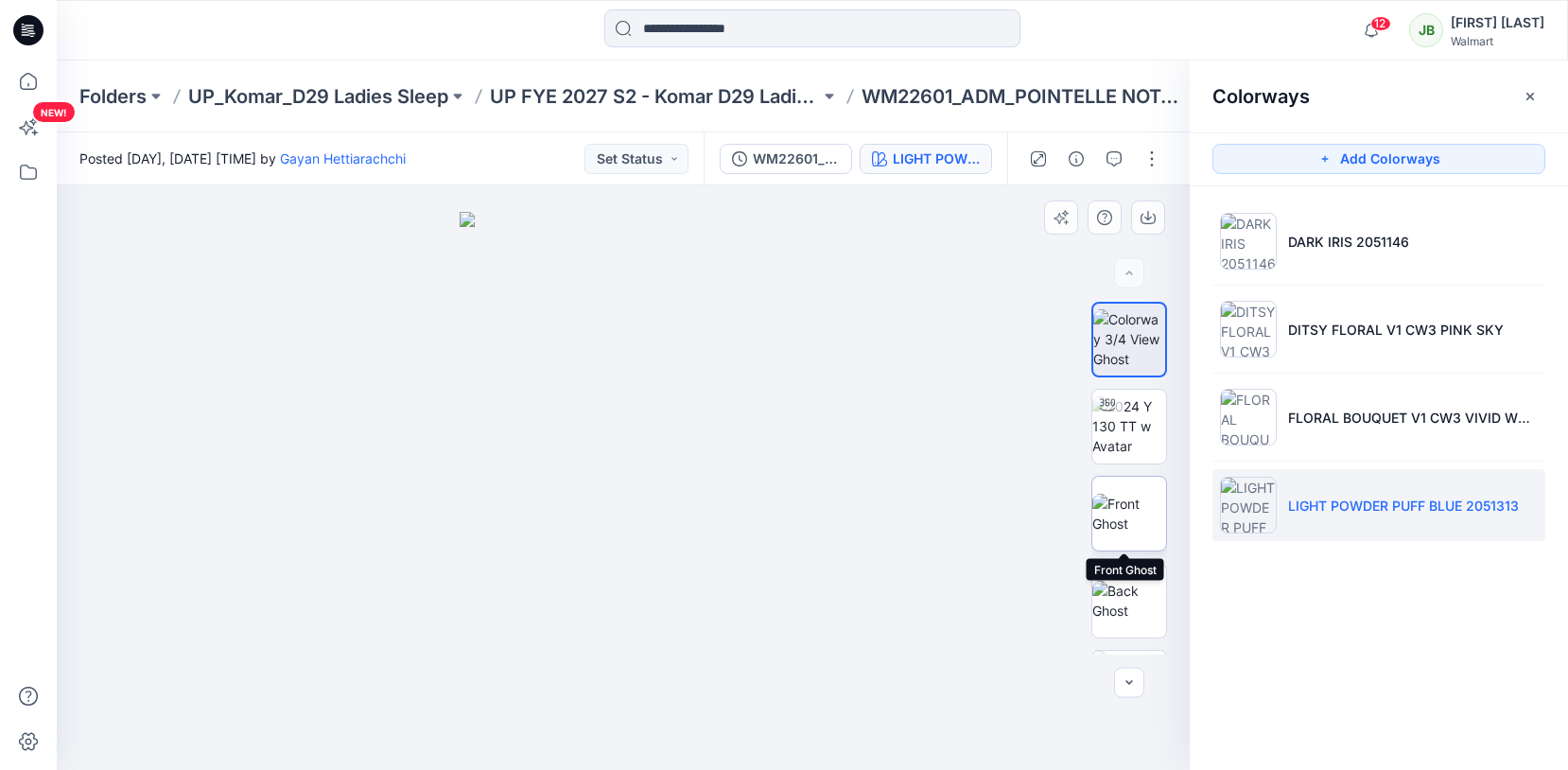 click at bounding box center [1129, 514] 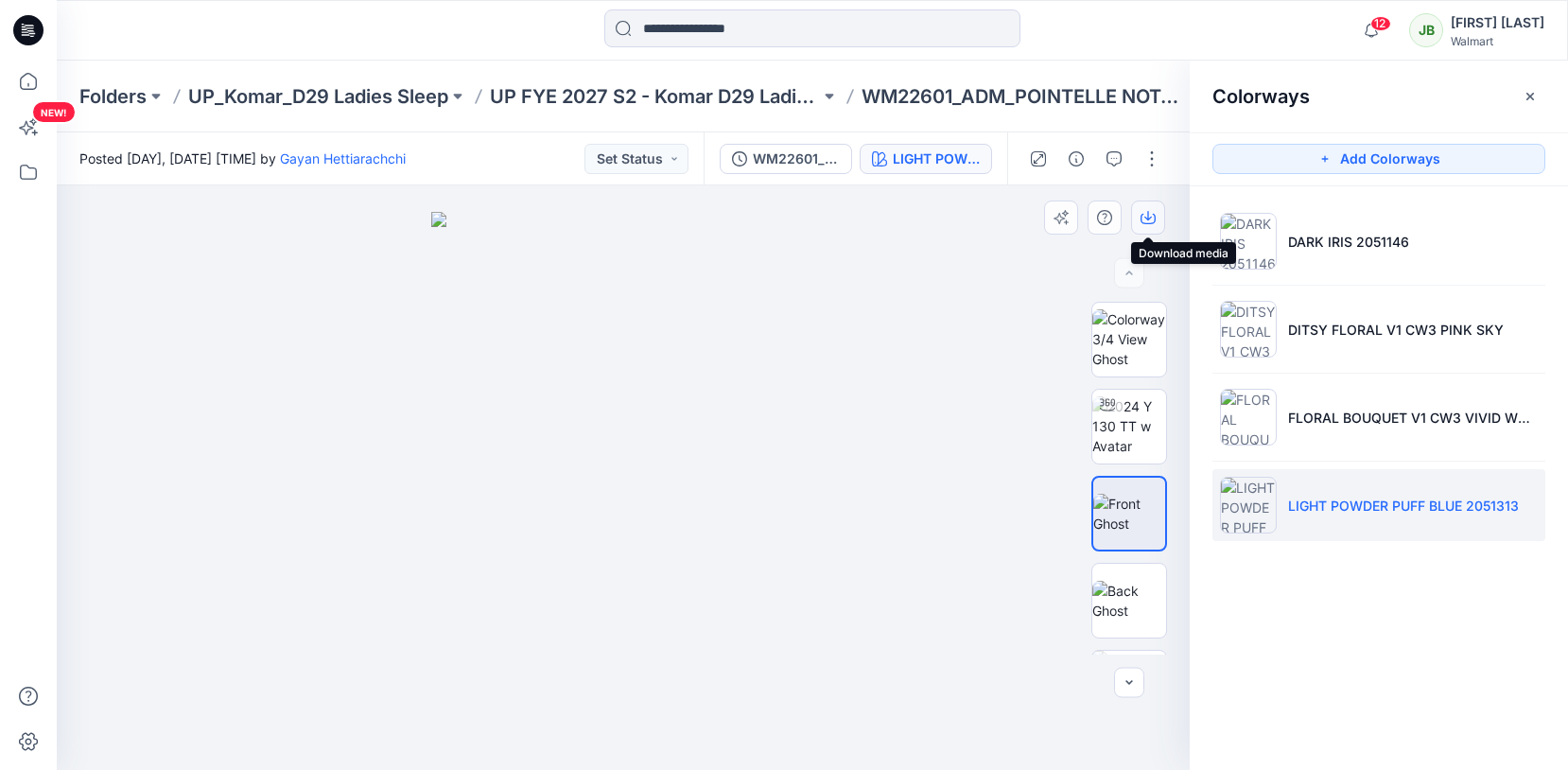 click at bounding box center [1148, 218] 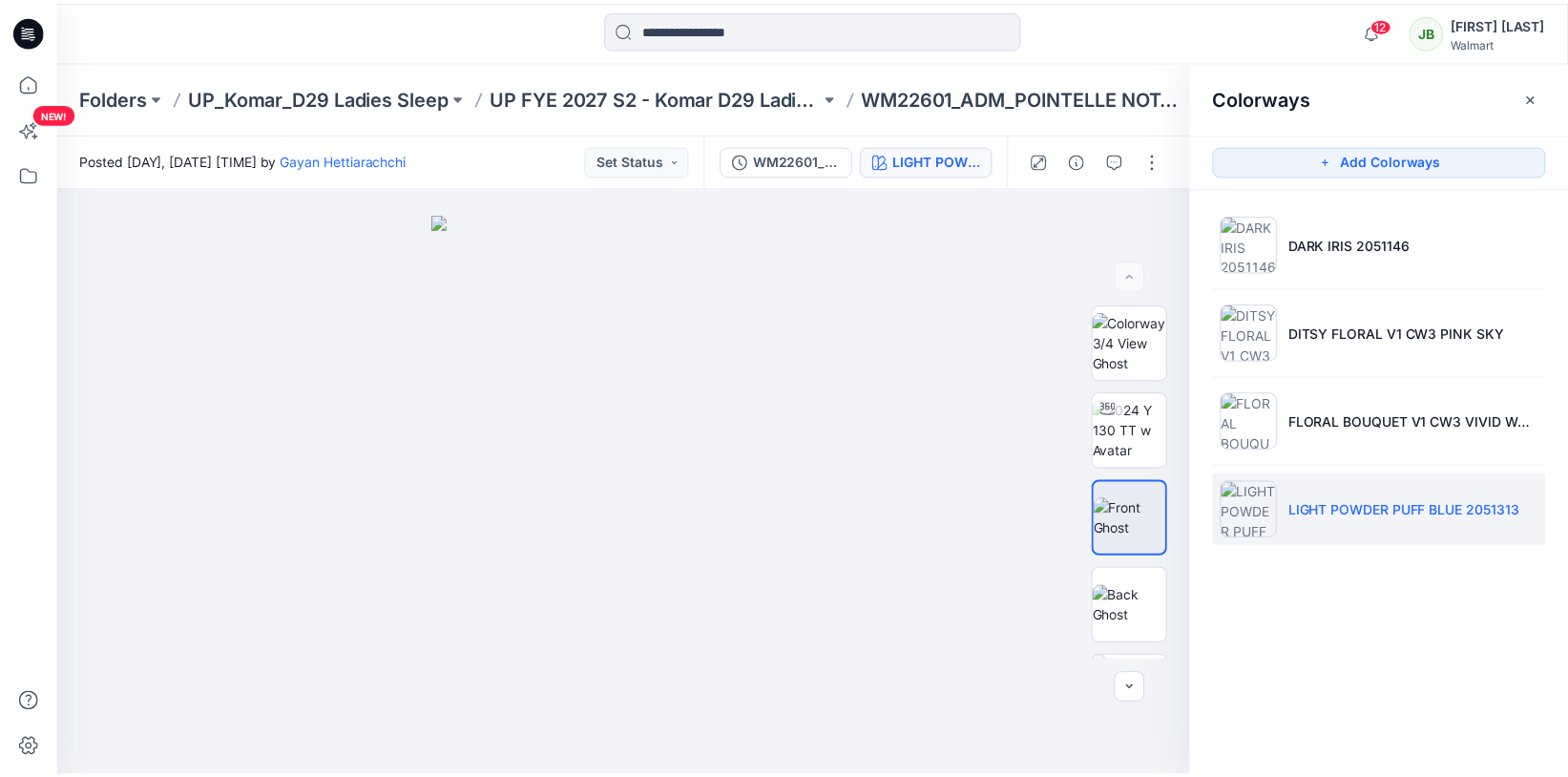 scroll, scrollTop: 828, scrollLeft: 0, axis: vertical 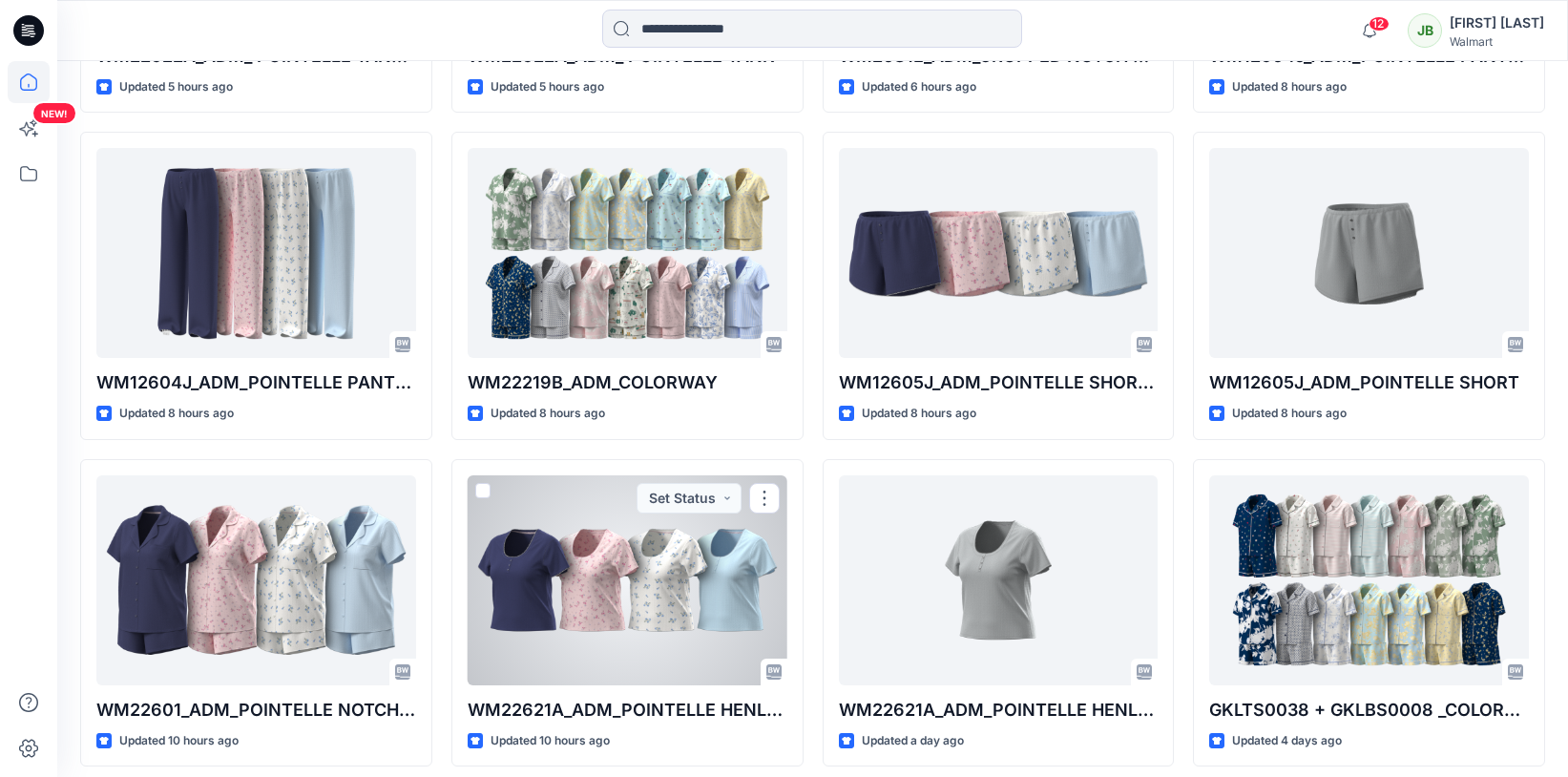 click at bounding box center [627, 580] 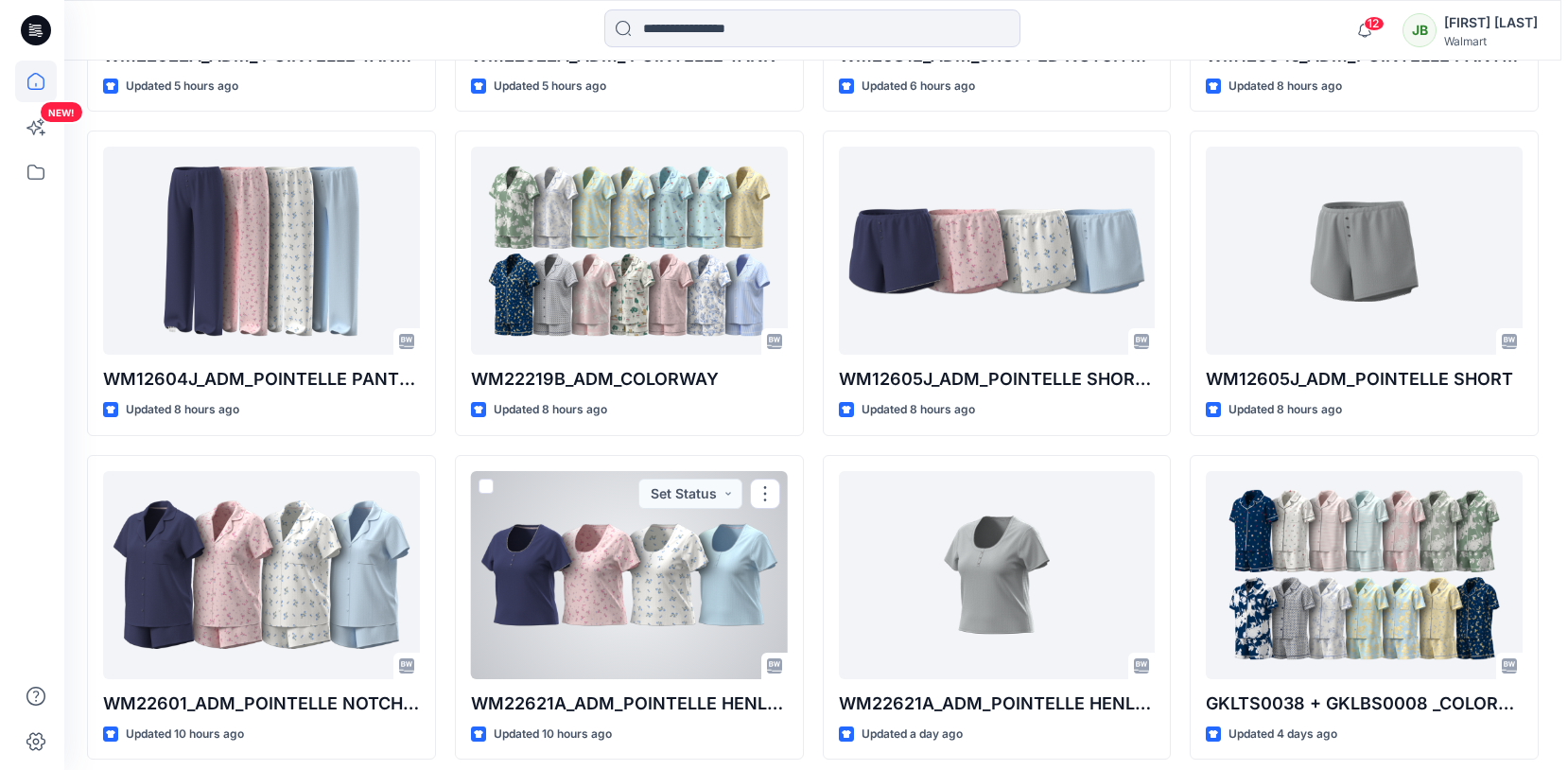 scroll, scrollTop: 0, scrollLeft: 0, axis: both 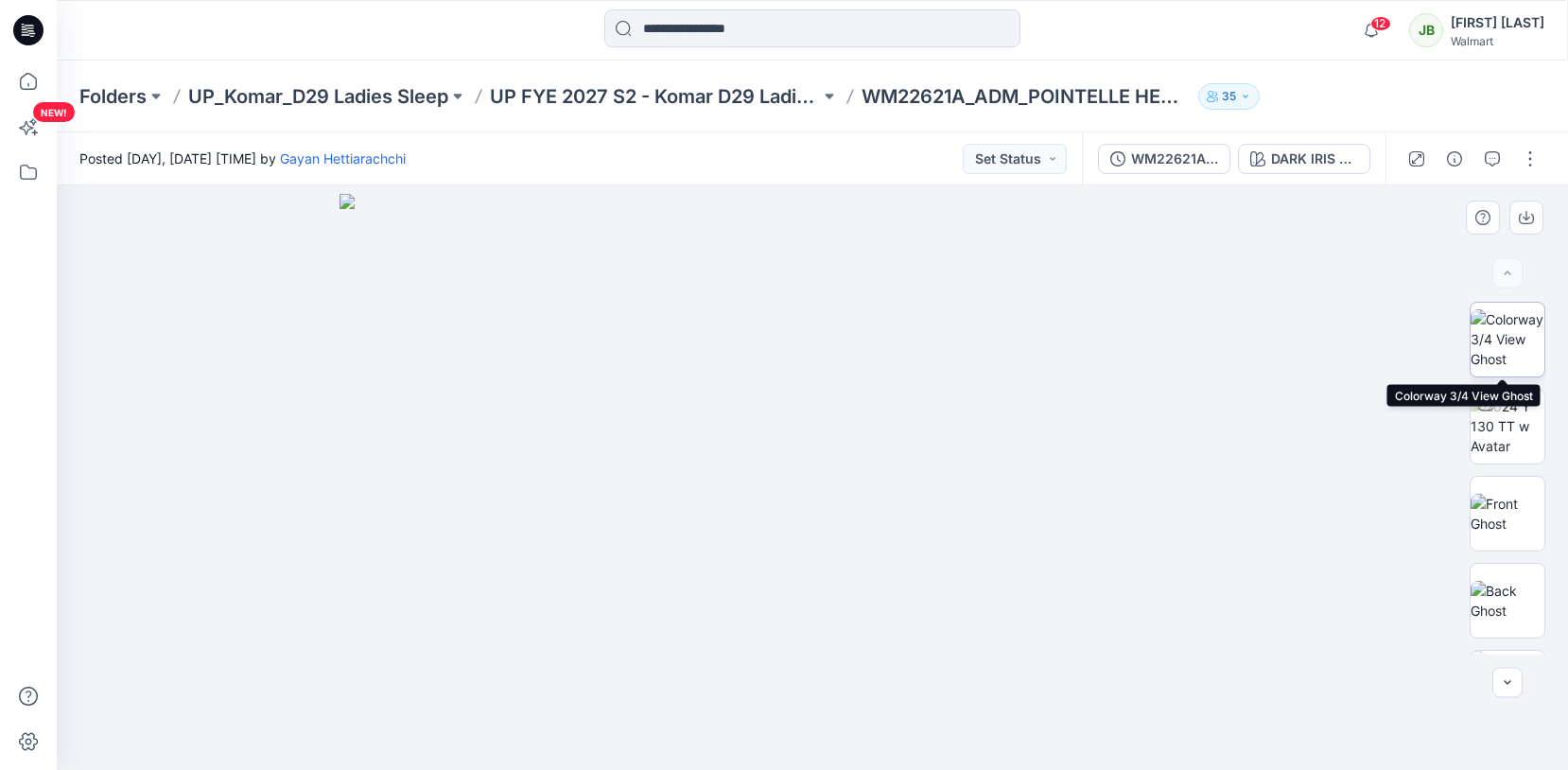 click at bounding box center [1507, 339] 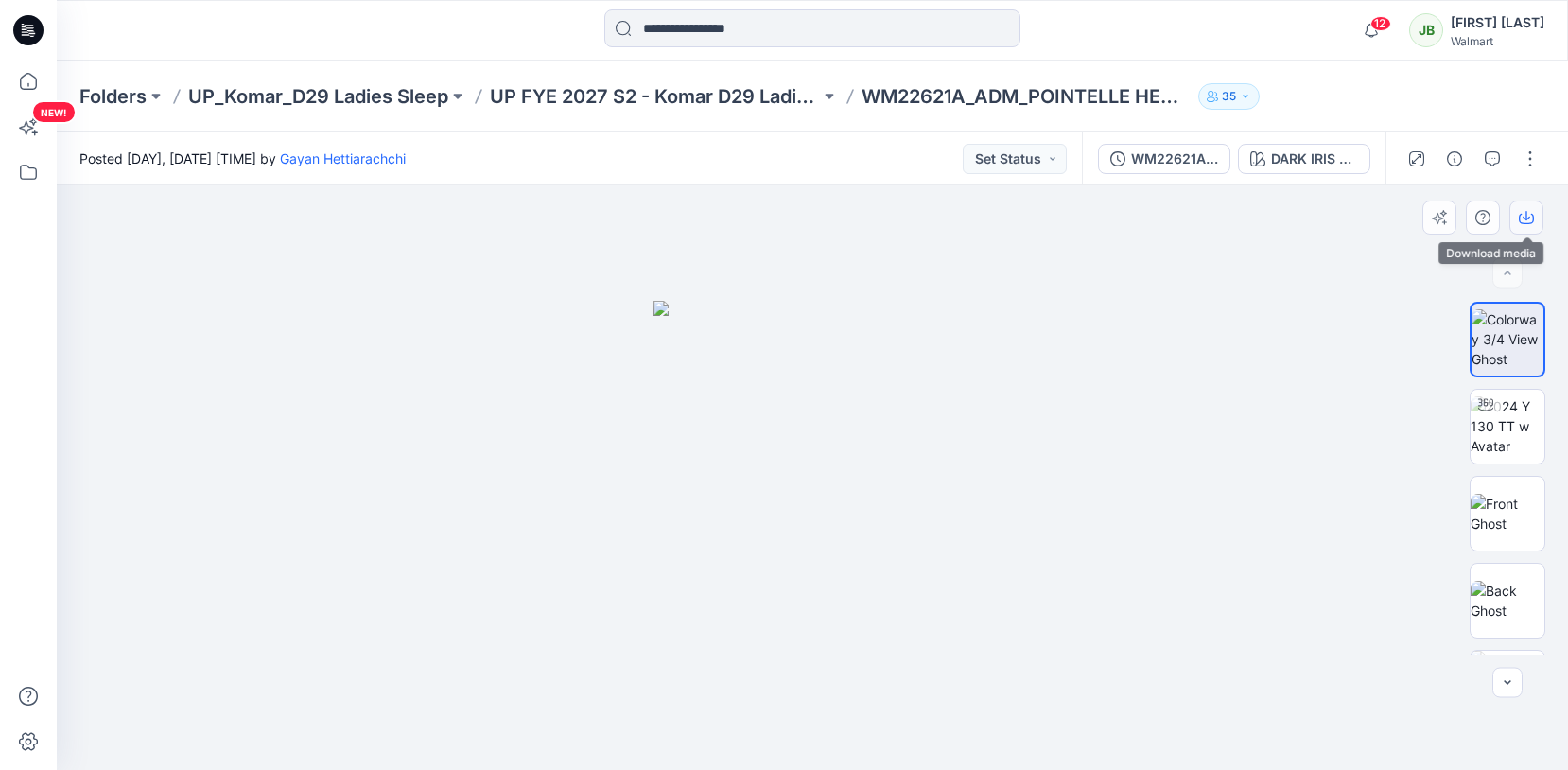 click 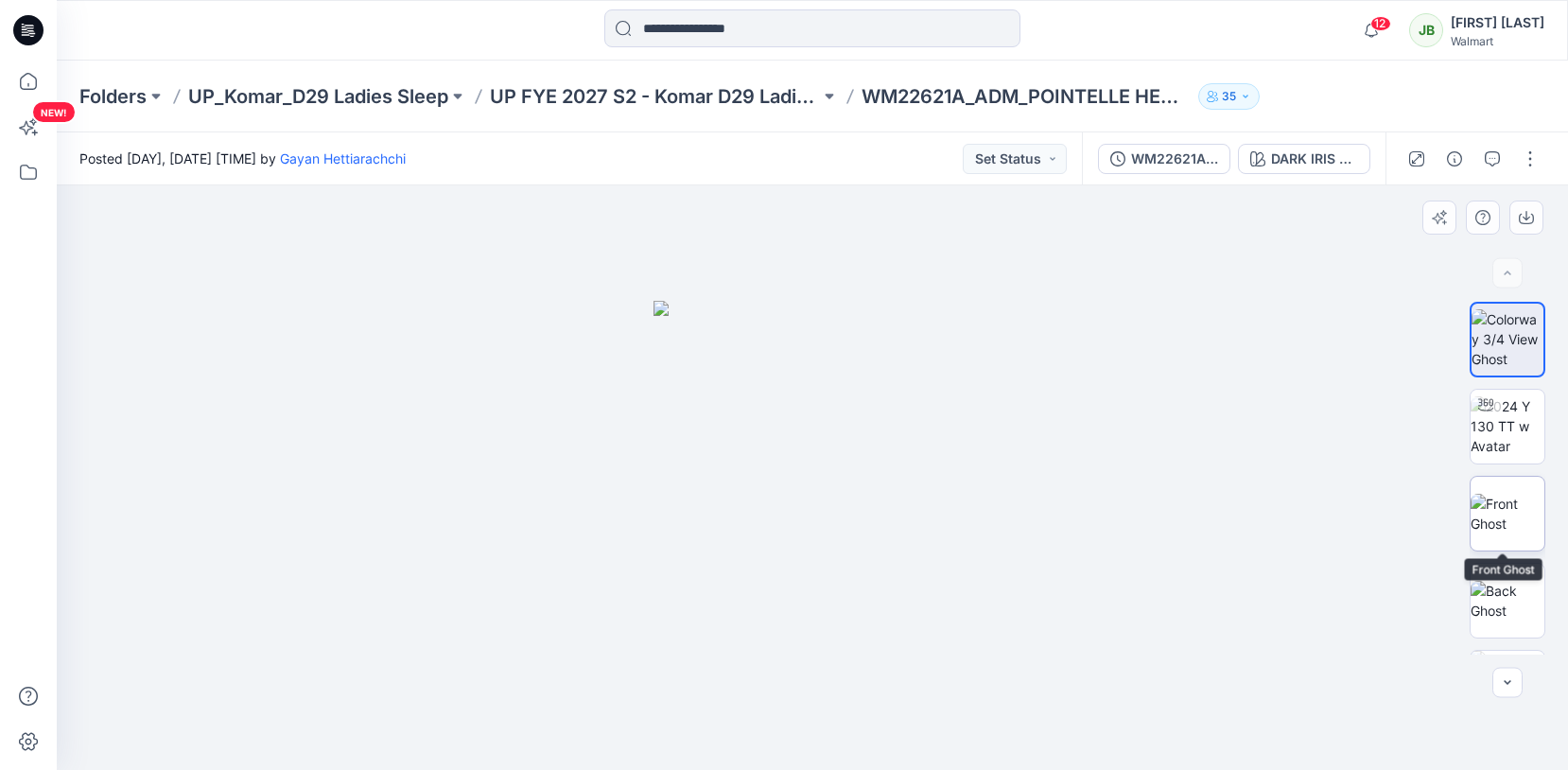 click at bounding box center (1507, 514) 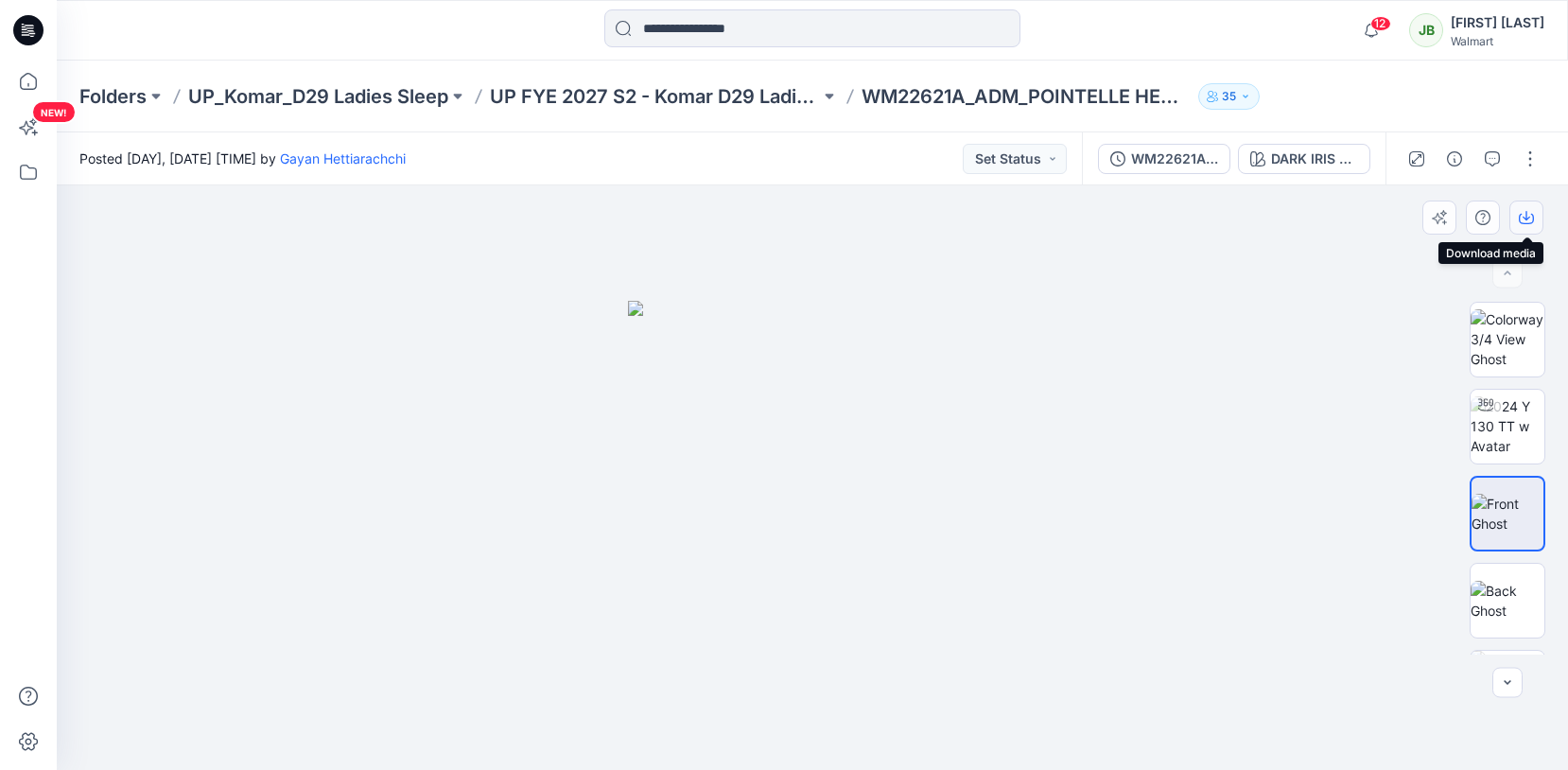 click 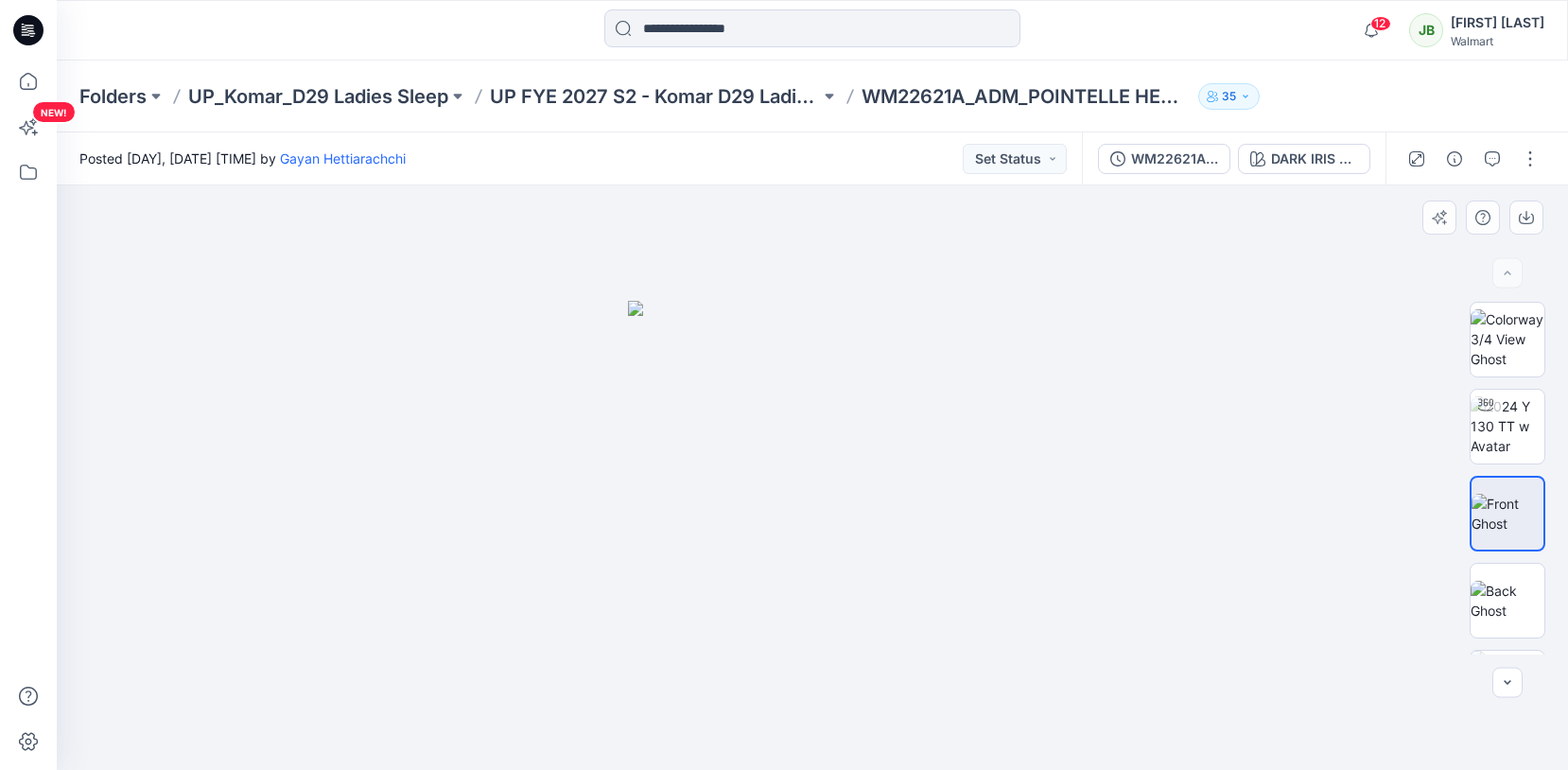 drag, startPoint x: 1066, startPoint y: 277, endPoint x: 1086, endPoint y: 252, distance: 32.01562 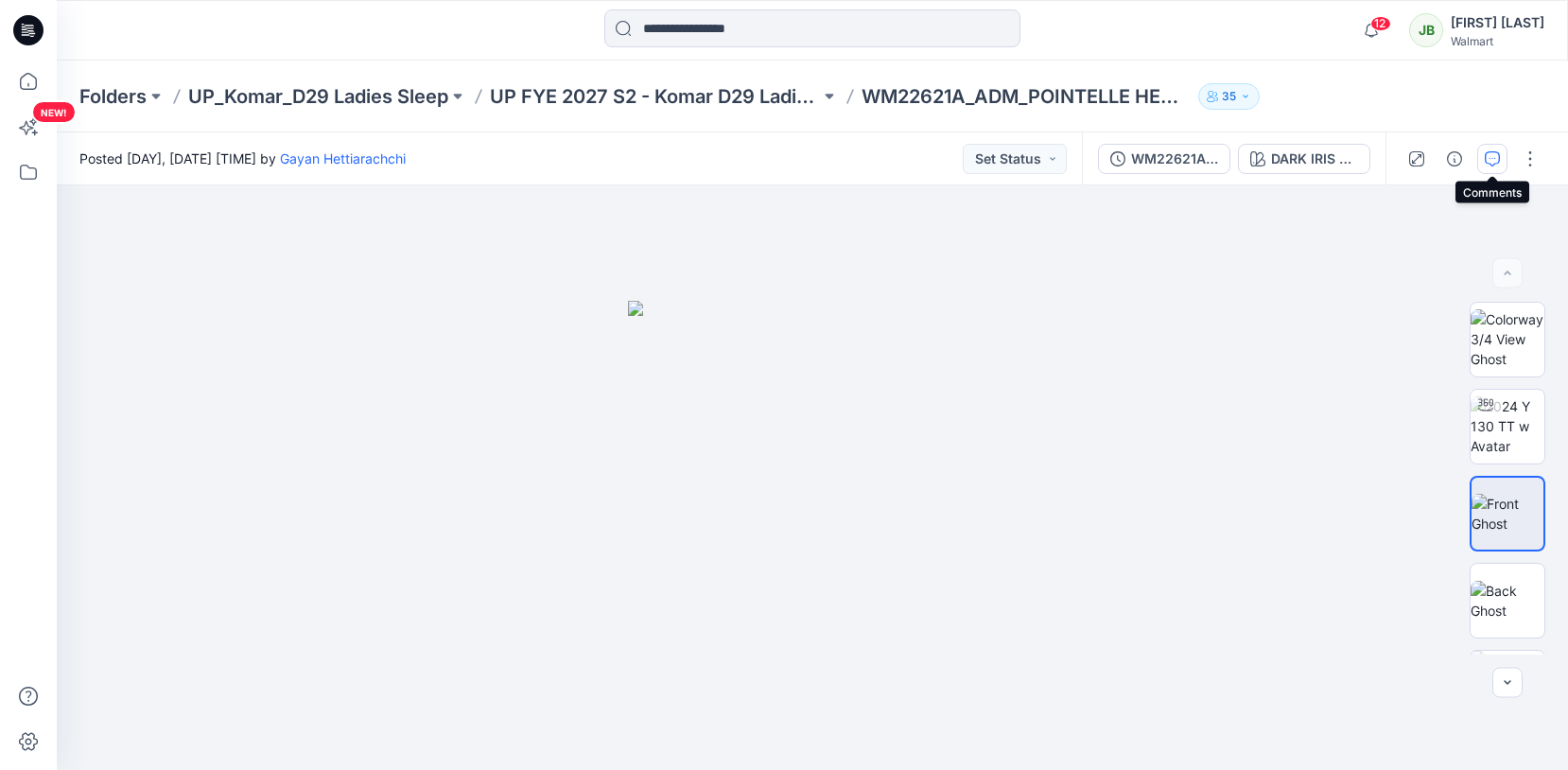 click 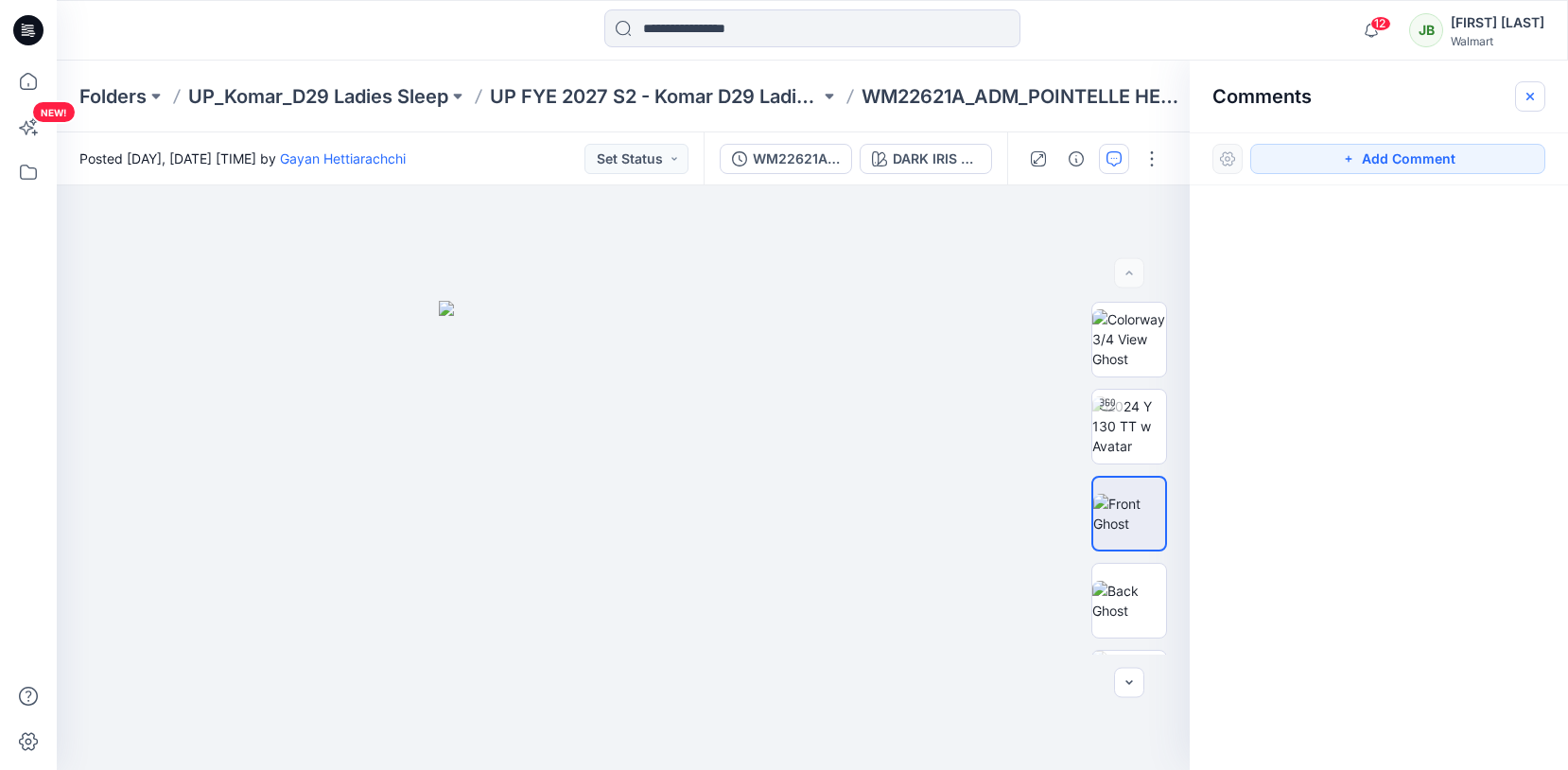 click 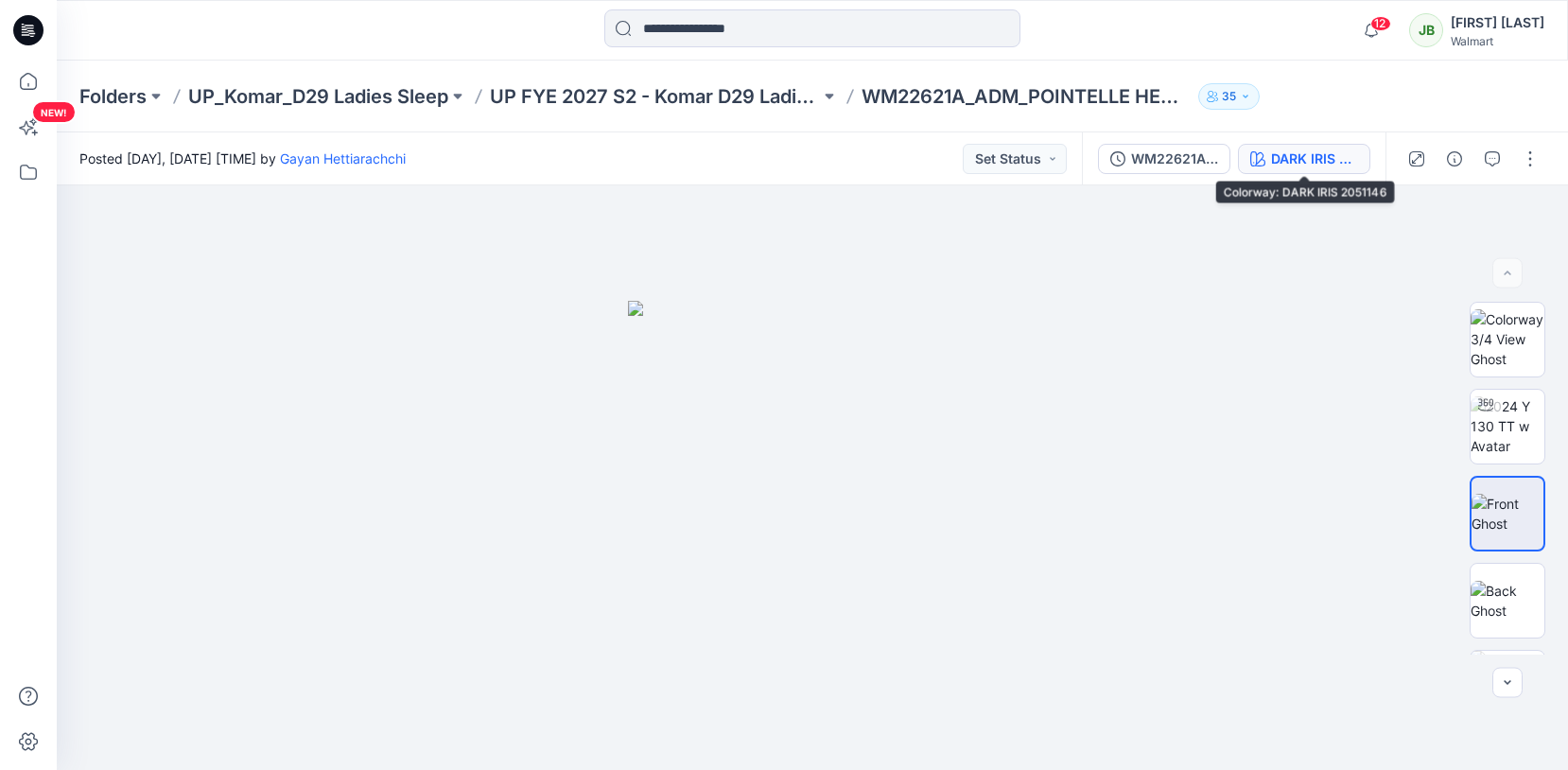 click on "DARK IRIS 2051146" at bounding box center (1315, 159) 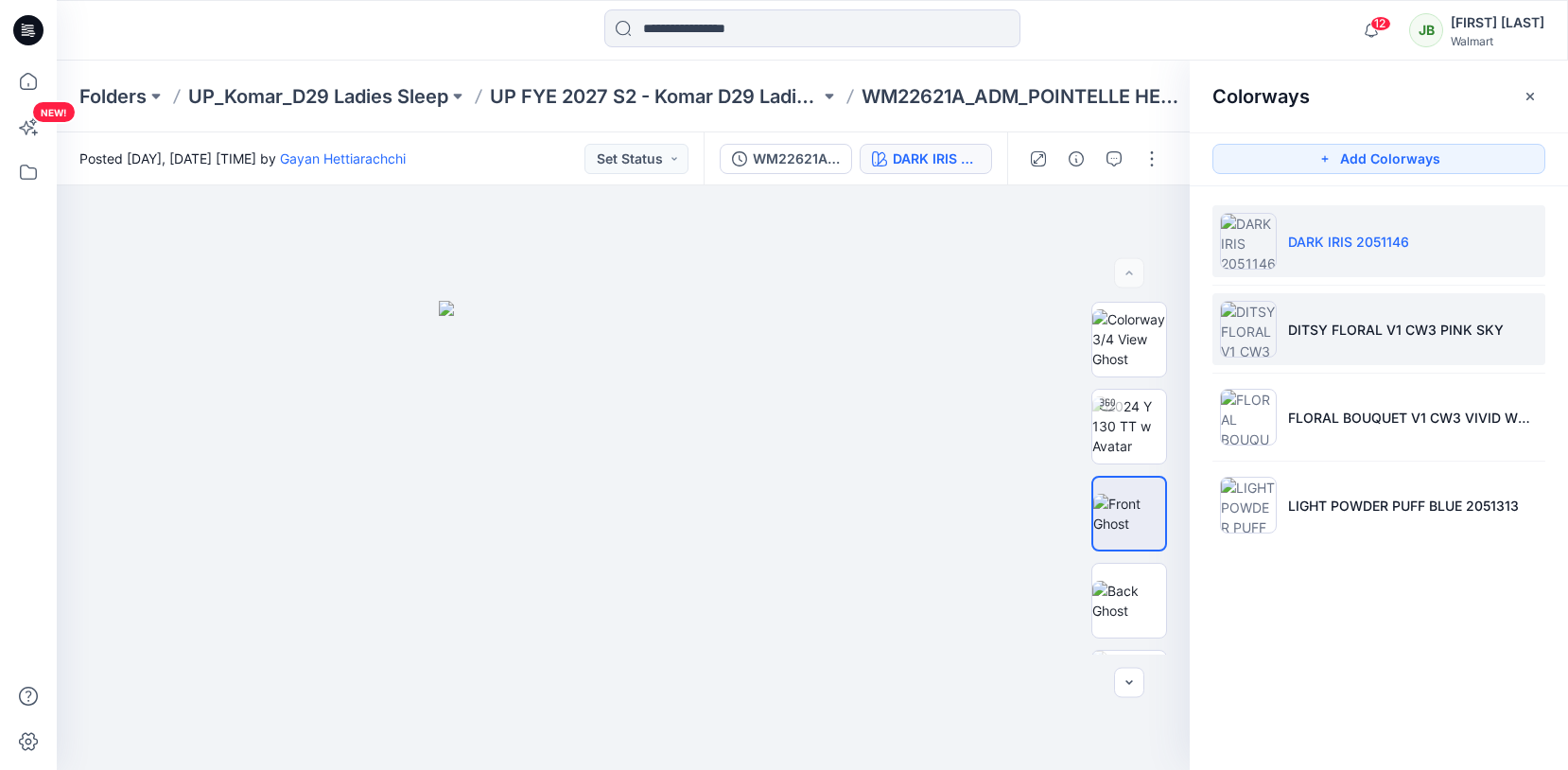 click on "DITSY FLORAL V1 CW3 PINK SKY" at bounding box center [1379, 329] 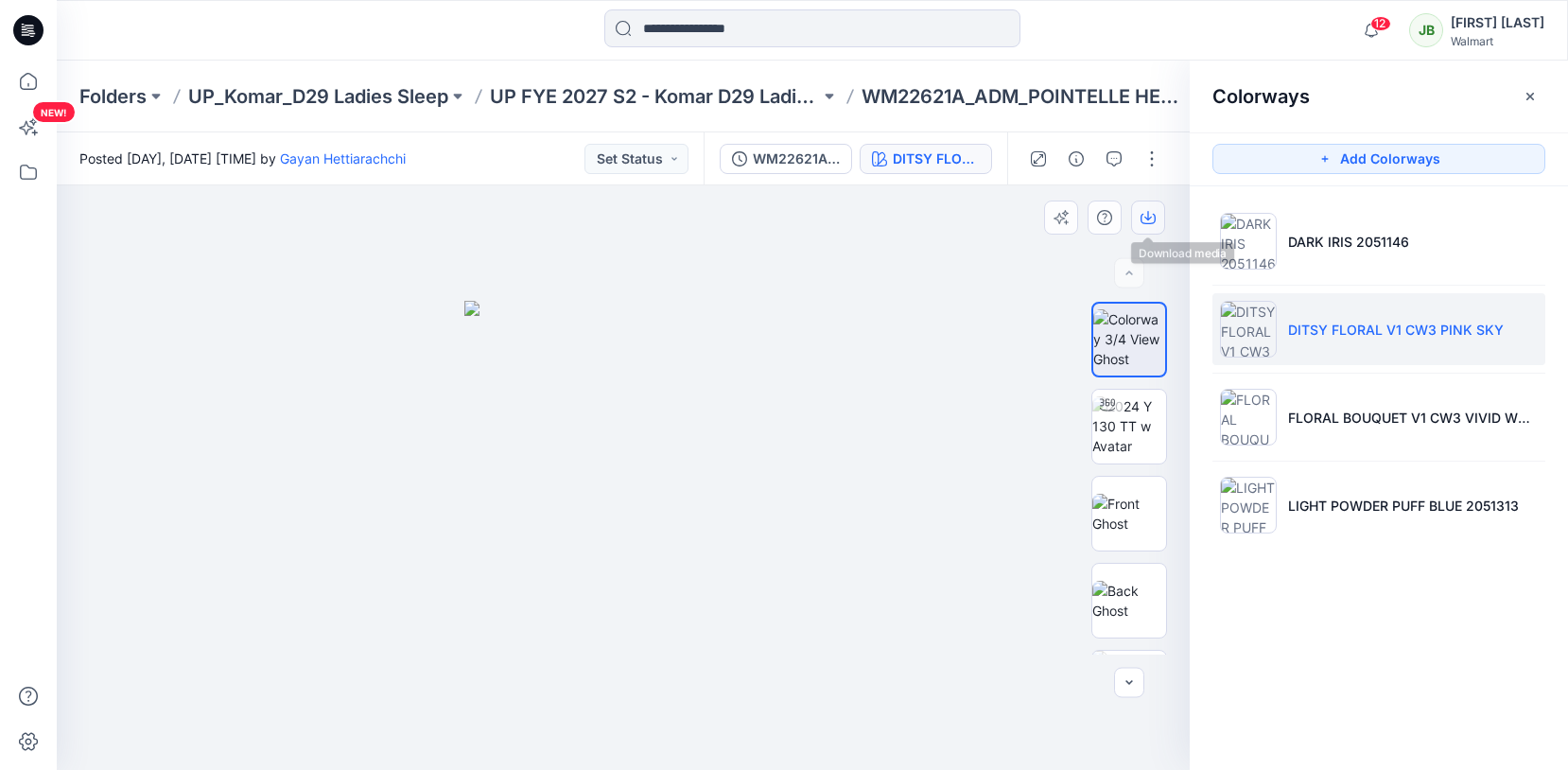 click at bounding box center [1148, 218] 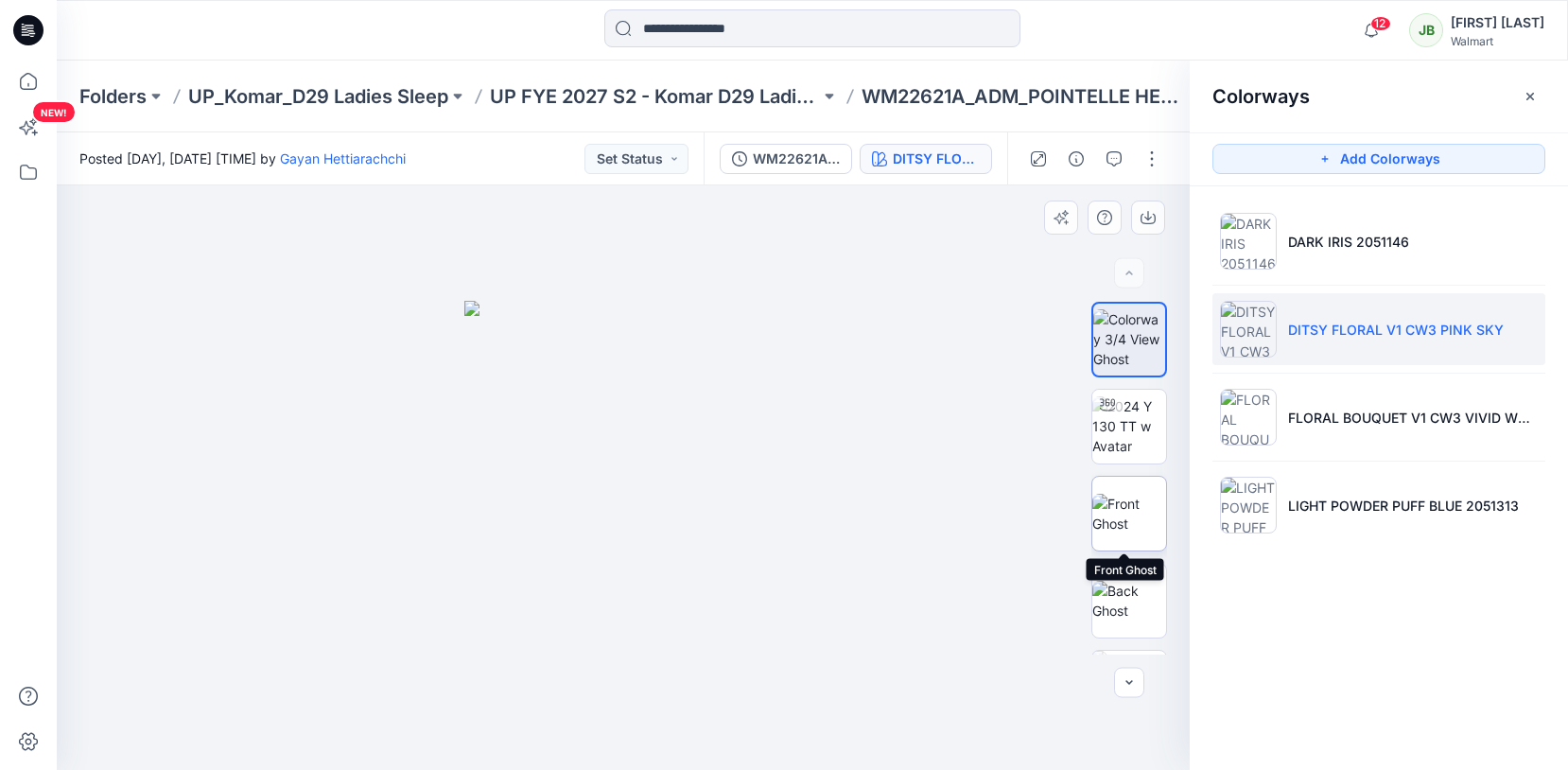 click at bounding box center [1129, 514] 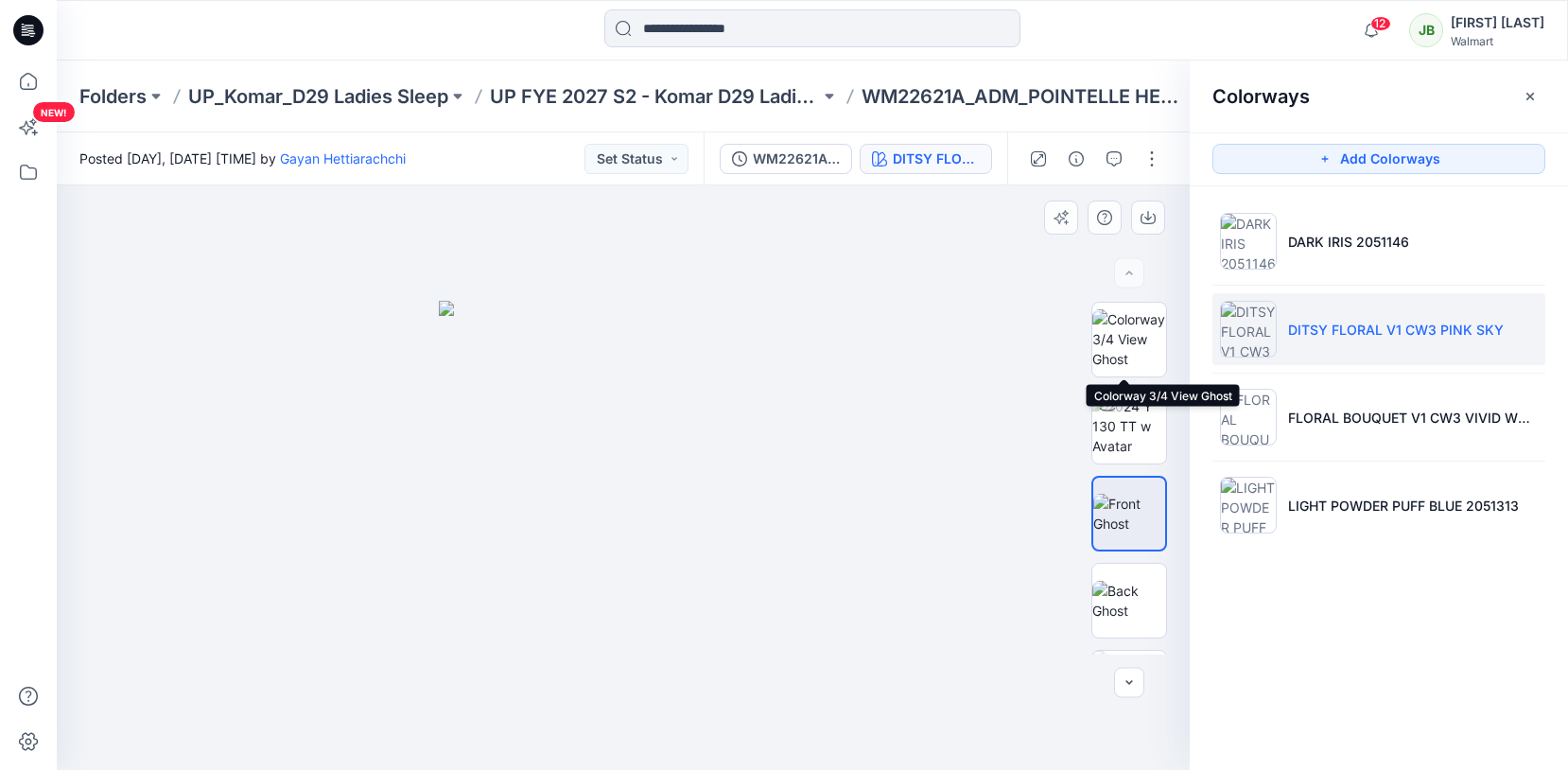 drag, startPoint x: 1145, startPoint y: 339, endPoint x: 1141, endPoint y: 279, distance: 60.133186 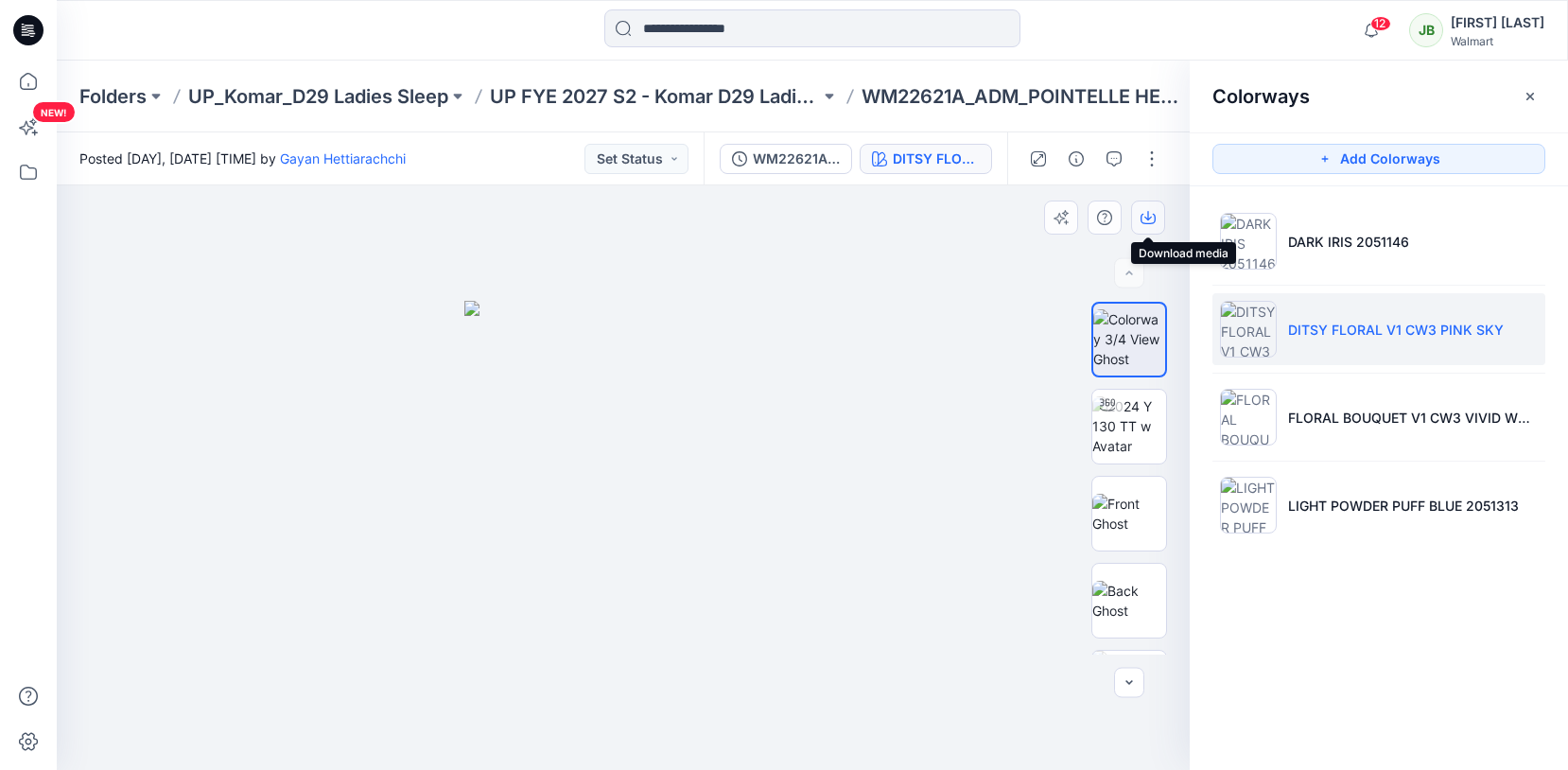 click 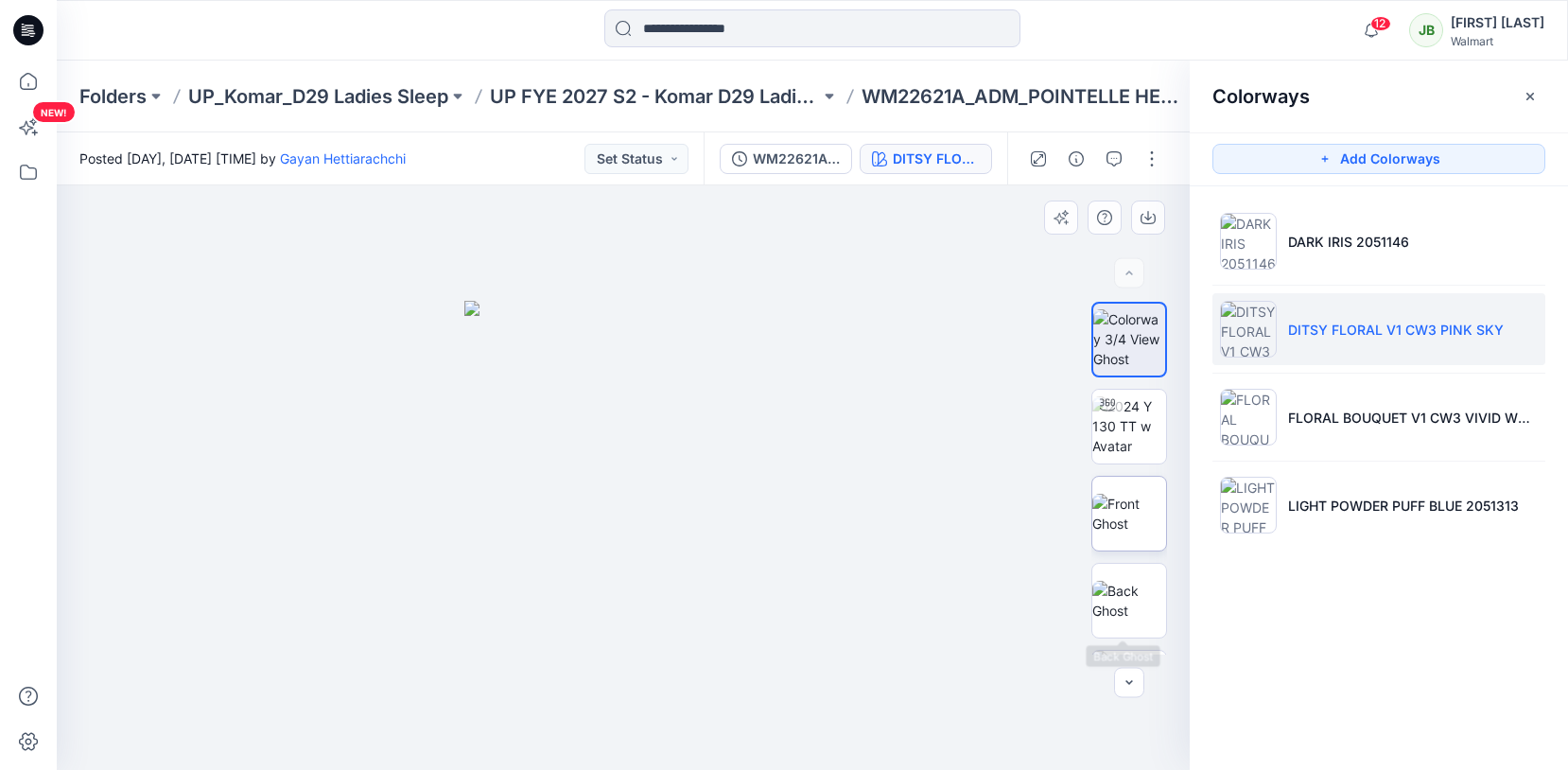 click 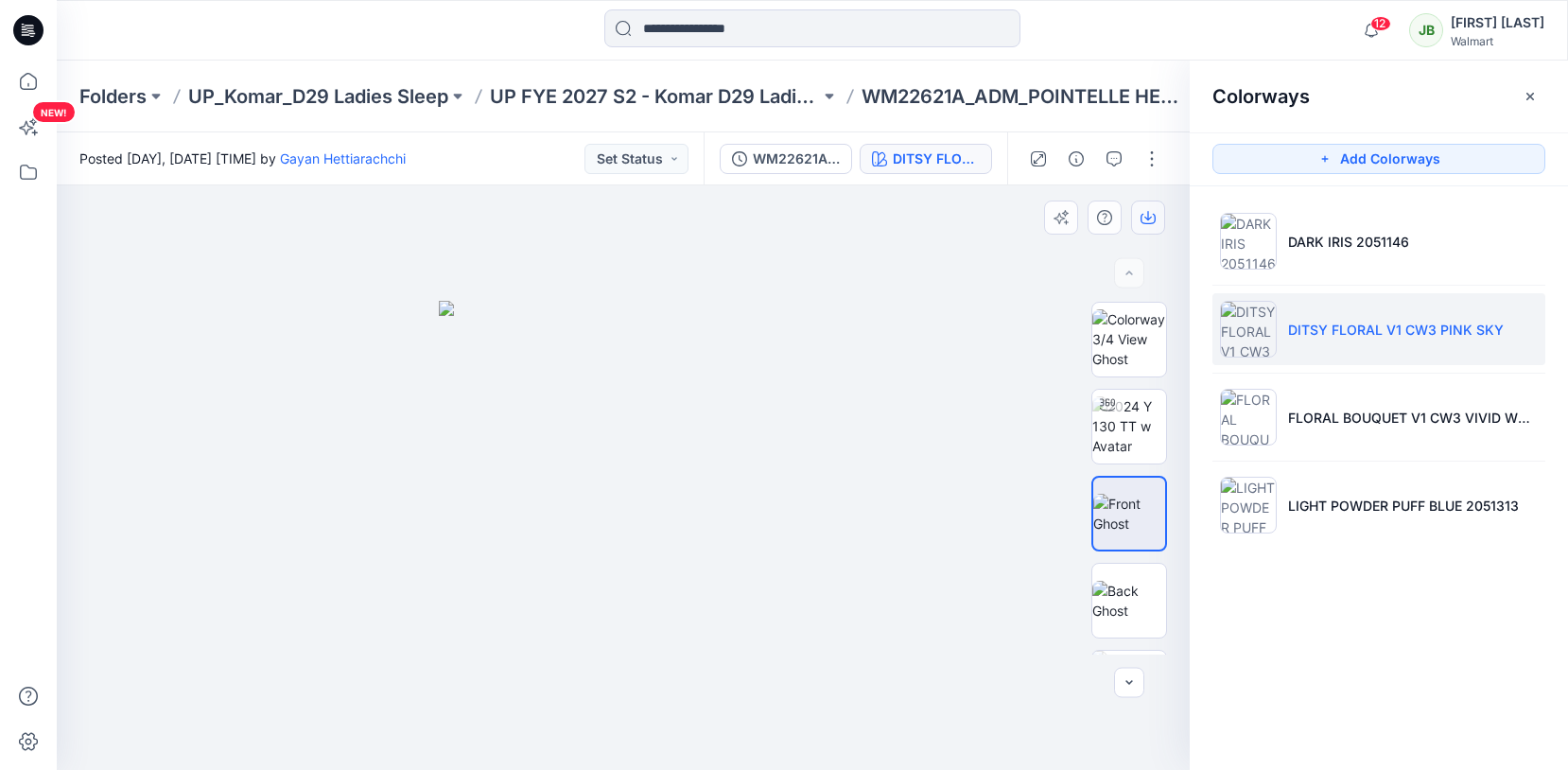 click at bounding box center (1148, 218) 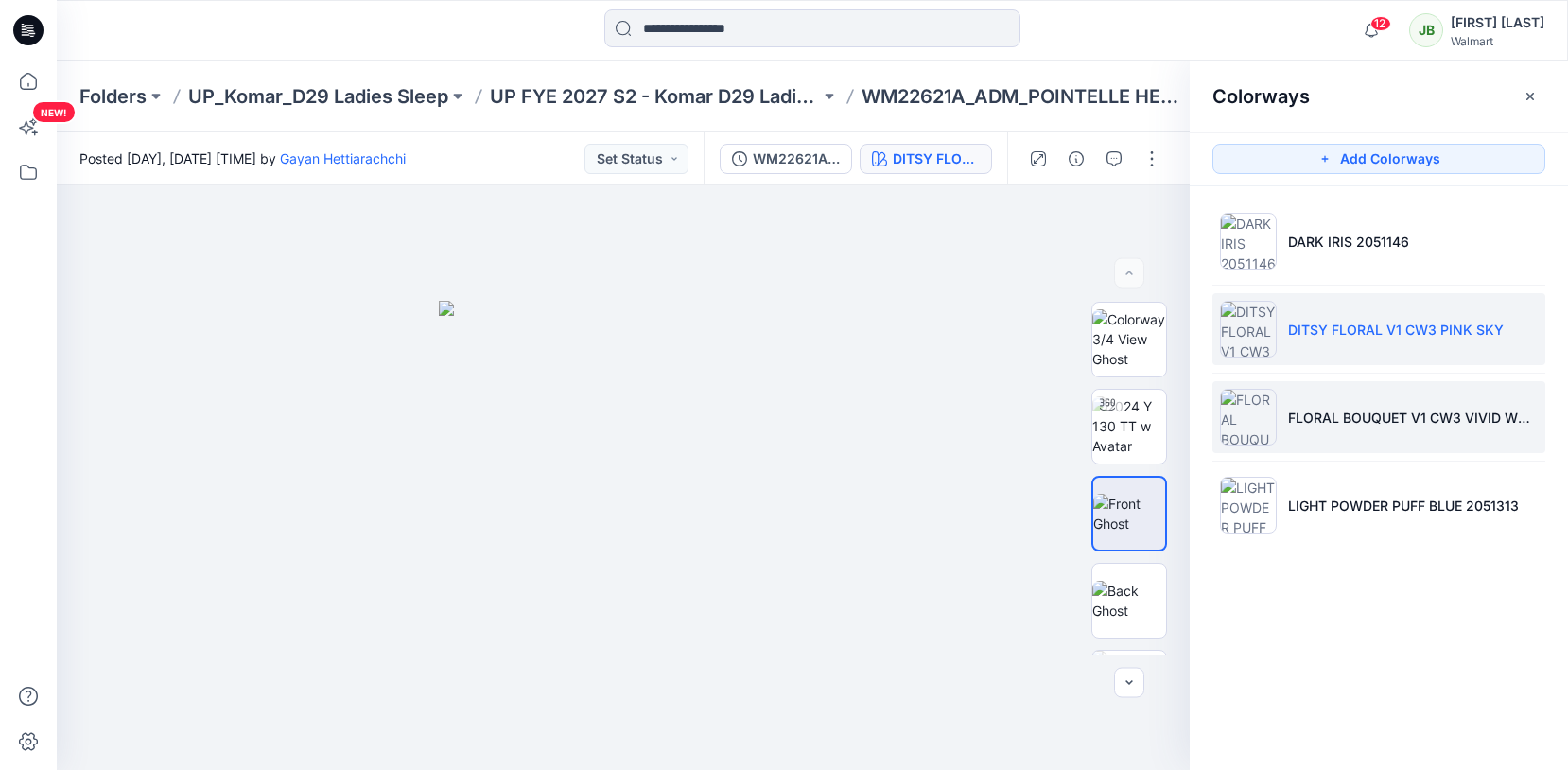 click at bounding box center [1248, 417] 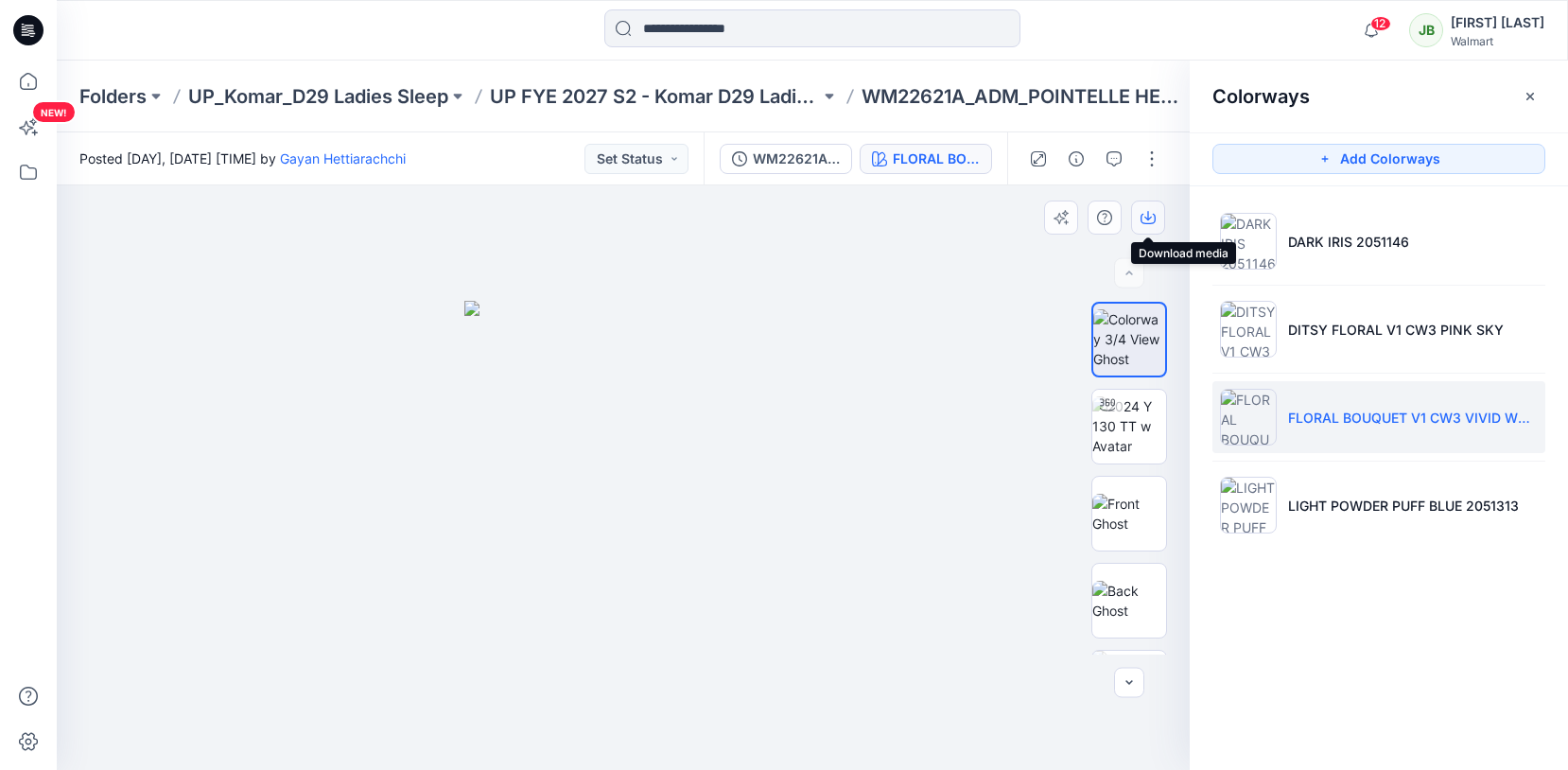 click at bounding box center [1148, 218] 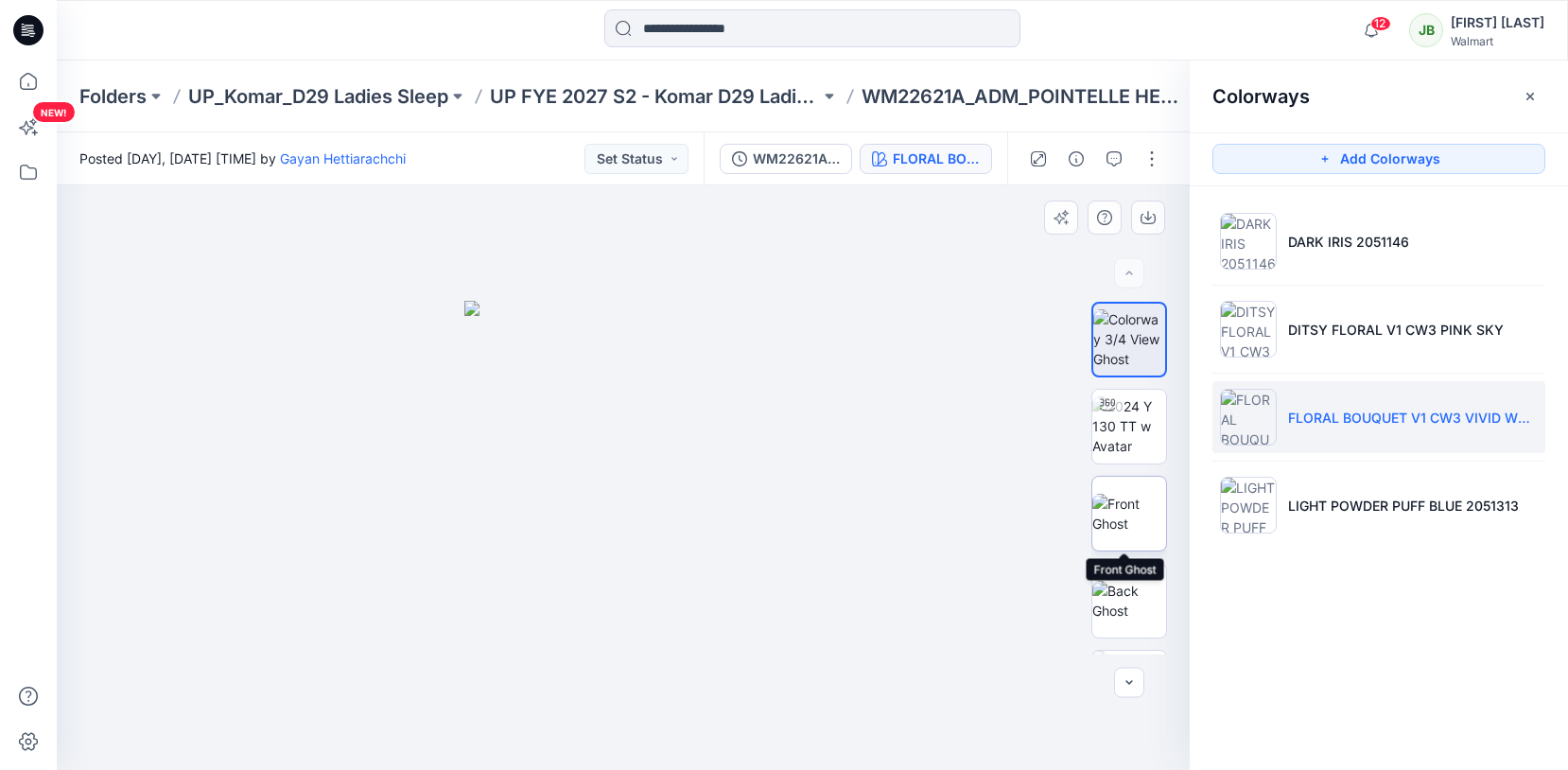 click at bounding box center (1129, 514) 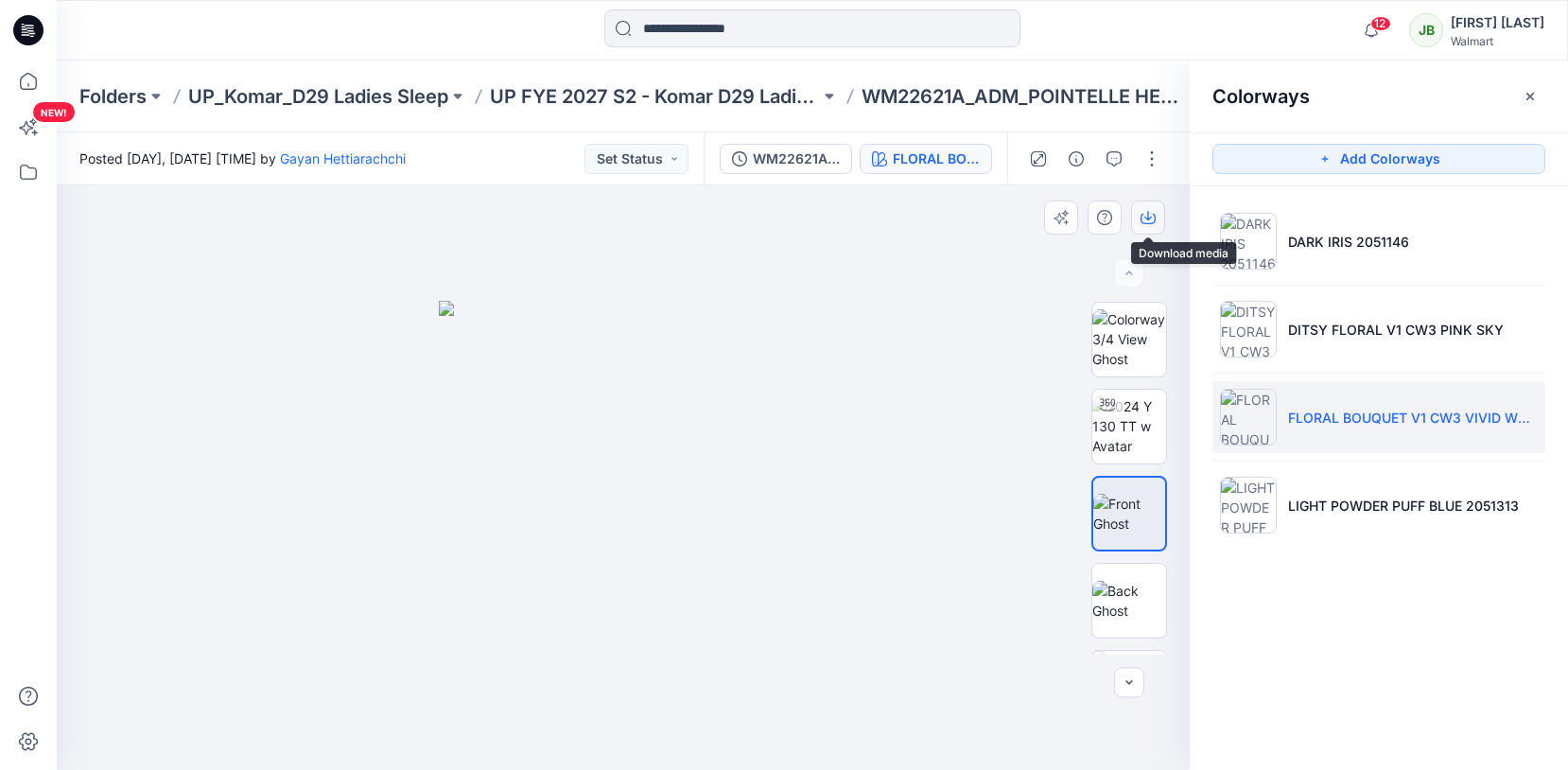 click 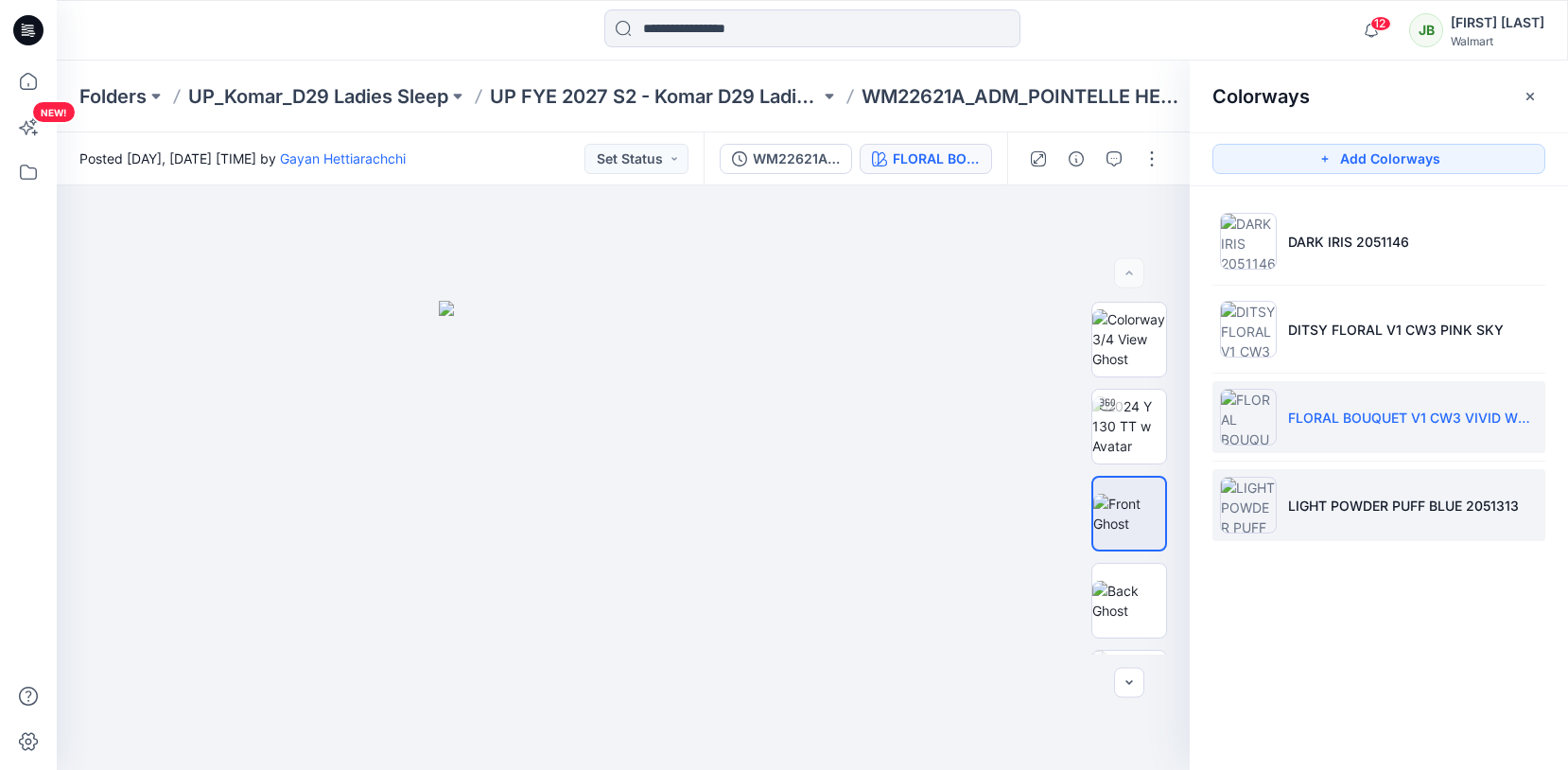 click on "LIGHT POWDER PUFF  BLUE 2051313" at bounding box center (1403, 505) 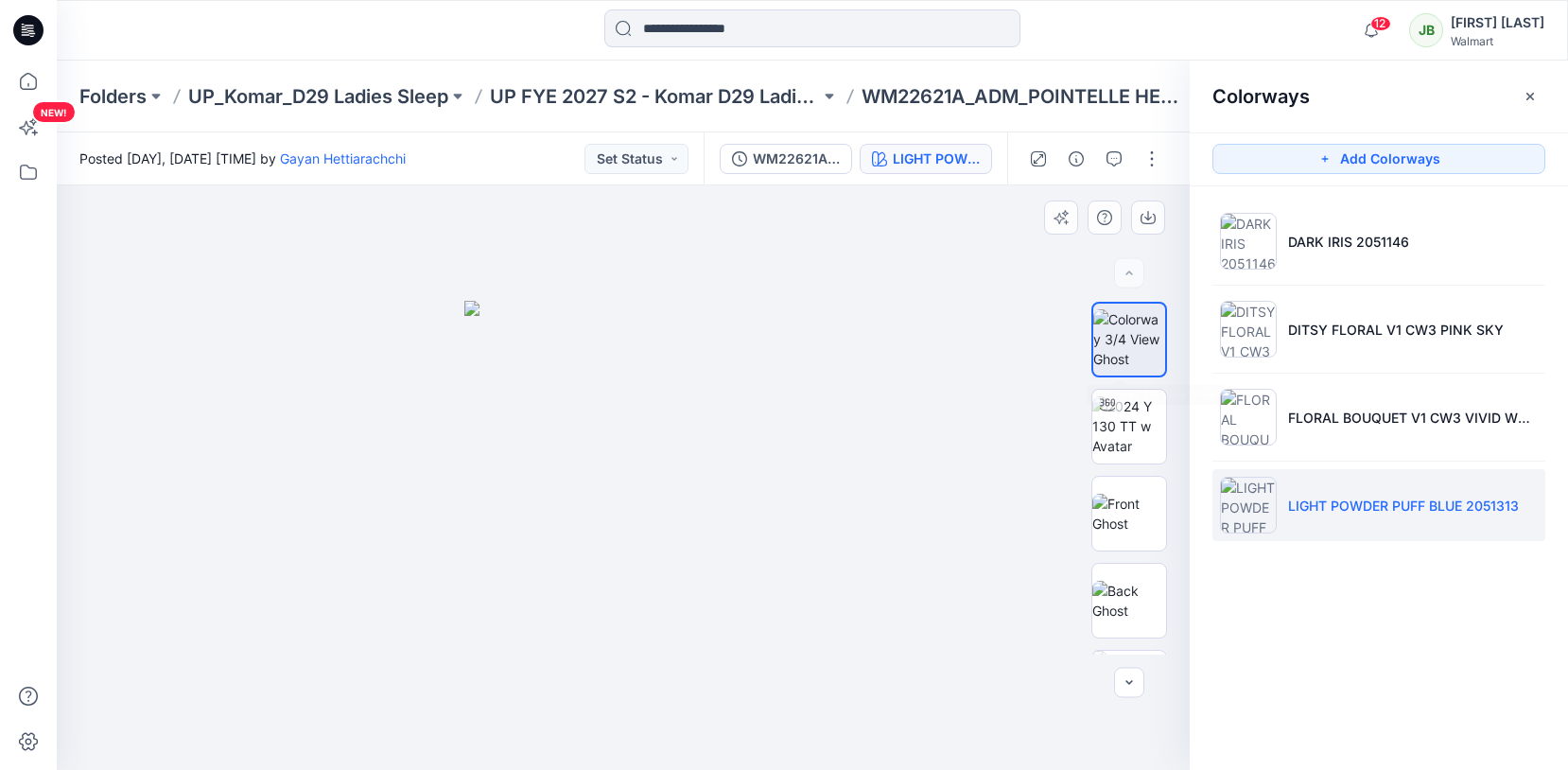 click at bounding box center [1129, 339] 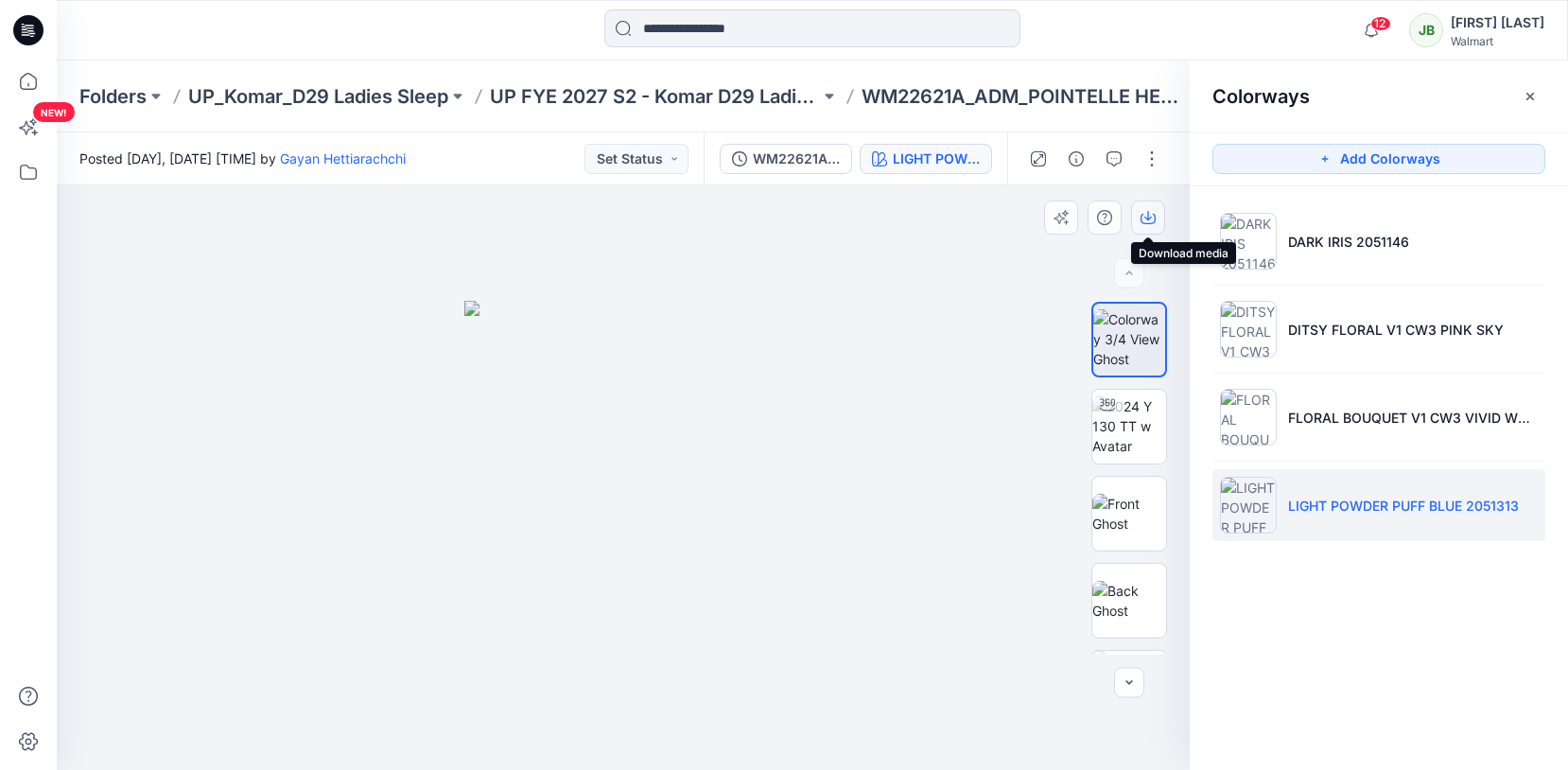 click at bounding box center [1148, 218] 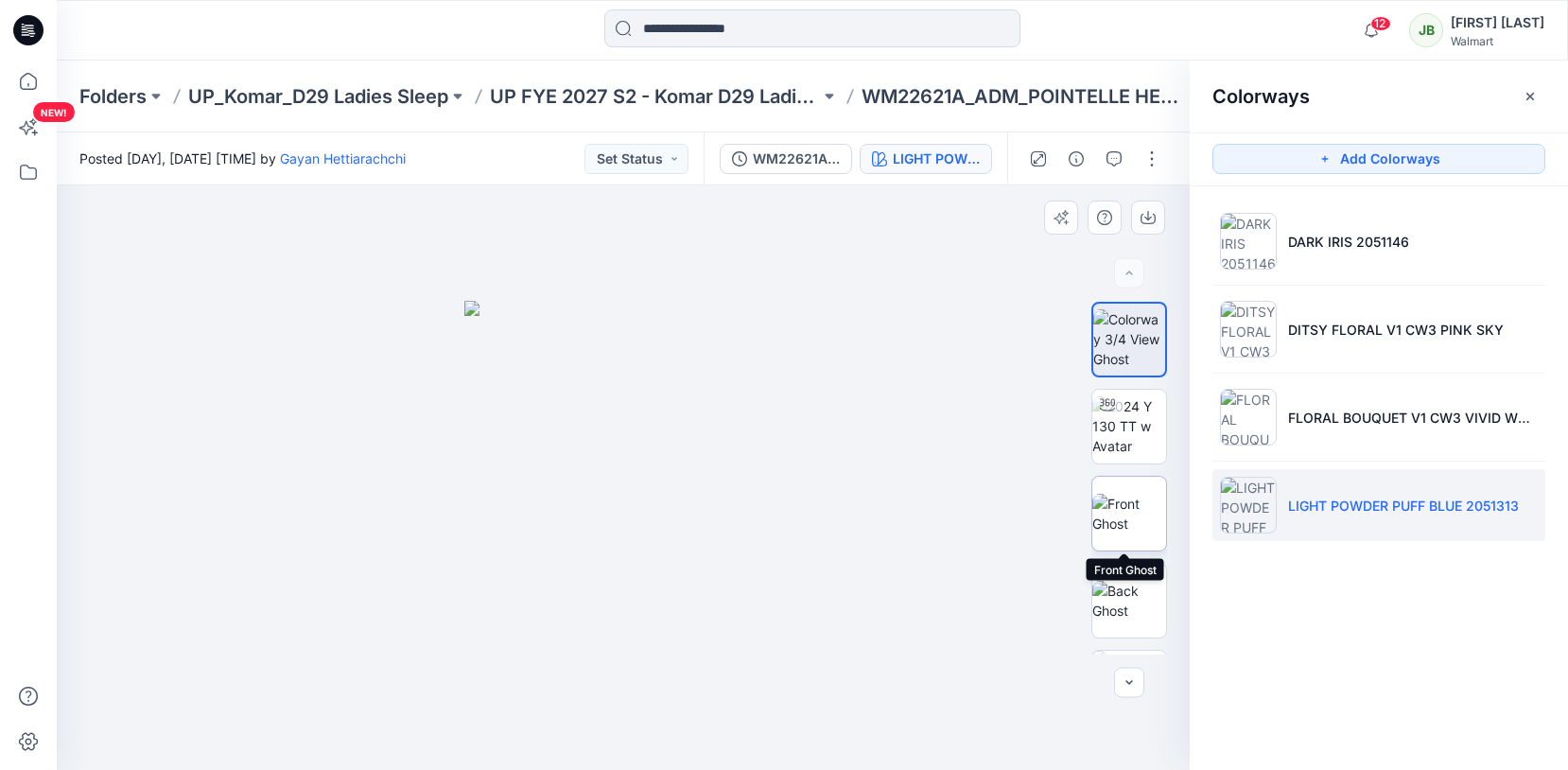 click at bounding box center (1129, 514) 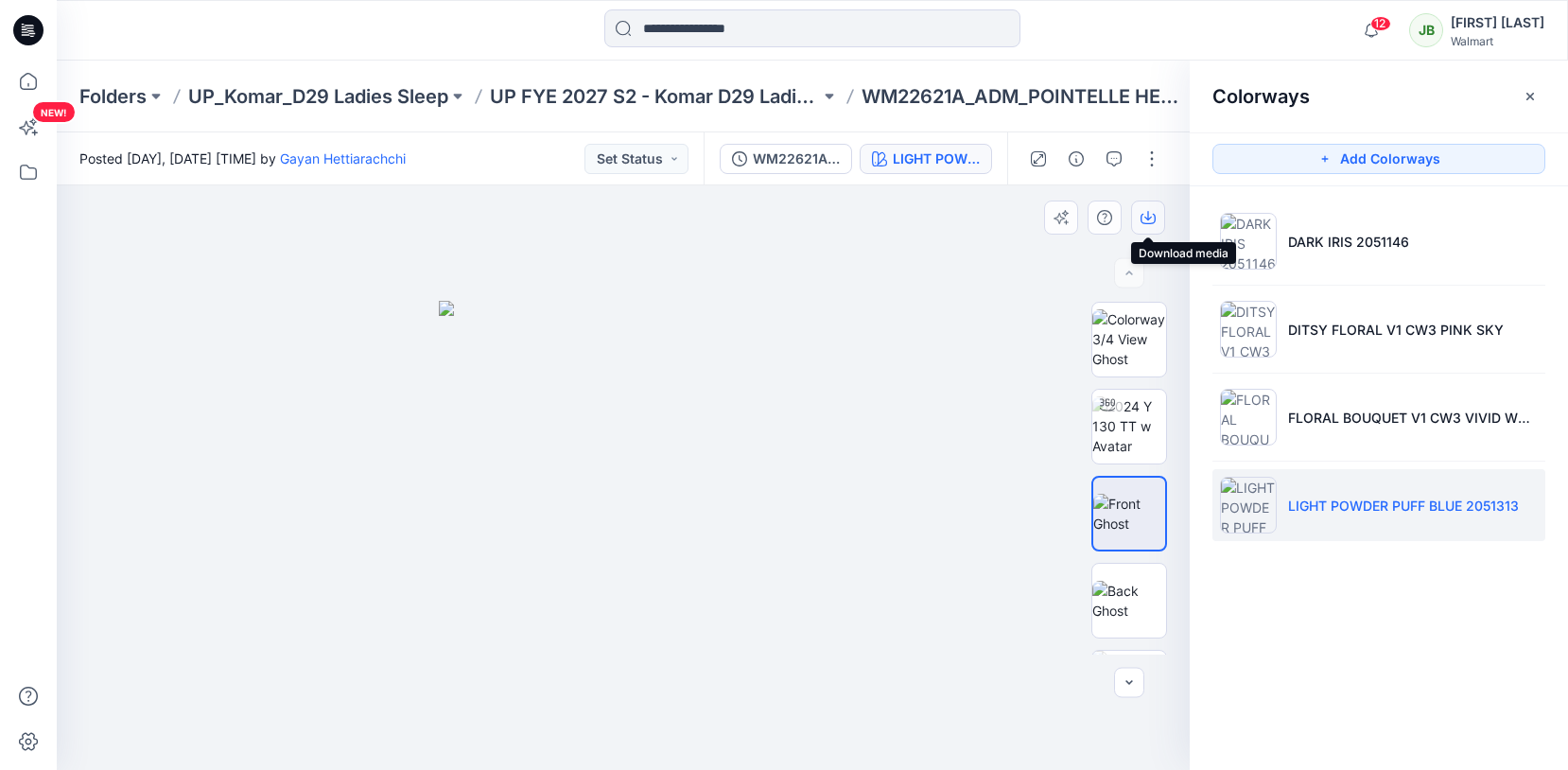 drag, startPoint x: 1154, startPoint y: 213, endPoint x: 1152, endPoint y: 230, distance: 17.117243 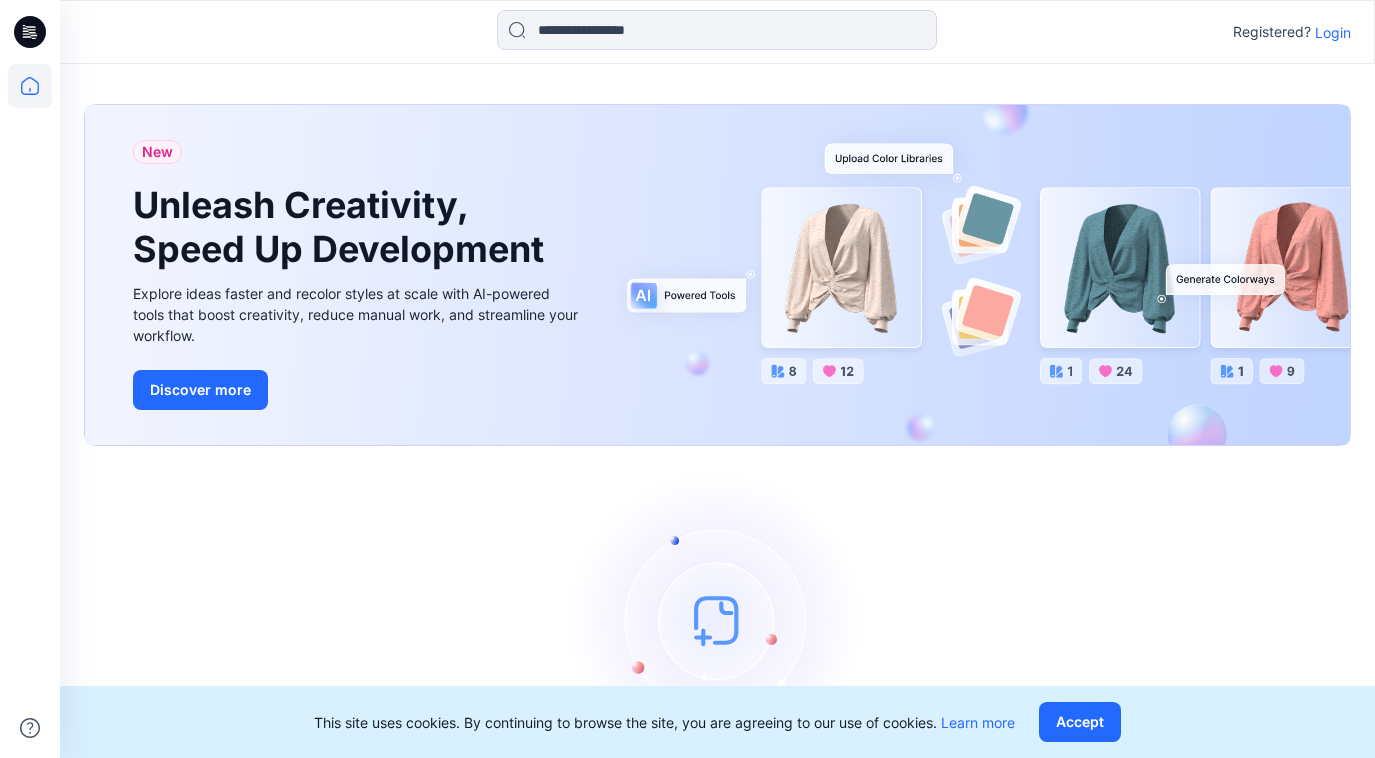 scroll, scrollTop: 0, scrollLeft: 0, axis: both 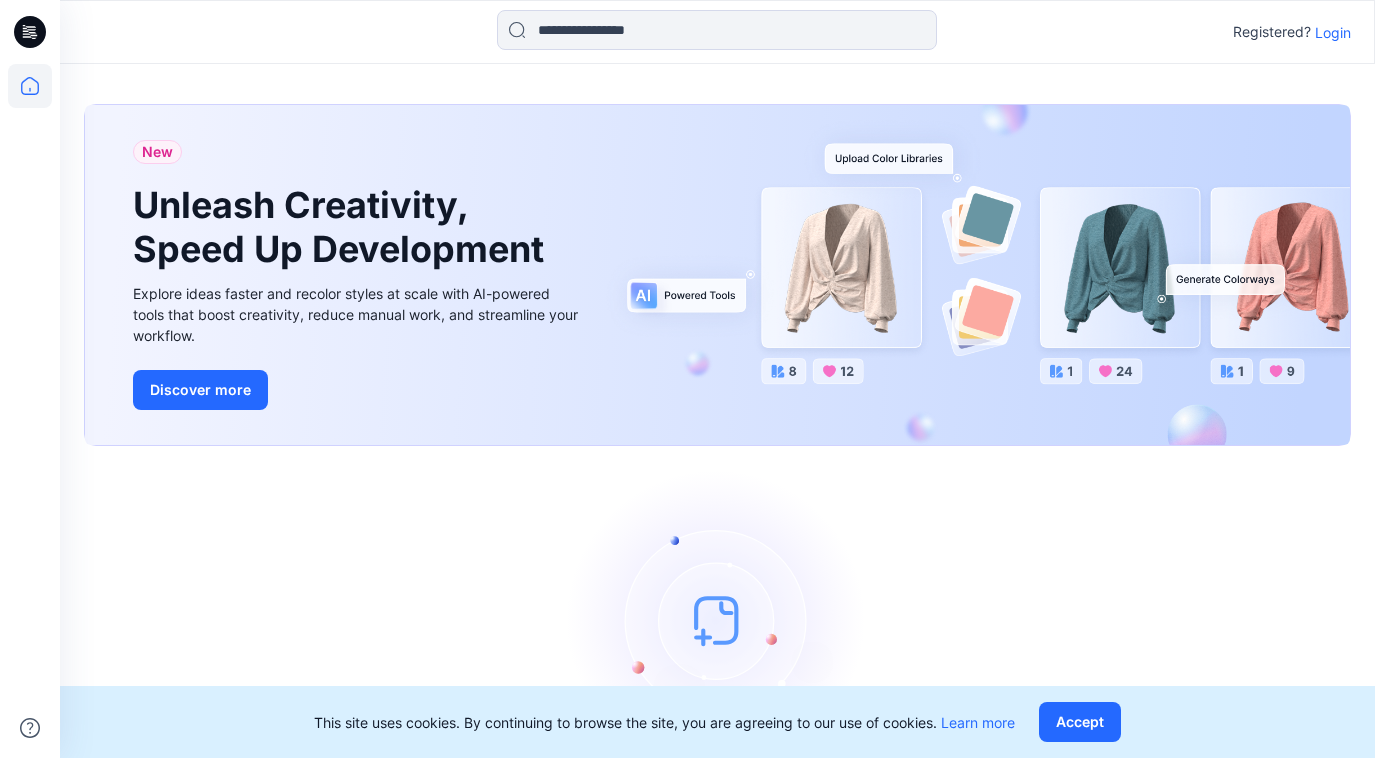 click on "New Unleash Creativity, Speed Up Development Explore ideas faster and recolor styles at scale with AI-powered tools that boost creativity, reduce manual work, and streamline your workflow. Discover more Let's get started! Click New to add a style or create a folder." at bounding box center [717, 459] 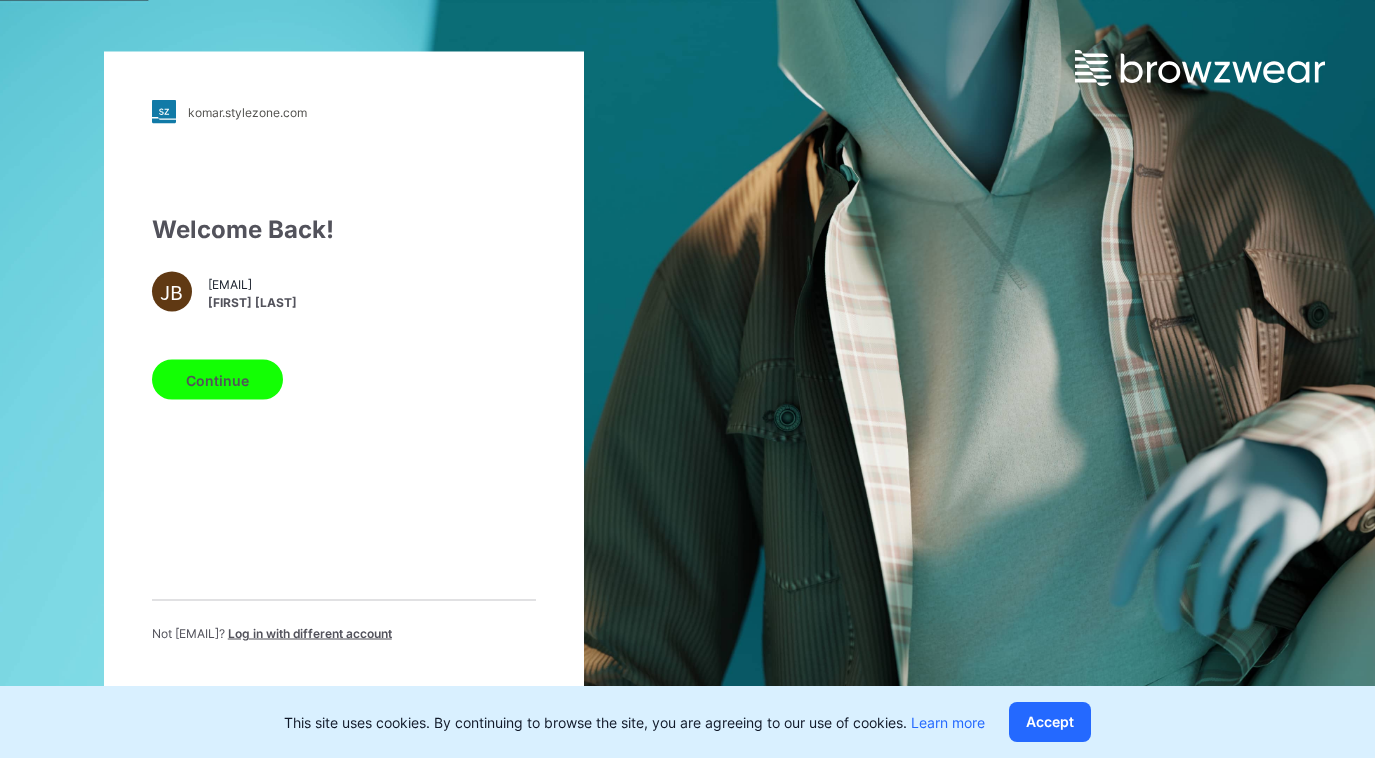 click on "Continue" at bounding box center [217, 380] 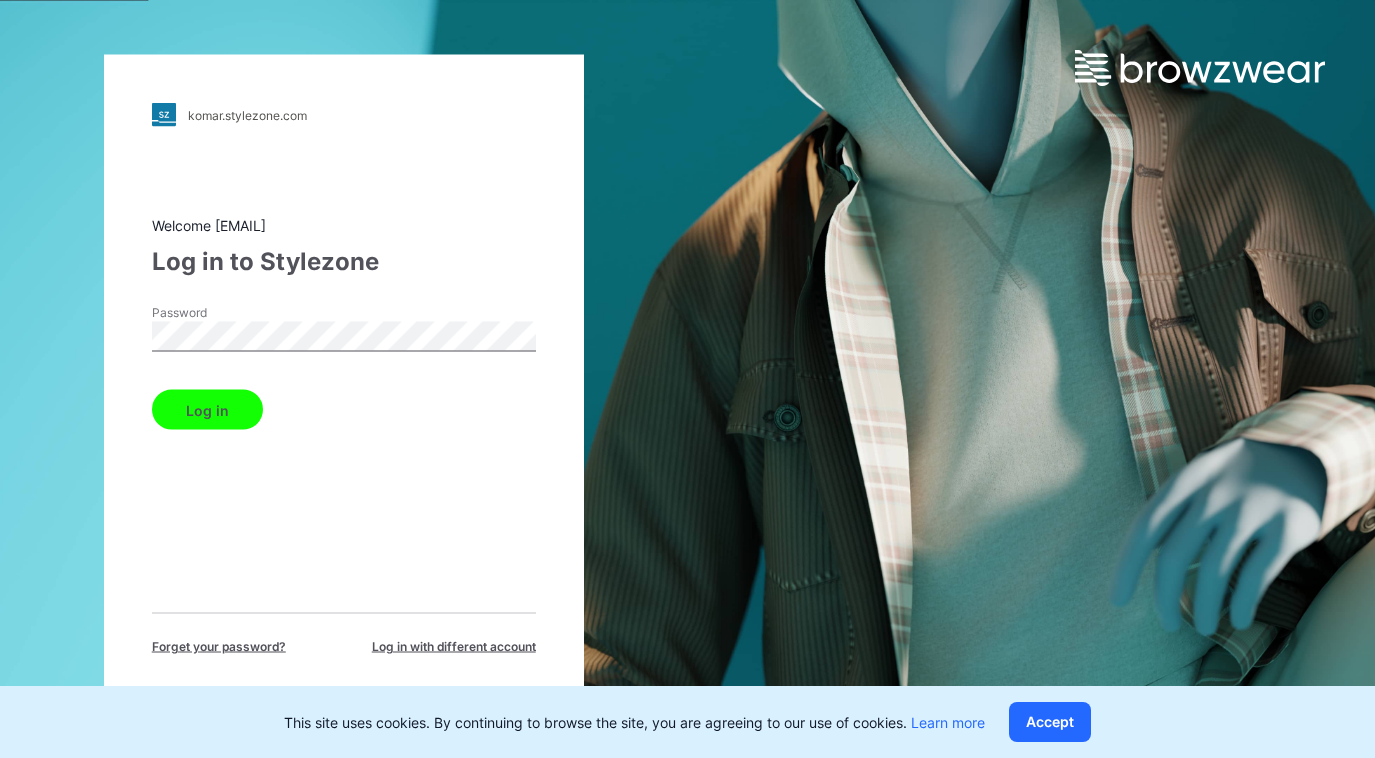 click on "Log in" at bounding box center [207, 410] 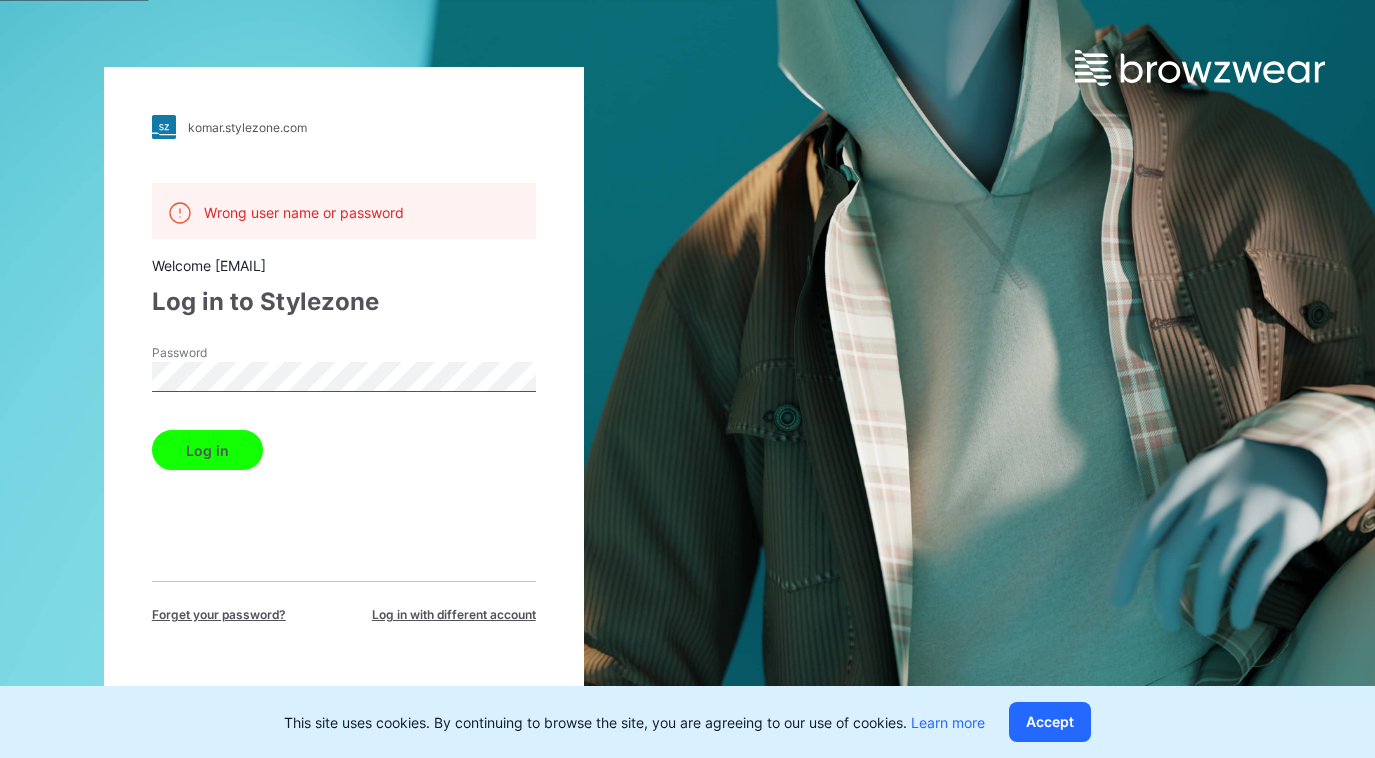 click on "Log in" at bounding box center [207, 450] 